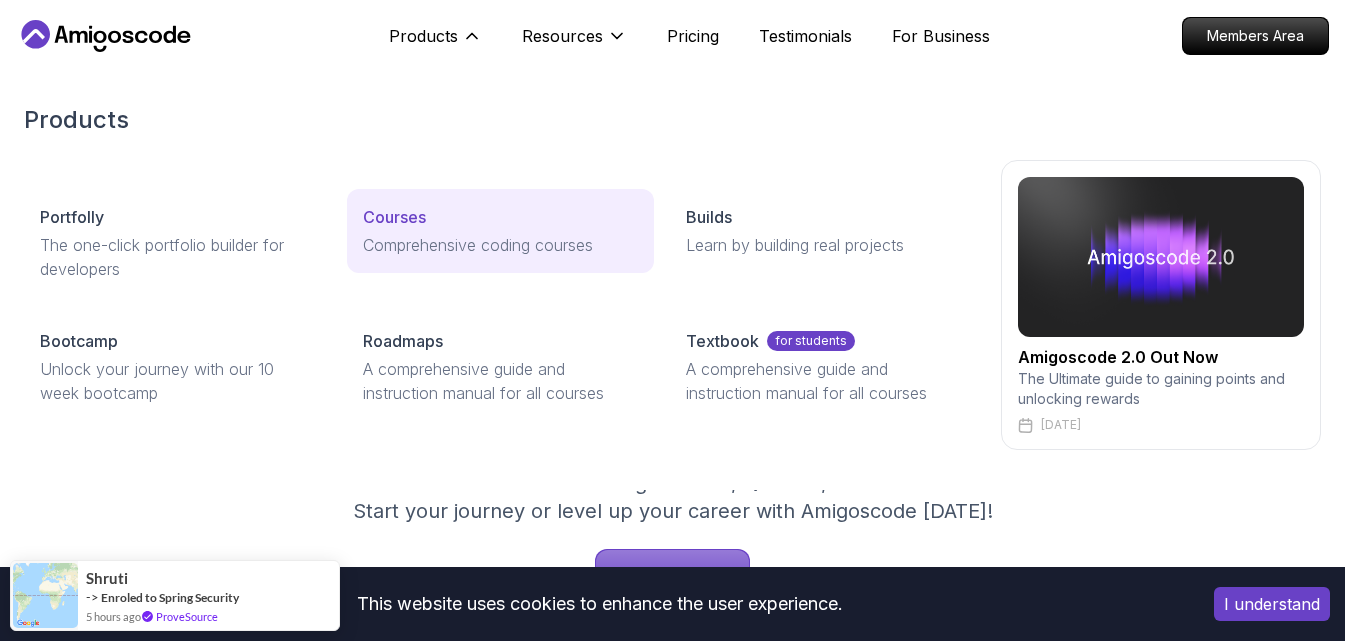 scroll, scrollTop: 0, scrollLeft: 0, axis: both 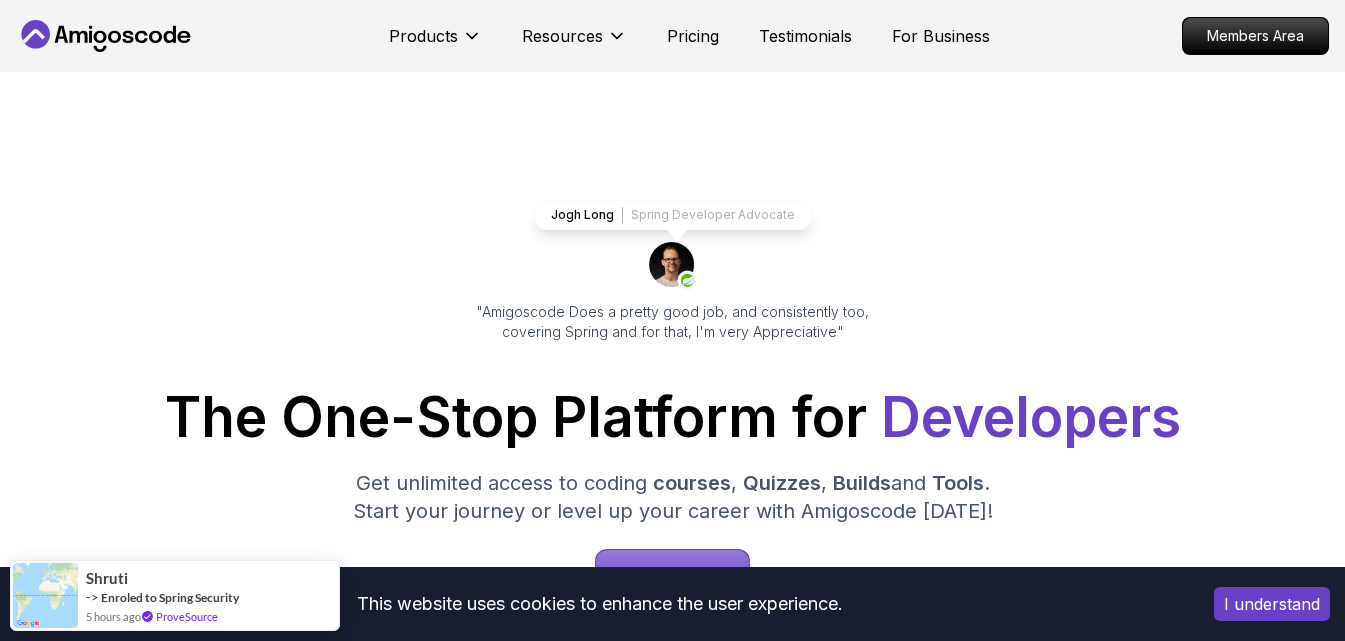 click on "Products Resources Resources Team Meet our awesome team members Blog The latest industry news, updates and info Community Join our community with over 60k developers Newsletter Learn, fix a problem, and get answers to your questions Merch Amigoscode merch and accessories for coding enthusiasts. Help and support Learn, fix a problem, and get answers to your questions Amigoscode 2.0 Out Now The Ultimate guide to gaining points and unlocking rewards March 14, 2025 Pricing Testimonials For Business Members Area" at bounding box center [672, 36] 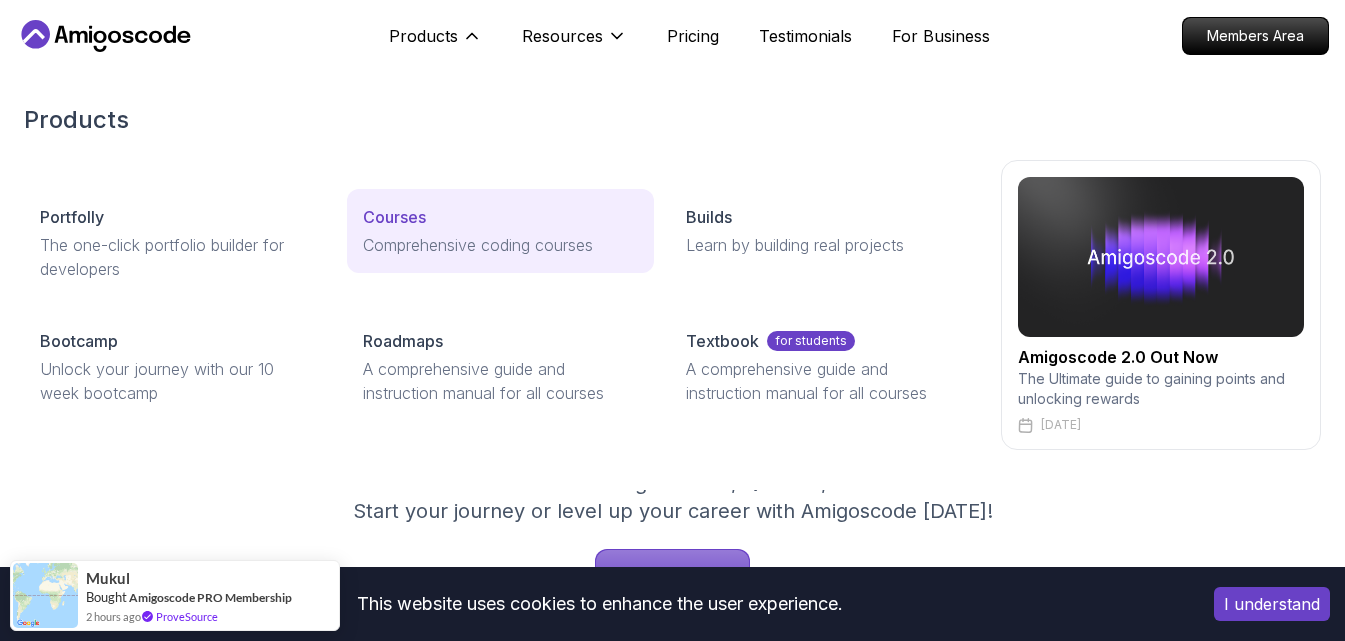 click on "Courses" at bounding box center (394, 217) 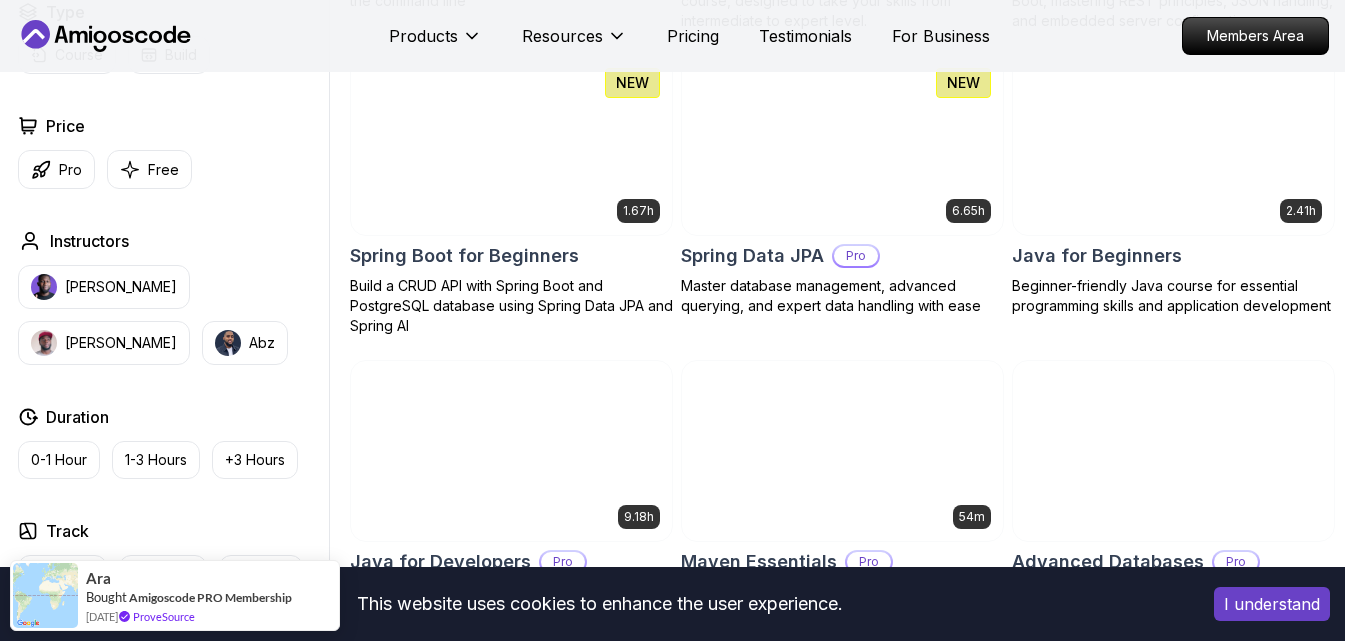 scroll, scrollTop: 878, scrollLeft: 0, axis: vertical 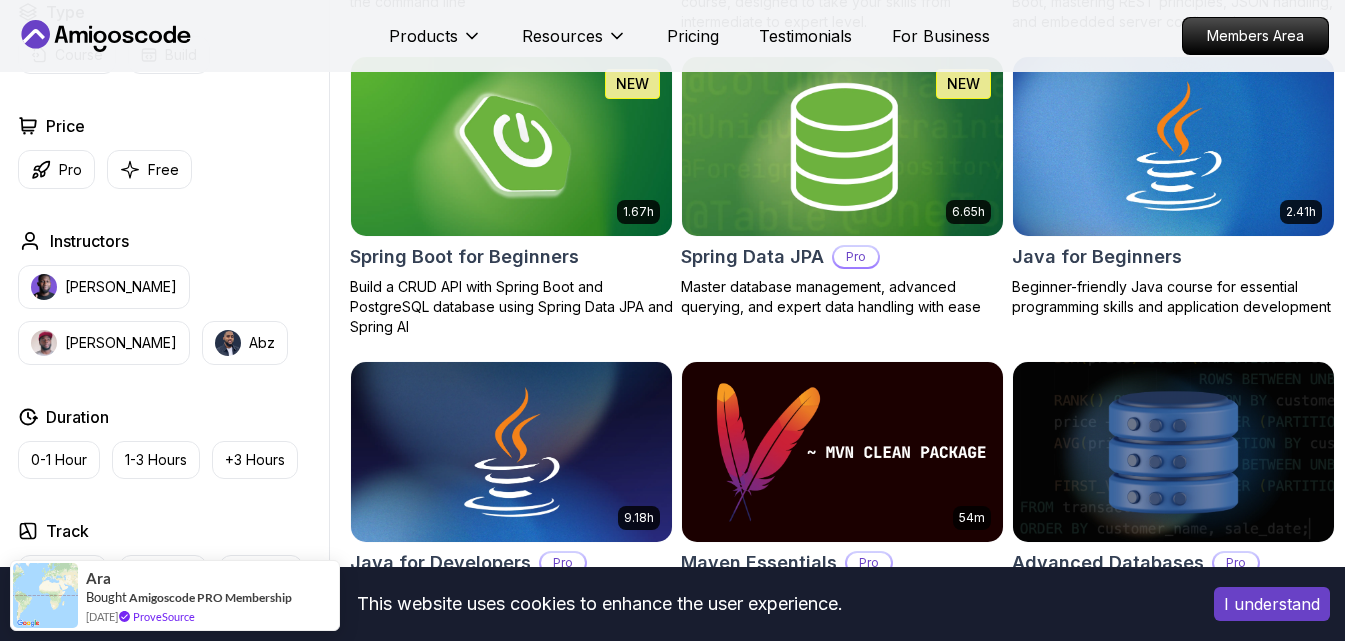 click at bounding box center (842, 146) 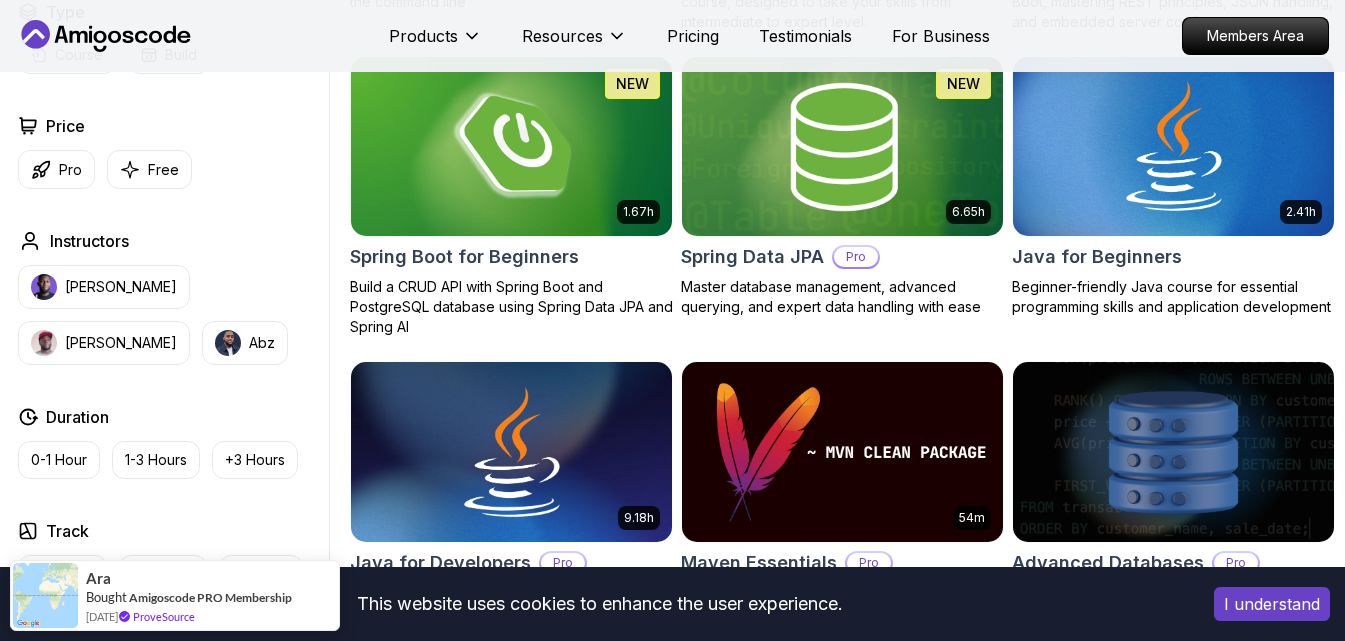 click on "×
This website uses cookies to enhance the user experience. I understand Products Resources Pricing Testimonials For Business Members Area Products Resources Pricing Testimonials For Business Members Area All Courses Learn Java, Spring Boot, DevOps & More with Amigoscode Premium Courses Master in-demand skills like Java, Spring Boot, DevOps, React, and more through hands-on, expert-led courses. Advance your software development career with real-world projects and practical learning. Filters Filters Type Course Build Price Pro Free Instructors Nelson Djalo Richard Abz Duration 0-1 Hour 1-3 Hours +3 Hours Track Front End Back End Dev Ops Full Stack Level Junior Mid-level Senior 6.00h Linux Fundamentals Pro Learn the fundamentals of Linux and how to use the command line 5.18h Advanced Spring Boot Pro 3.30h Building APIs with Spring Boot Pro 1.67h NEW Spring Boot for Beginners 6.65h NEW" at bounding box center (672, 4004) 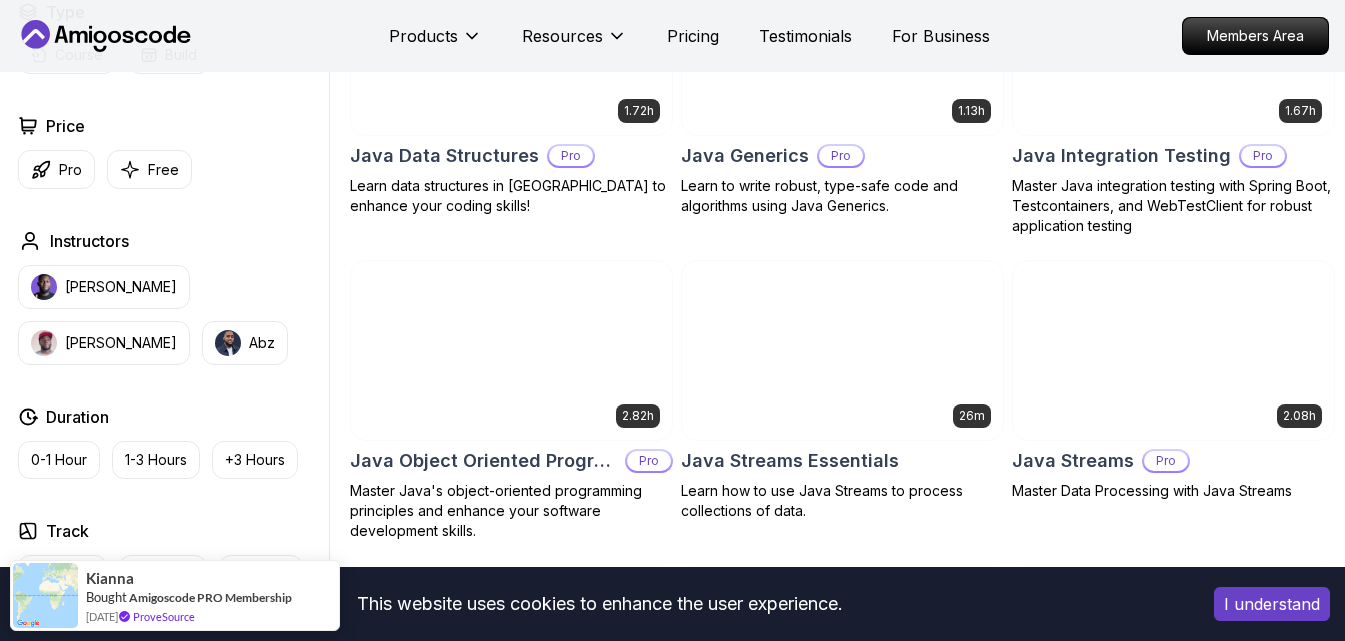 scroll, scrollTop: 2800, scrollLeft: 0, axis: vertical 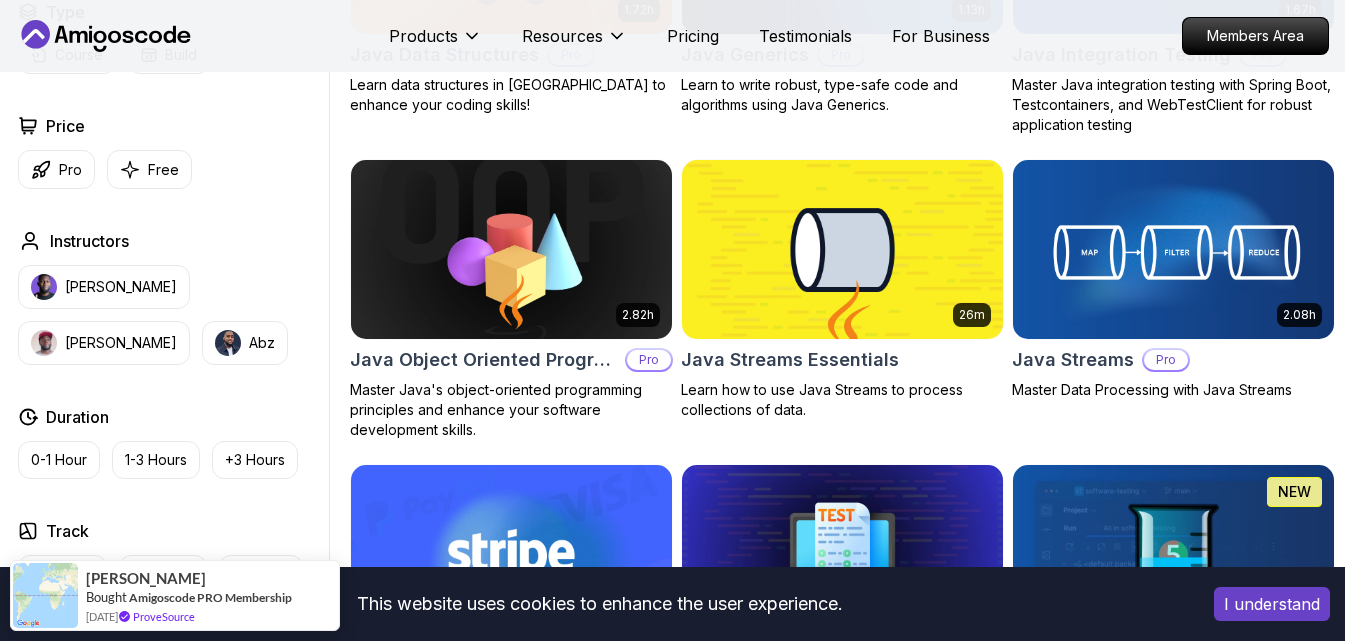 click at bounding box center [842, 249] 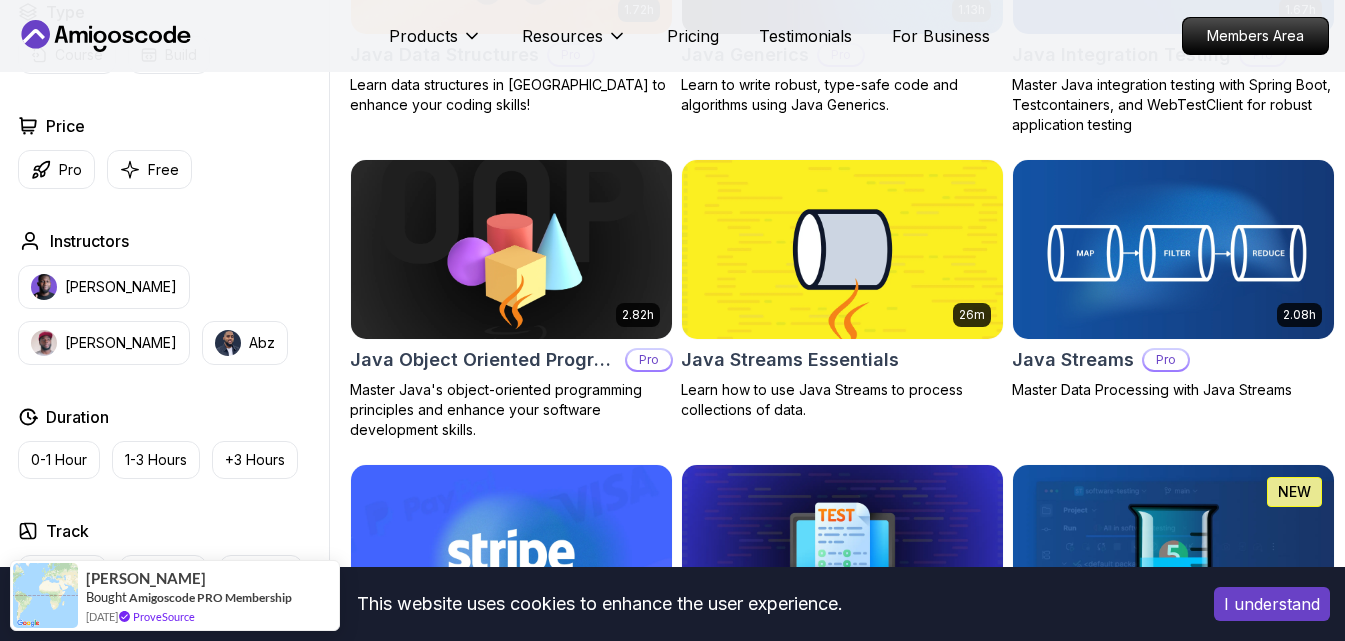 click at bounding box center (1173, 249) 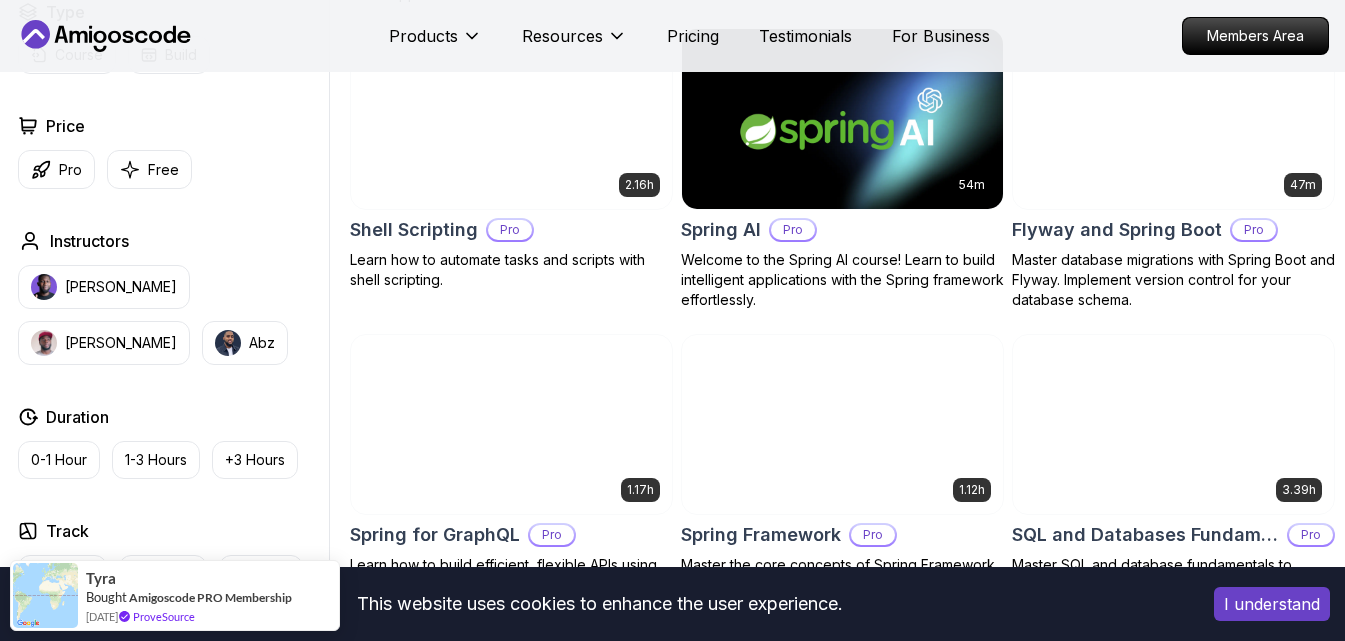 scroll, scrollTop: 4568, scrollLeft: 0, axis: vertical 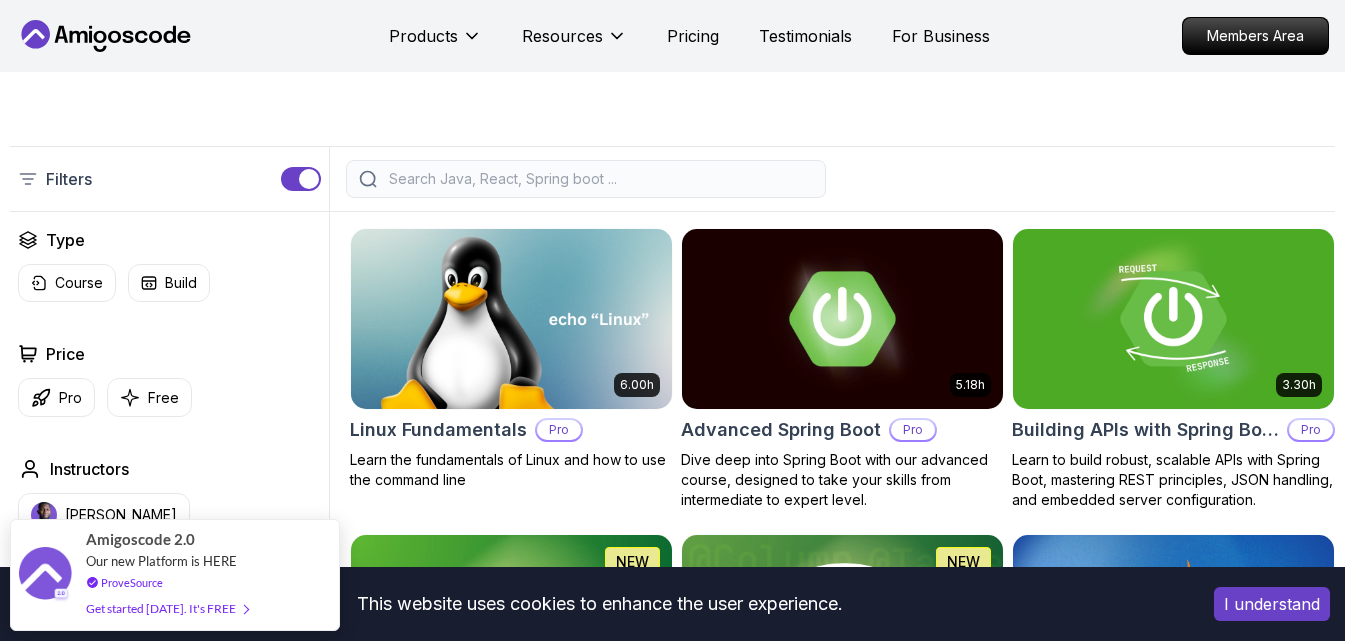 click at bounding box center [599, 179] 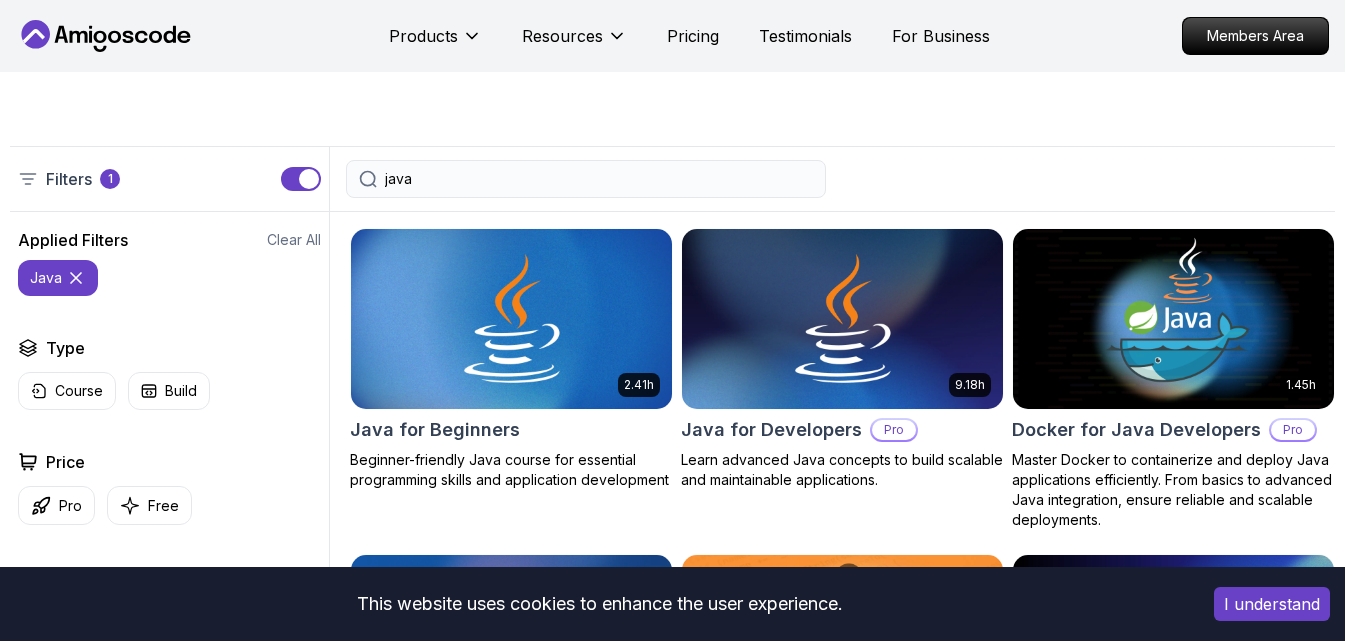 scroll, scrollTop: 0, scrollLeft: 0, axis: both 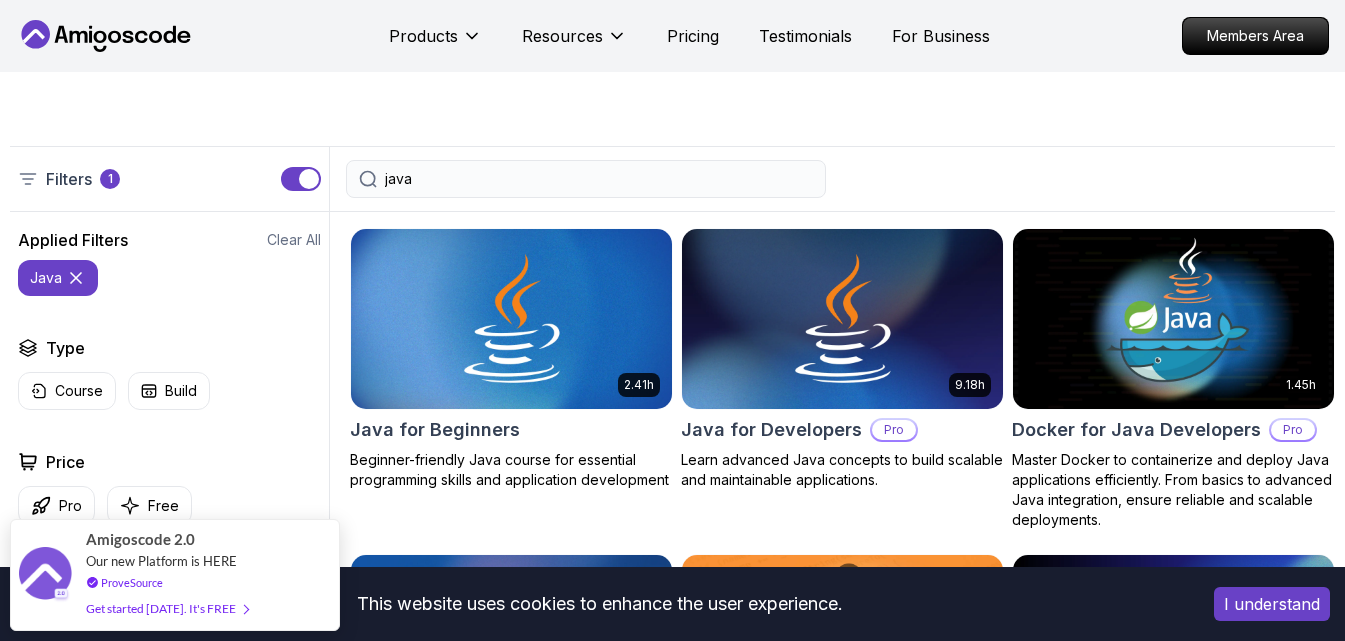 drag, startPoint x: 474, startPoint y: 211, endPoint x: 536, endPoint y: 184, distance: 67.62396 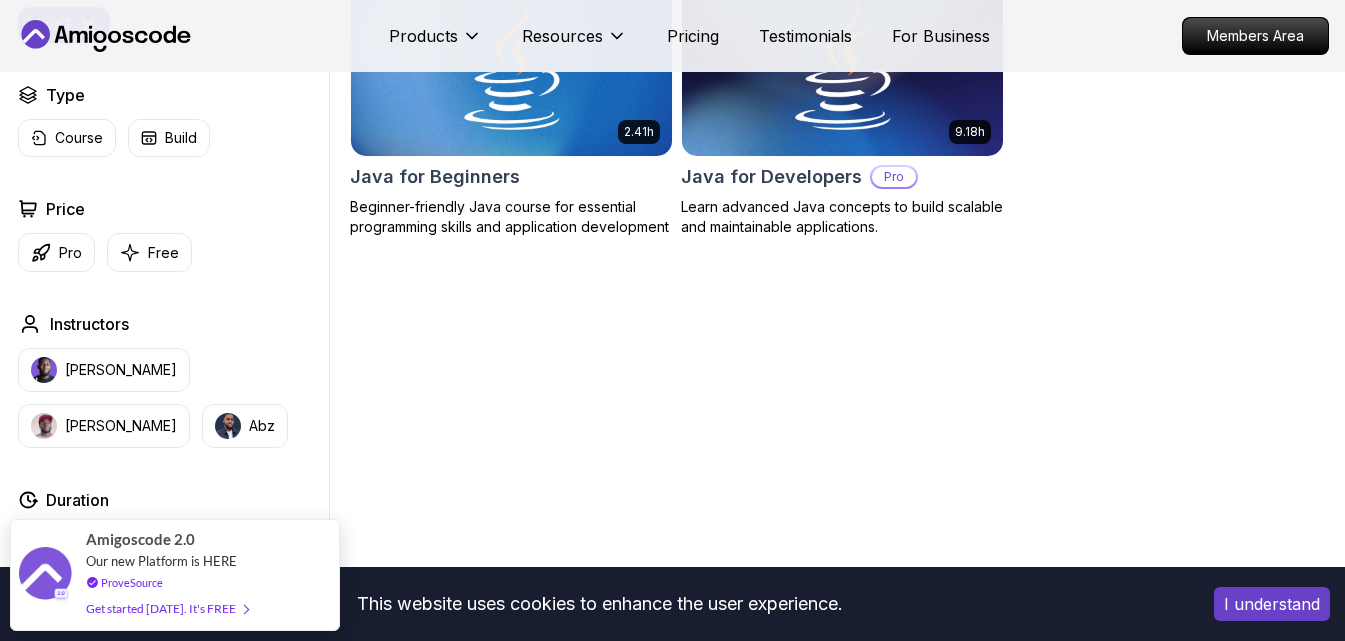 scroll, scrollTop: 652, scrollLeft: 0, axis: vertical 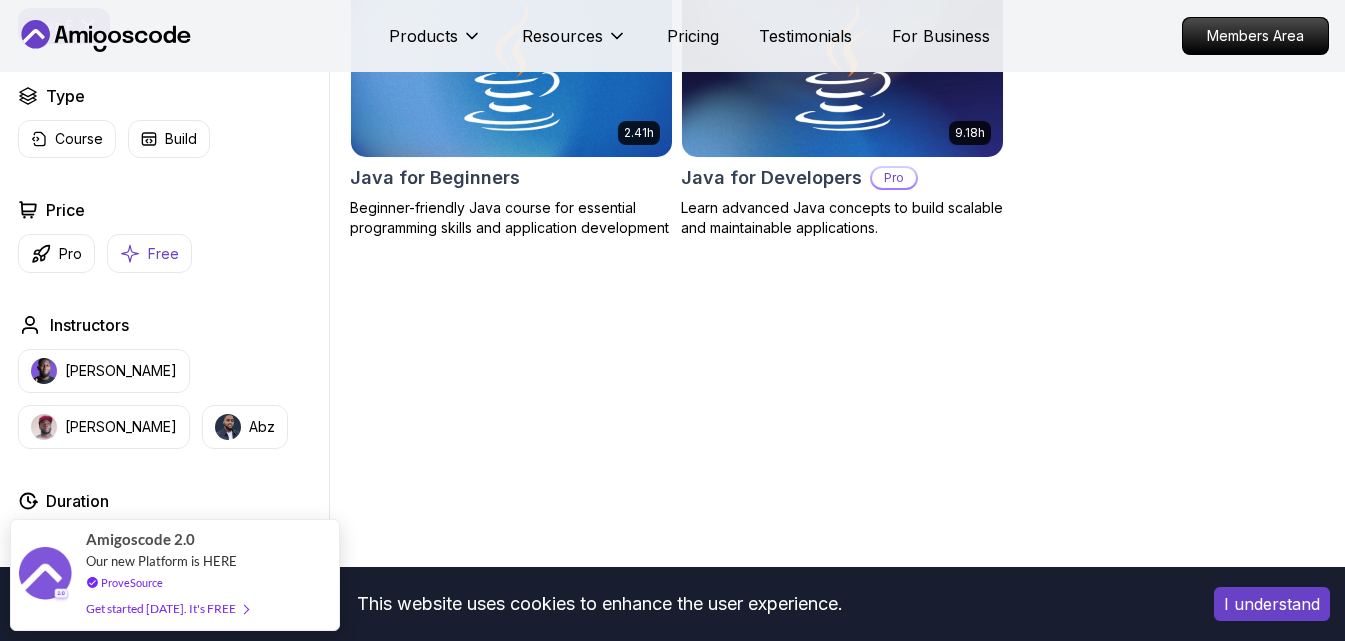 type on "java f" 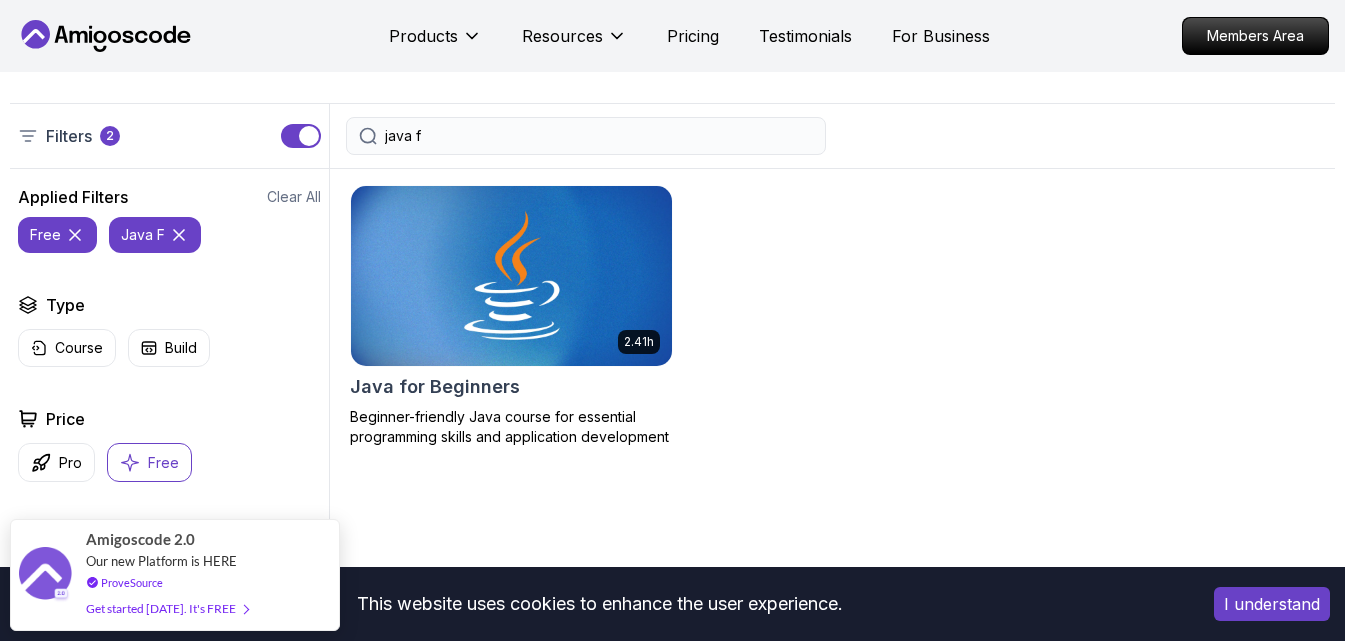 scroll, scrollTop: 445, scrollLeft: 0, axis: vertical 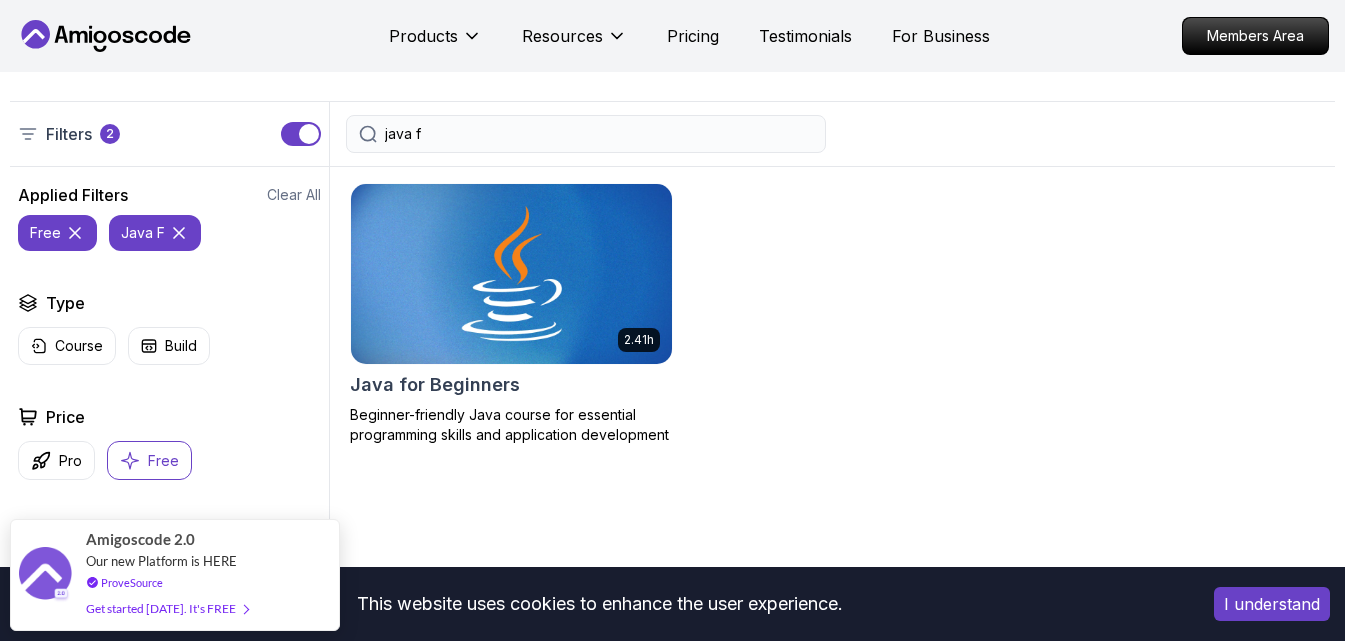 click at bounding box center [511, 274] 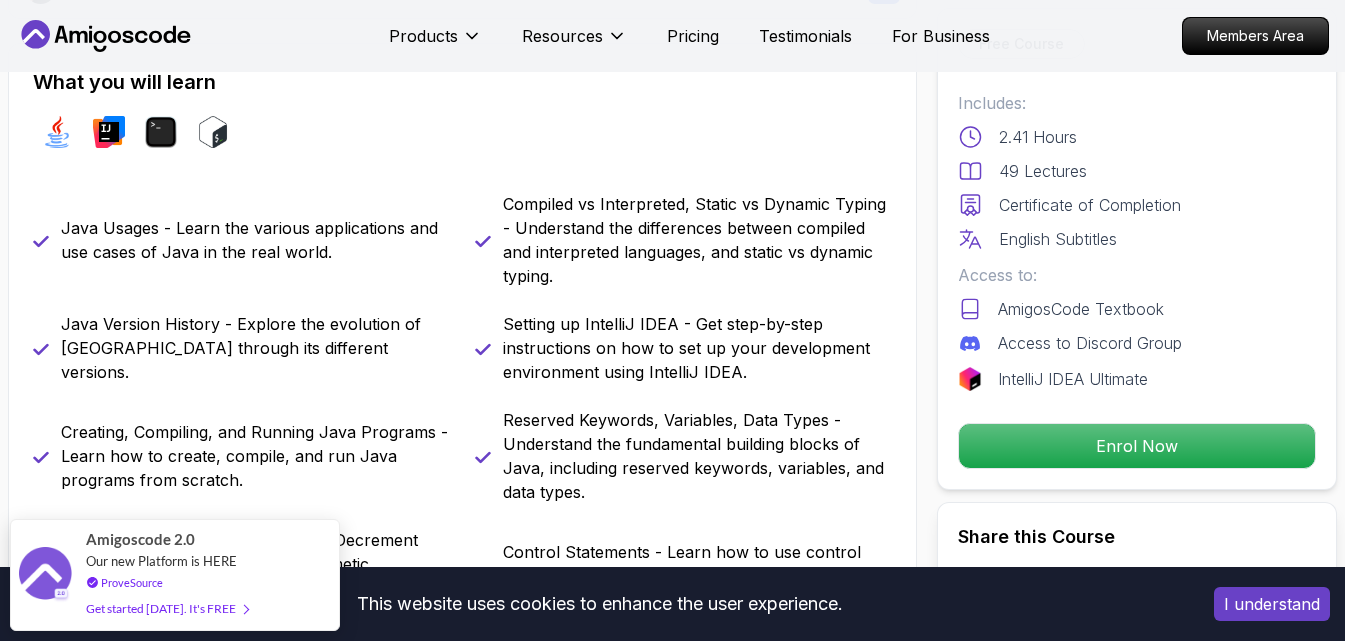 scroll, scrollTop: 823, scrollLeft: 0, axis: vertical 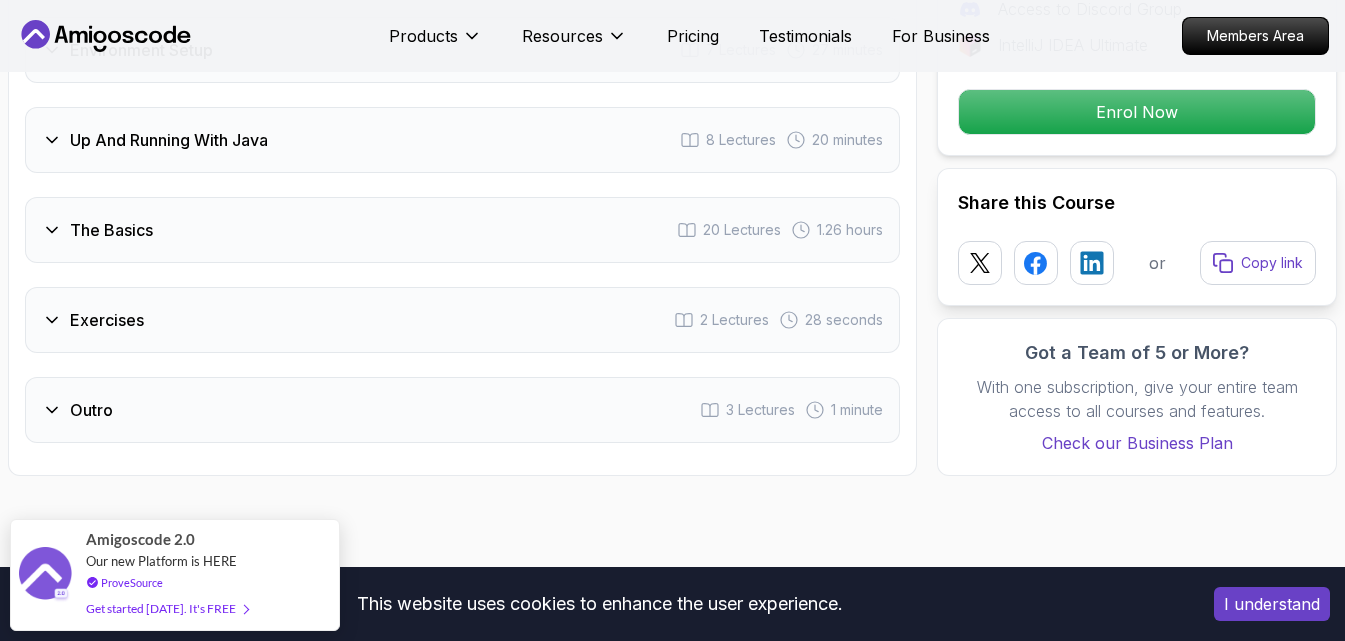 click on "The Basics 20   Lectures     1.26 hours" at bounding box center (462, 230) 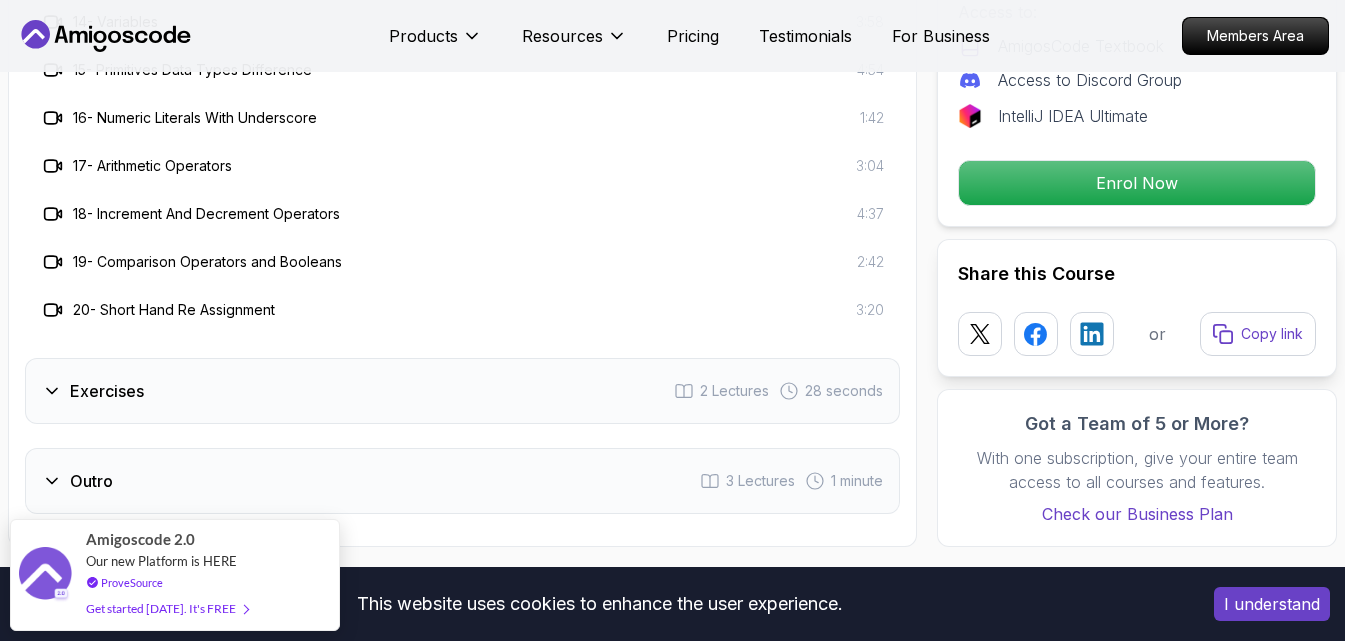 scroll, scrollTop: 4099, scrollLeft: 0, axis: vertical 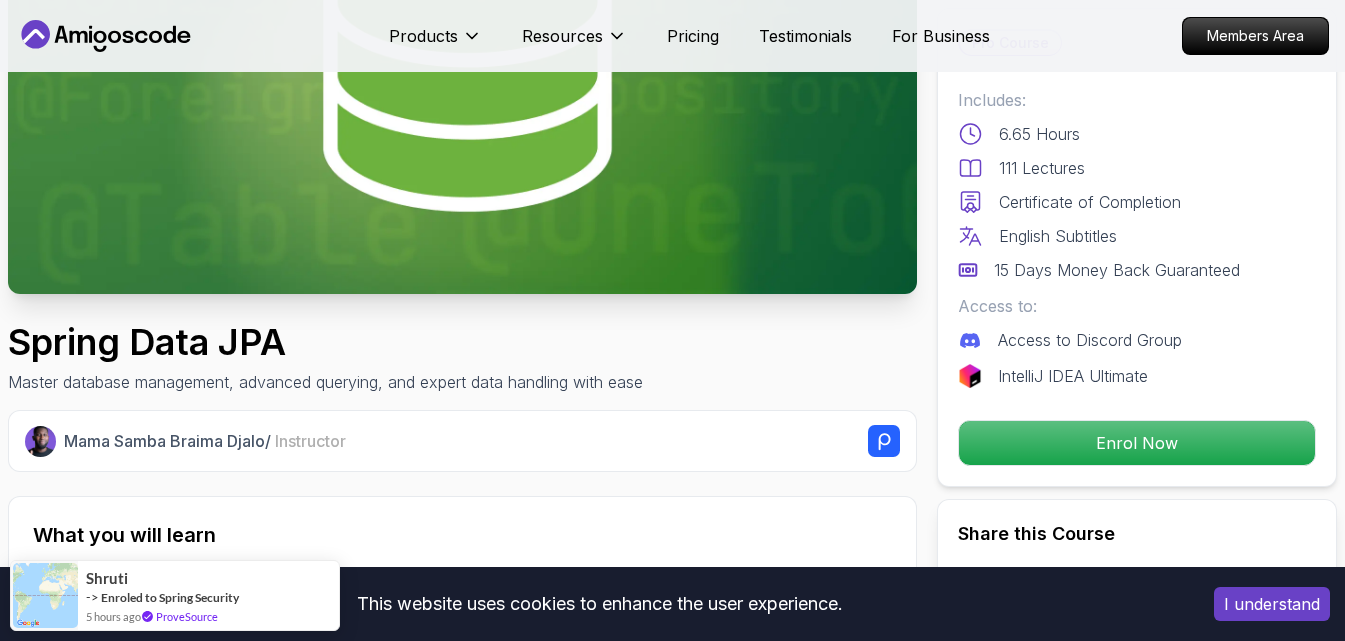 click on "Spring Data JPA Master database management, advanced querying, and expert data handling with ease Mama Samba Braima Djalo  /   Instructor Pro Course Includes: 6.65 Hours 111 Lectures Certificate of Completion English Subtitles 15 Days Money Back Guaranteed Access to: Access to Discord Group IntelliJ IDEA Ultimate Enrol Now Share this Course or Copy link Got a Team of 5 or More? With one subscription, give your entire team access to all courses and features. Check our Business Plan Mama Samba Braima Djalo  /   Instructor What you will learn spring-data-jpa java spring-boot spring terminal sql JPA and Hibernate Fundamentals - Understand how Spring Data JPA simplifies data persistence. Entity Relationships - Master One-to-One, One-to-Many, and Many-to-Many mappings. Database Transactions - Learn how to manage transactions and ensure data integrity. Advanced Querying - Use JPQL, native queries, projections, and DTOs for optimized data retrieval. DTOs - Data Transfer Objects and DTO projections." at bounding box center (462, 2063) 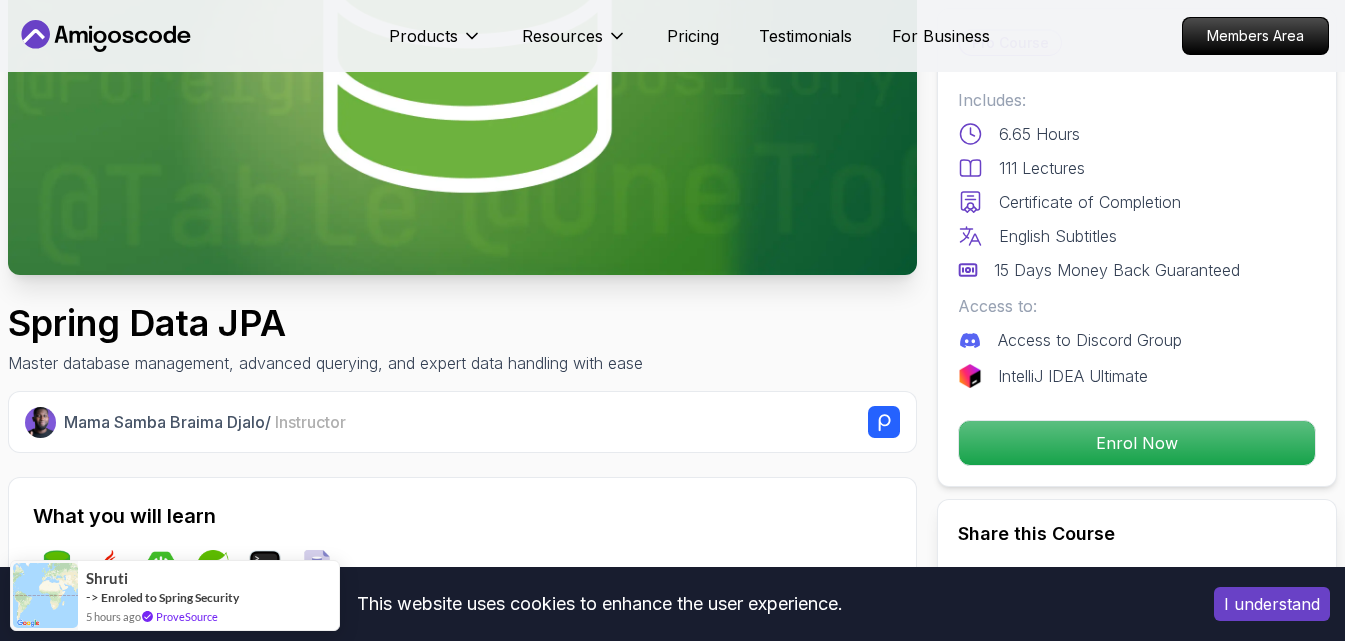 scroll, scrollTop: 0, scrollLeft: 0, axis: both 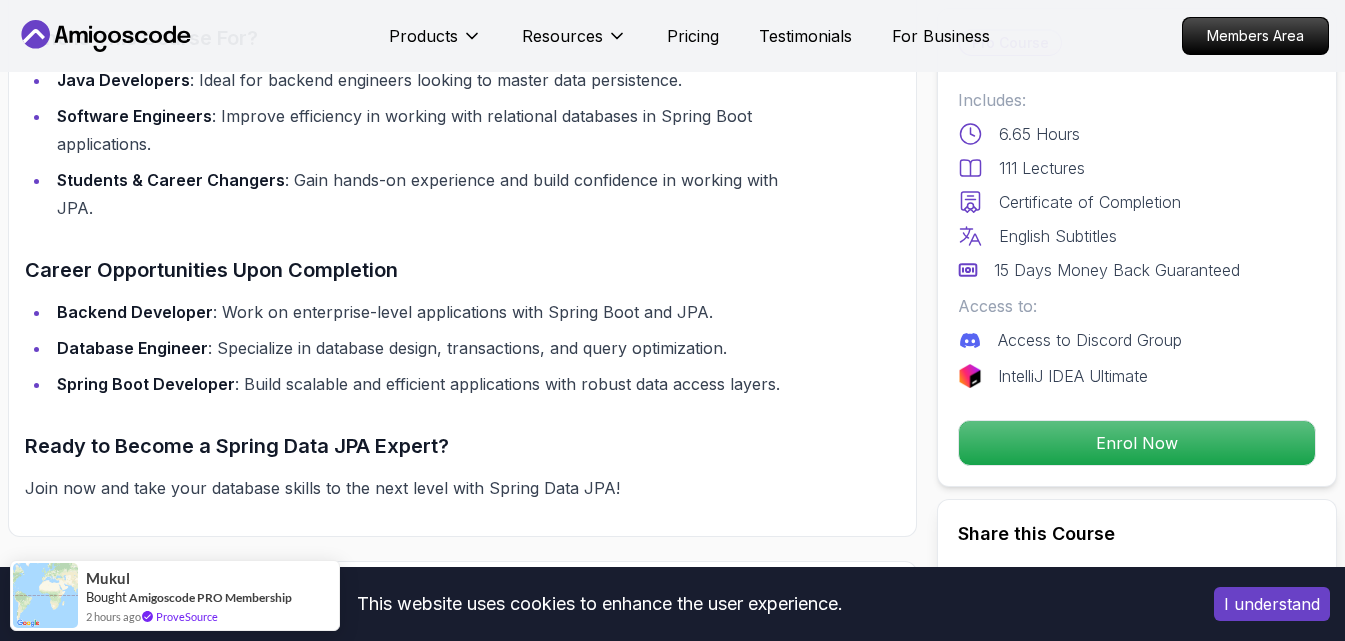 click on "×
This website uses cookies to enhance the user experience. I understand Products Resources Pricing Testimonials For Business Members Area Products Resources Pricing Testimonials For Business Members Area Spring Data JPA Master database management, advanced querying, and expert data handling with ease Mama Samba Braima Djalo  /   Instructor Pro Course Includes: 6.65 Hours 111 Lectures Certificate of Completion English Subtitles 15 Days Money Back Guaranteed Access to: Access to Discord Group IntelliJ IDEA Ultimate Enrol Now Share this Course or Copy link Got a Team of 5 or More? With one subscription, give your entire team access to all courses and features. Check our Business Plan Mama Samba Braima Djalo  /   Instructor What you will learn spring-data-jpa java spring-boot spring terminal sql Entity Relationships - Master One-to-One, One-to-Many, and Many-to-Many mappings." at bounding box center [672, 3579] 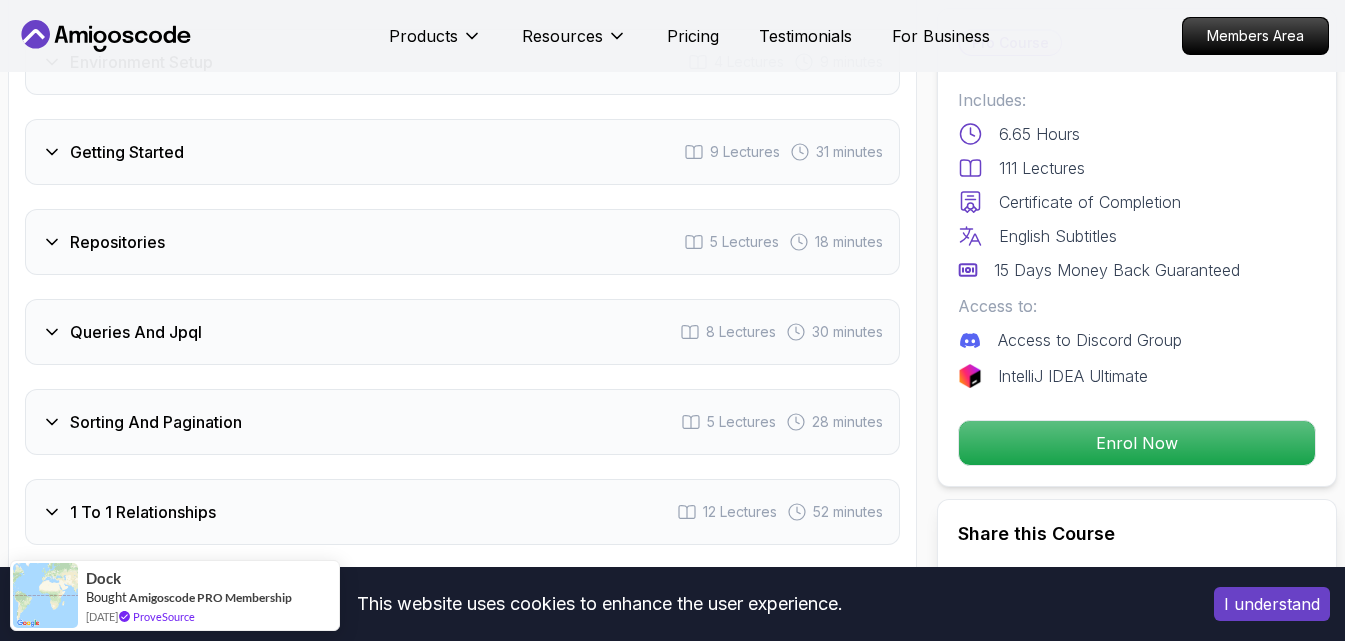 scroll, scrollTop: 2822, scrollLeft: 0, axis: vertical 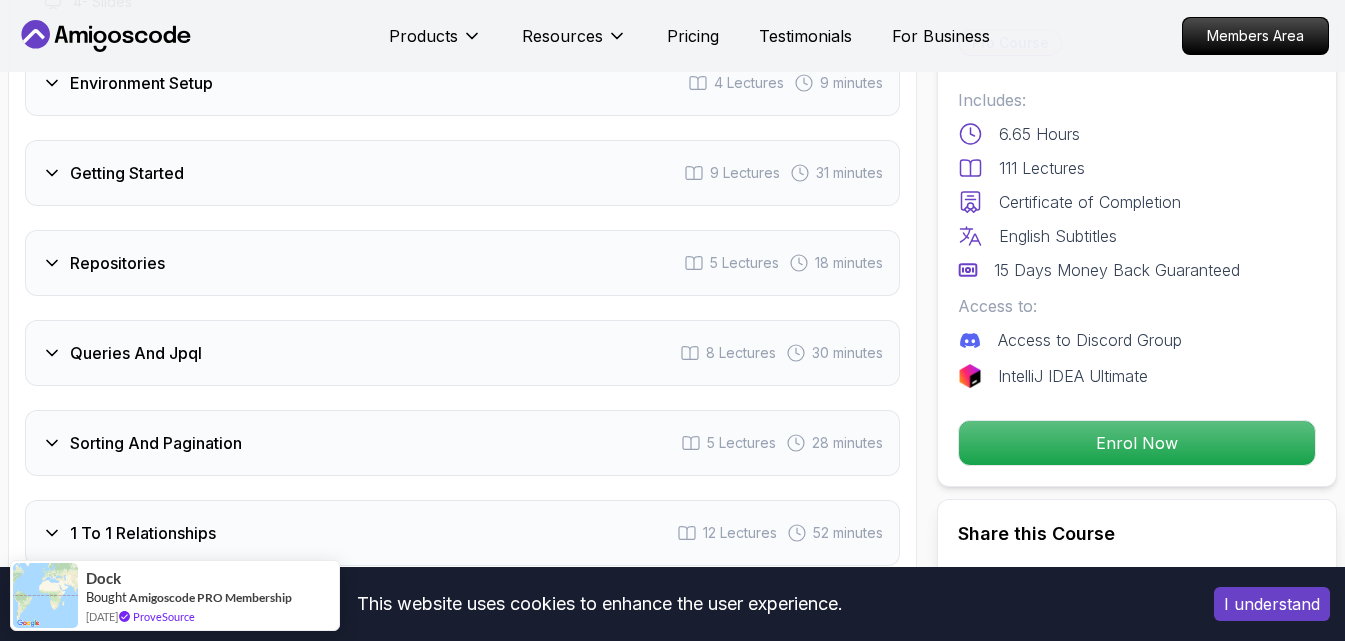 click on "Sorting And Pagination 5   Lectures     28 minutes" at bounding box center [462, 443] 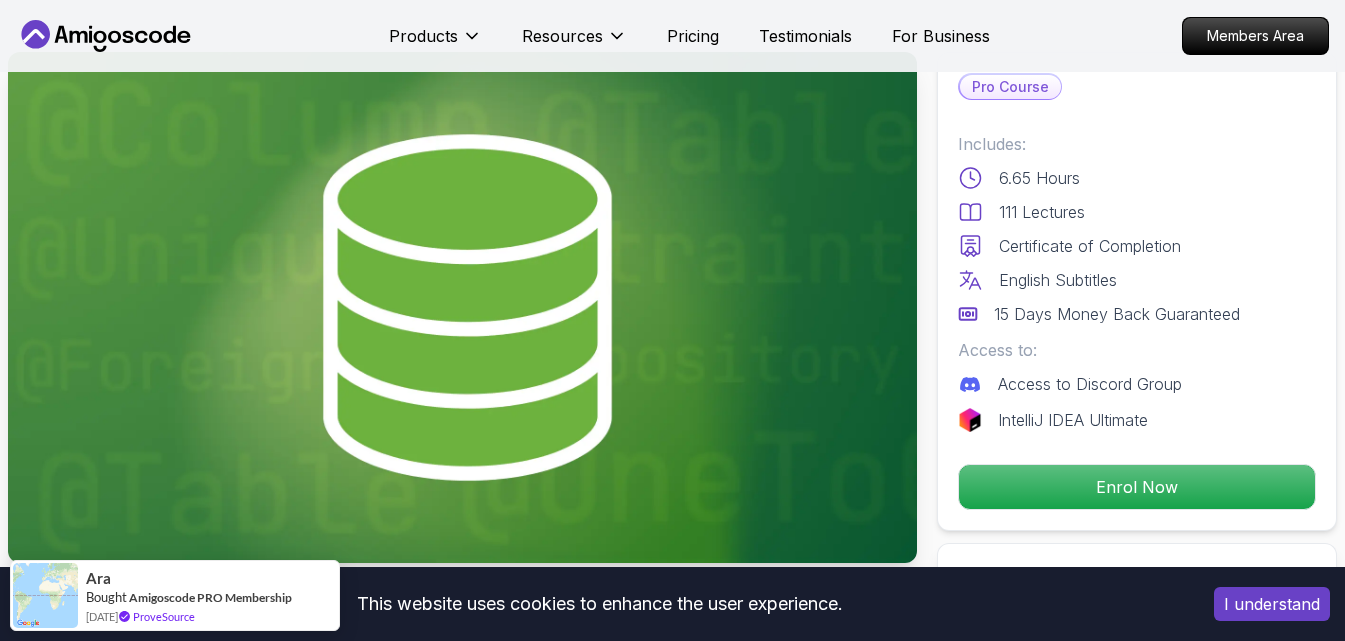 scroll, scrollTop: 0, scrollLeft: 0, axis: both 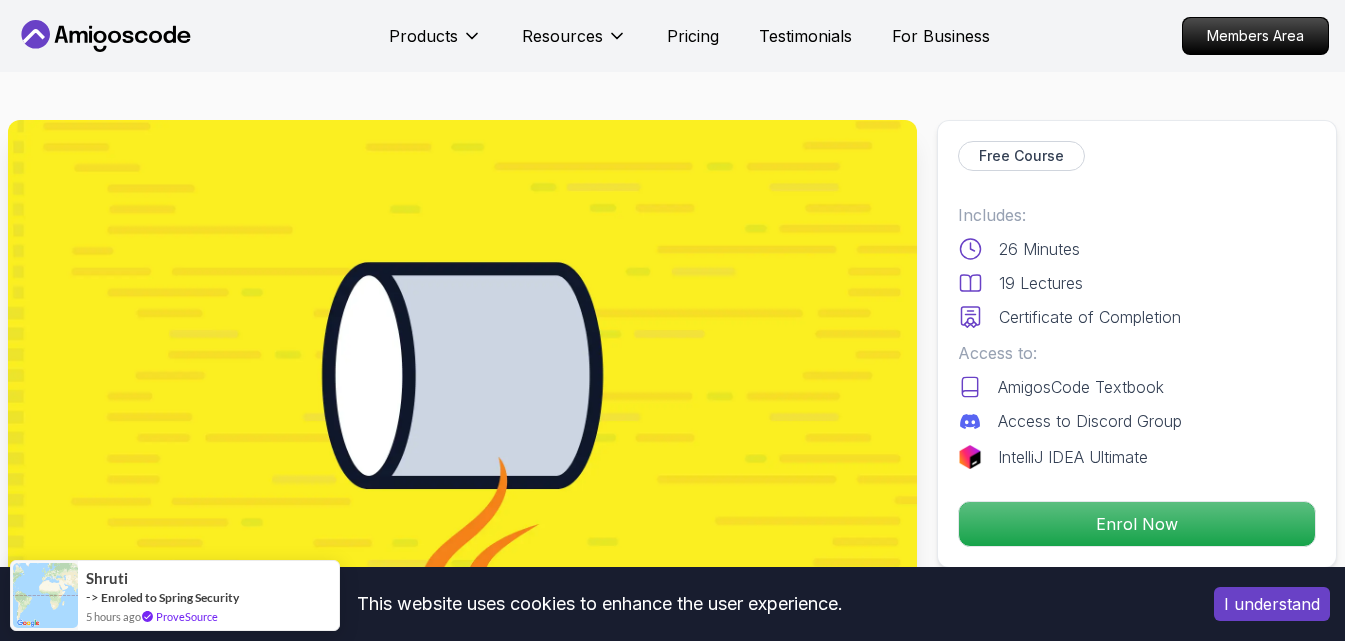 click on "×
This website uses cookies to enhance the user experience. I understand Products Resources Pricing Testimonials For Business Members Area Products Resources Pricing Testimonials For Business Members Area Java Streams Essentials Learn how to use Java Streams to process collections of data. Mama Samba Braima Djalo  /   Instructor Free Course Includes: 26 Minutes 19 Lectures Certificate of Completion Access to: AmigosCode Textbook Access to Discord Group IntelliJ IDEA Ultimate Enrol Now Share this Course or Copy link Got a Team of 5 or More? With one subscription, give your entire team access to all courses and features. Check our Business Plan Mama Samba Braima Djalo  /   Instructor What you will learn java intellij Introduction to Streams - Understand what streams are and how they revolutionize data processing in Java. Unlock the Power of Java Streams
Java Streams Essentials" at bounding box center (672, 3562) 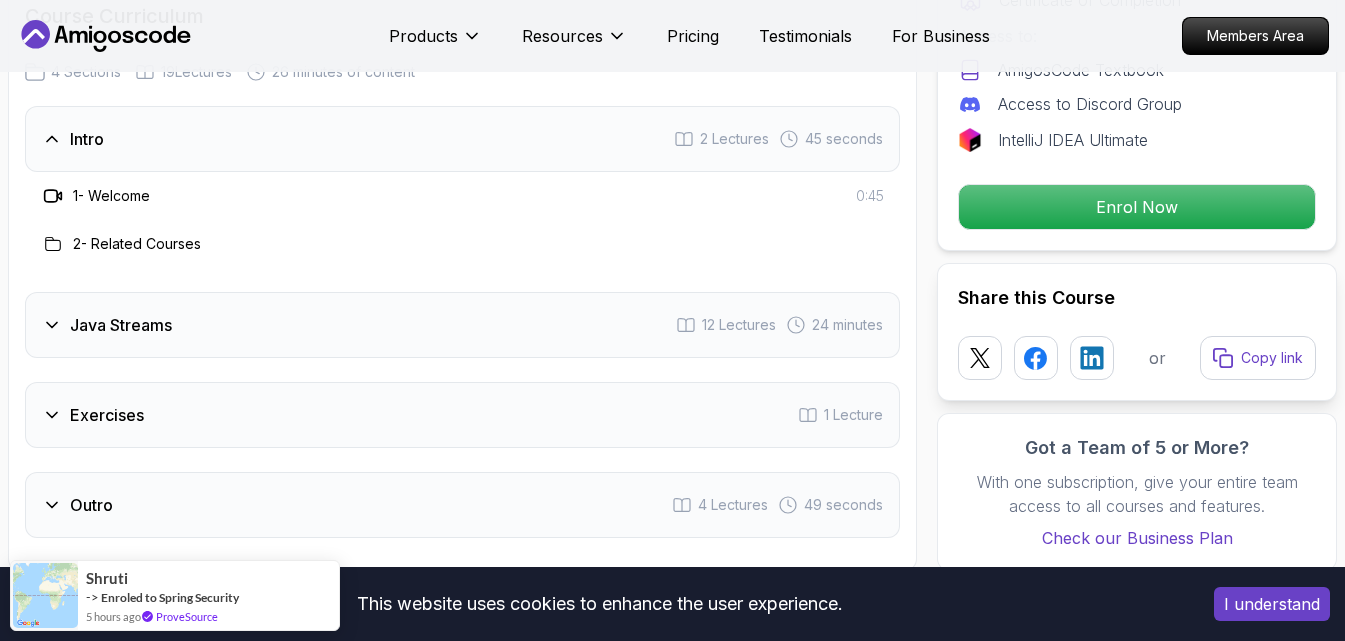 scroll, scrollTop: 2637, scrollLeft: 0, axis: vertical 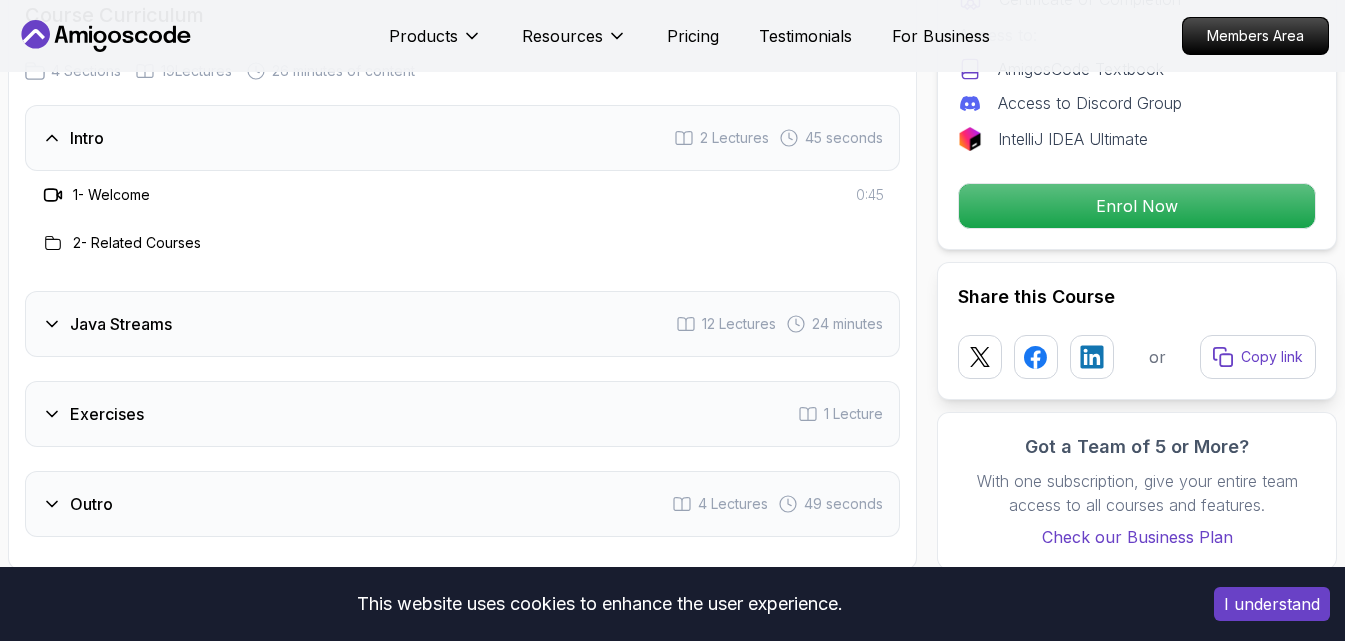 click on "1  -   Welcome" at bounding box center [111, 195] 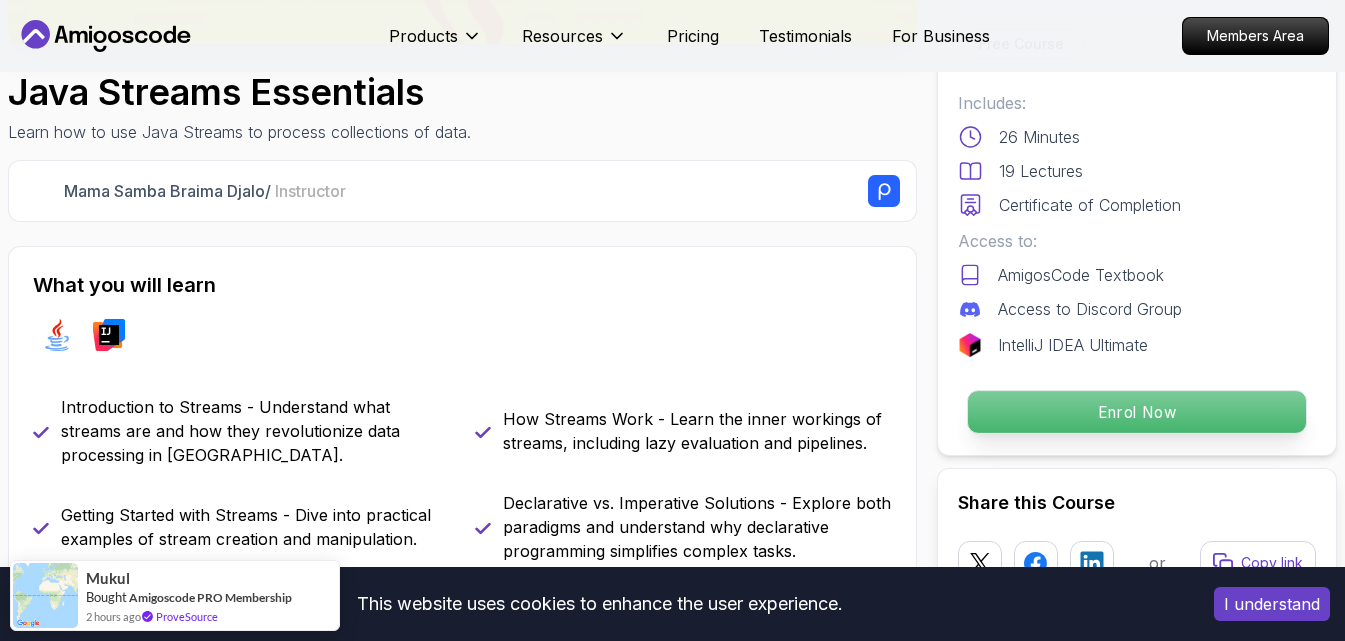 scroll, scrollTop: 585, scrollLeft: 0, axis: vertical 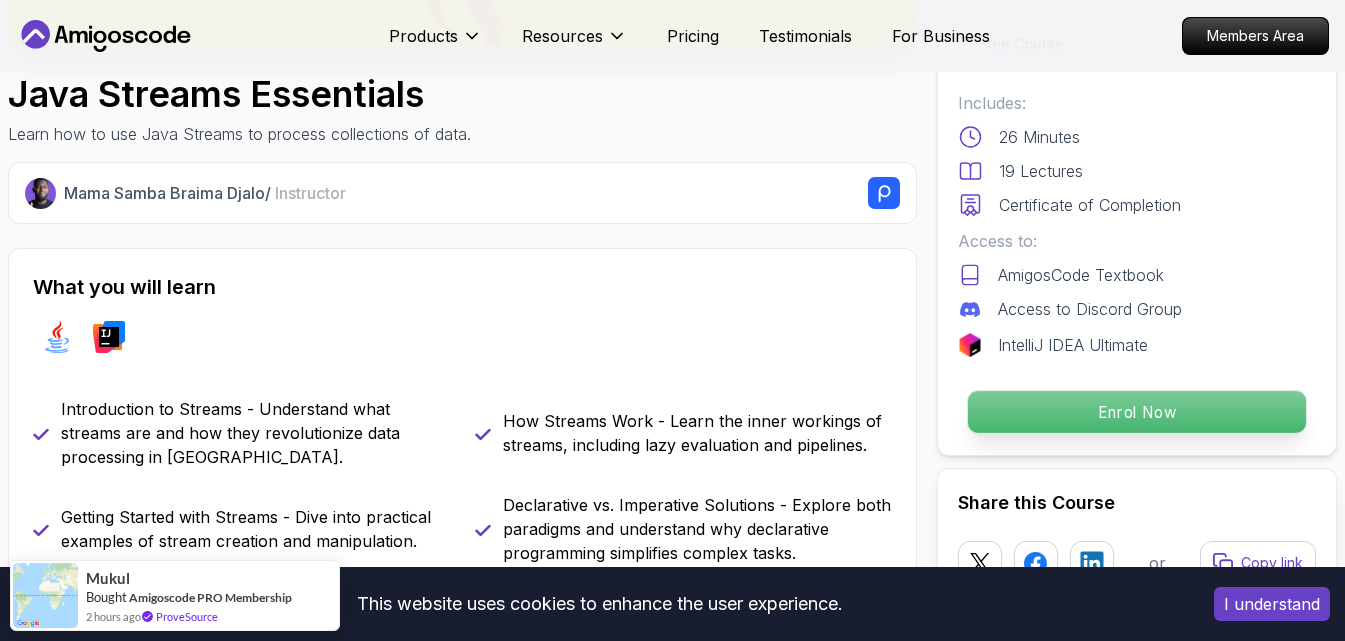 click on "Enrol Now" at bounding box center (1137, 412) 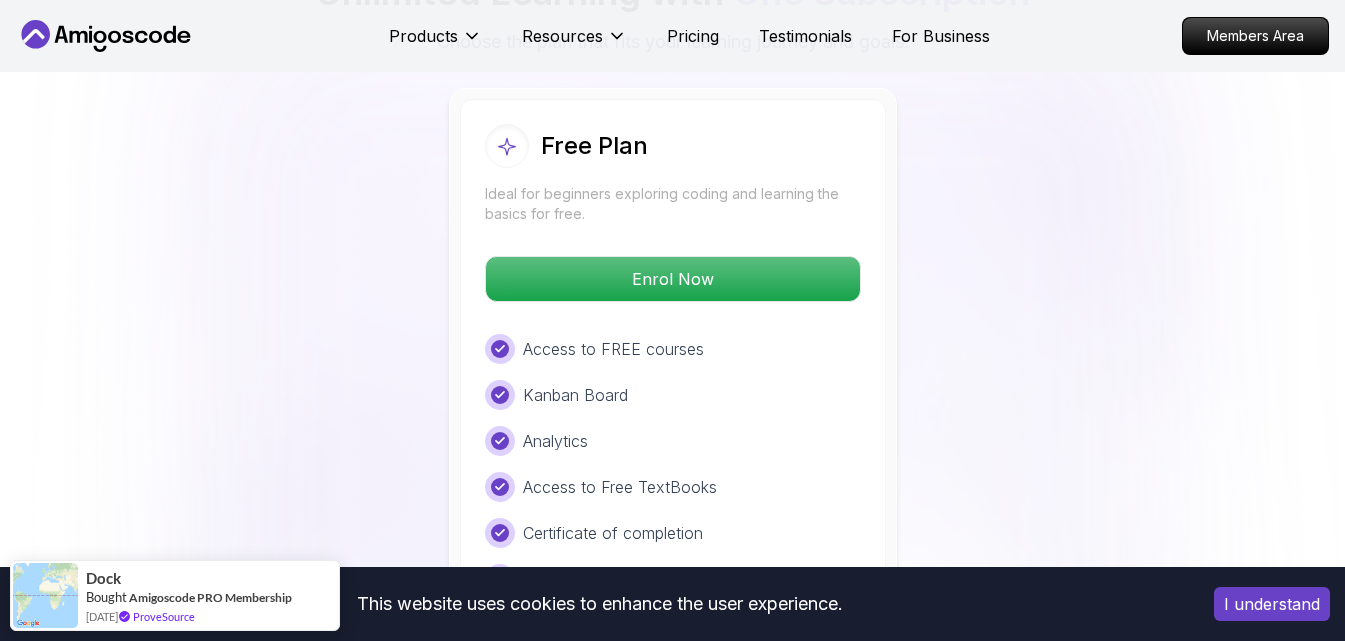 scroll, scrollTop: 3564, scrollLeft: 0, axis: vertical 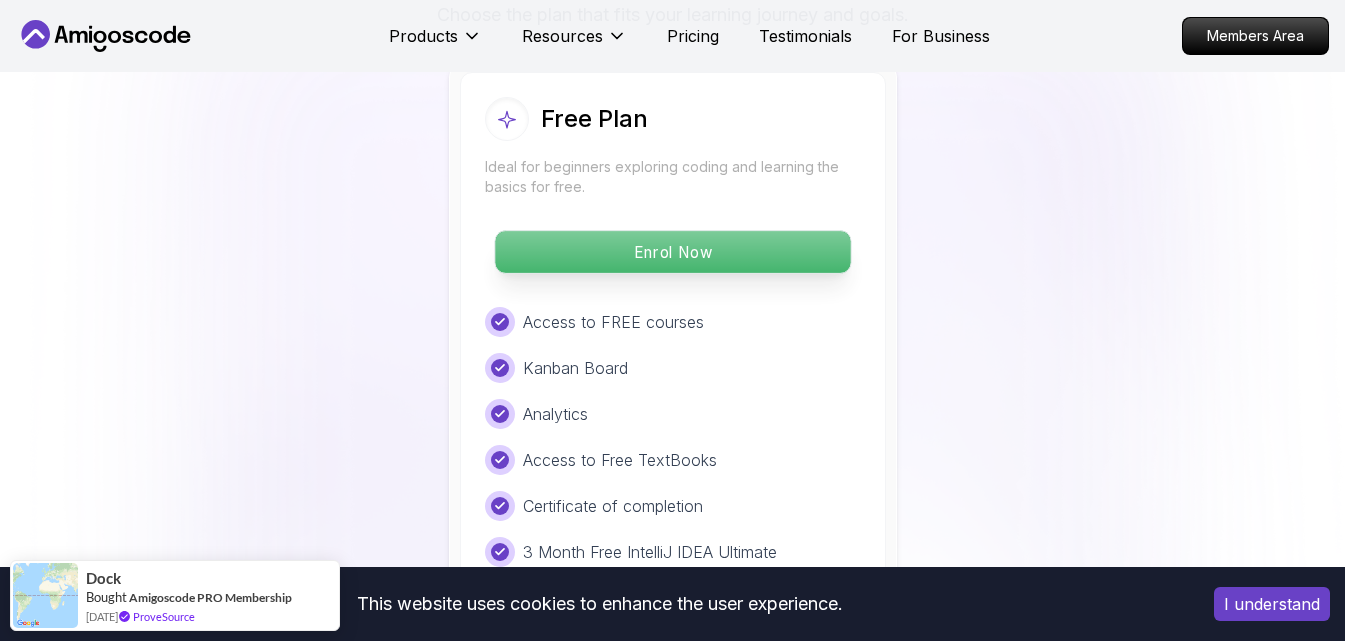 click on "Enrol Now" at bounding box center [672, 252] 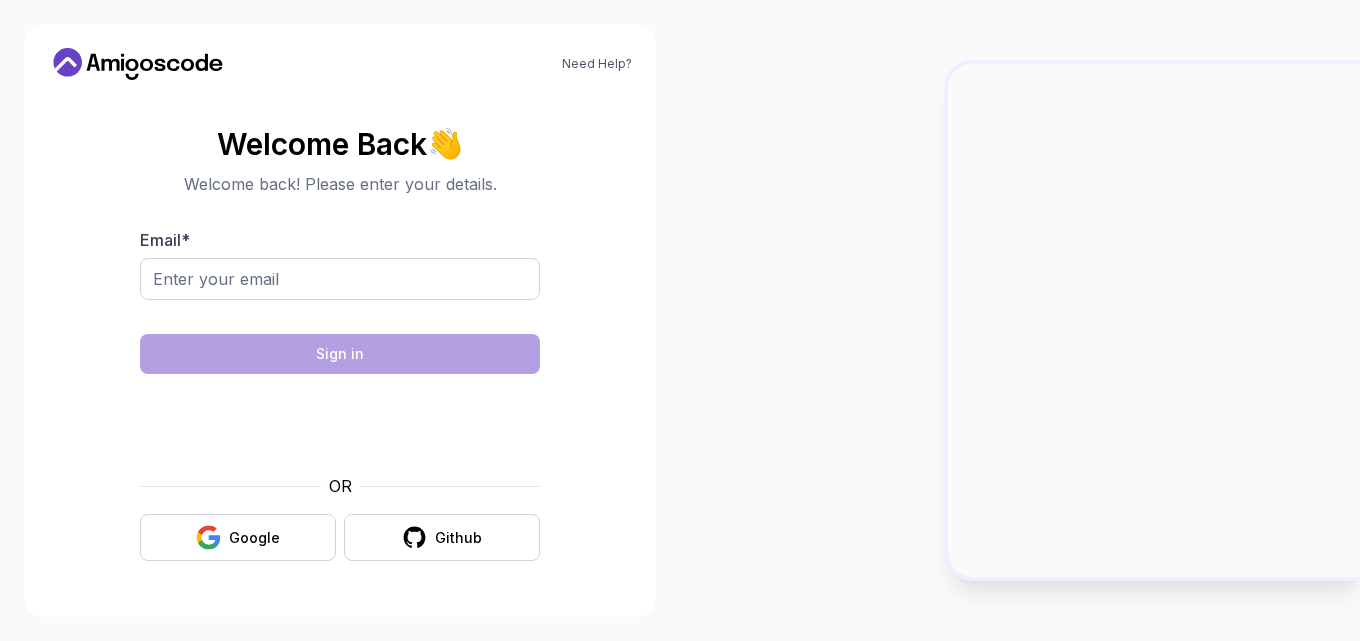 scroll, scrollTop: 0, scrollLeft: 0, axis: both 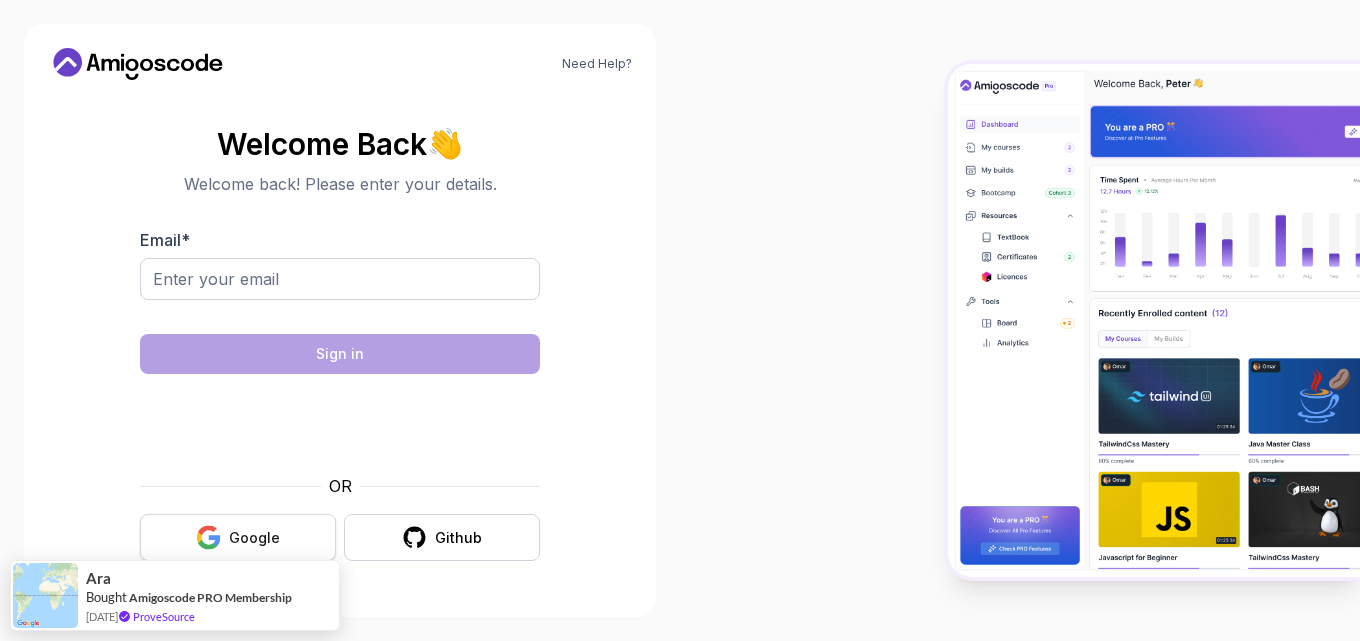 click on "Google" at bounding box center [254, 538] 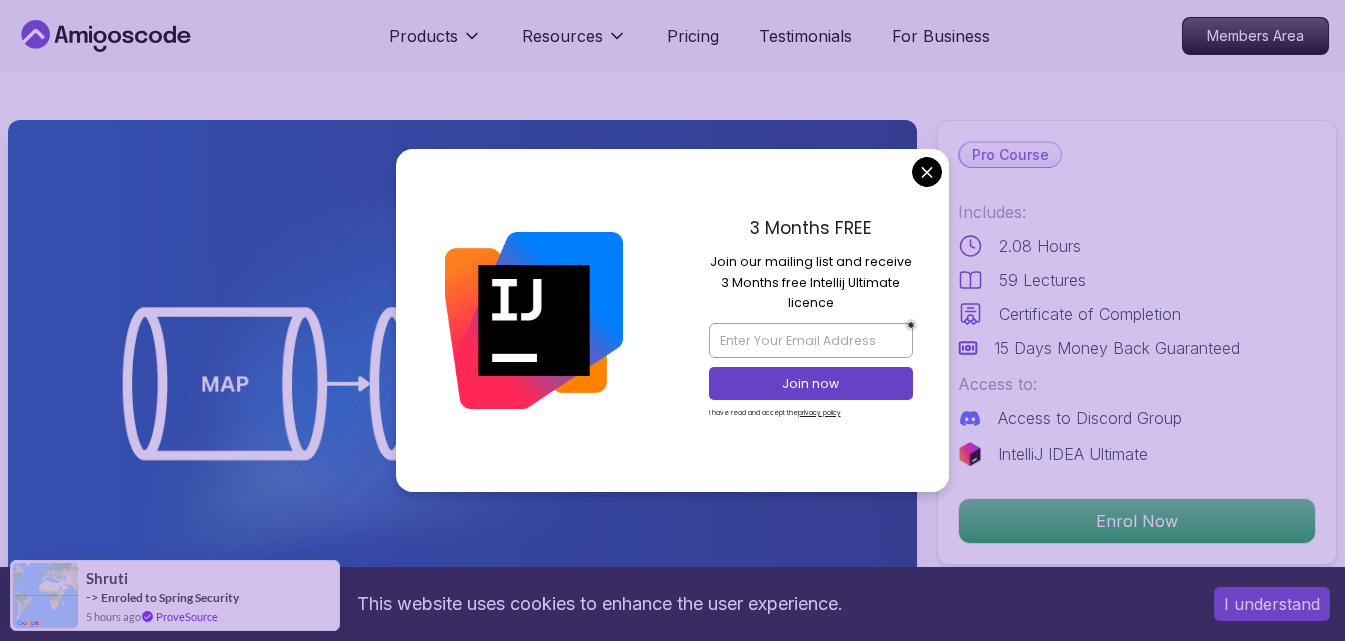 scroll, scrollTop: 0, scrollLeft: 0, axis: both 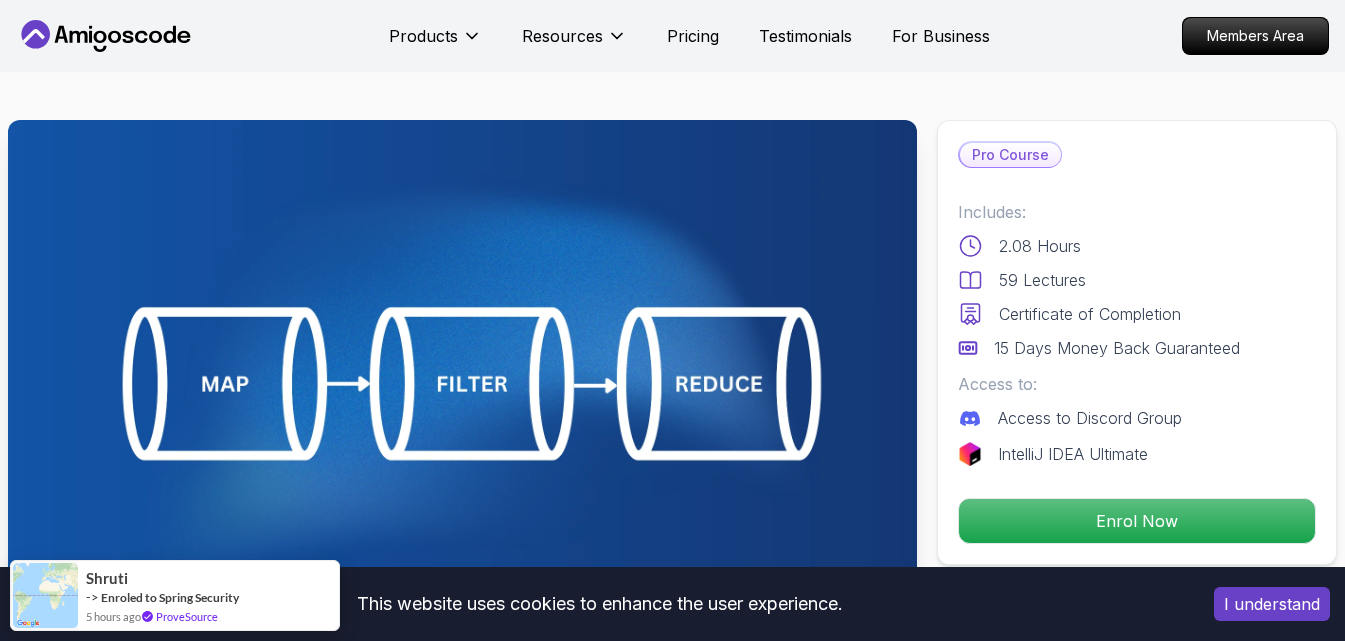 click on "×
This website uses cookies to enhance the user experience. I understand Products Resources Pricing Testimonials For Business Members Area Products Resources Pricing Testimonials For Business Members Area Java Streams Master Data Processing with Java Streams Mama Samba Braima Djalo  /   Instructor Pro Course Includes: 2.08 Hours 59 Lectures Certificate of Completion 15 Days Money Back Guaranteed Access to: Access to Discord Group IntelliJ IDEA Ultimate Enrol Now Share this Course or Copy link Got a Team of 5 or More? With one subscription, give your entire team access to all courses and features. Check our Business Plan Mama Samba Braima Djalo  /   Instructor What you will learn java intellij Introduction to Streams - Understand Java Streams and their role in functional programming. Stream Types - Work with `IntStream` and other specialized stream types for optimized performance." at bounding box center (672, 4149) 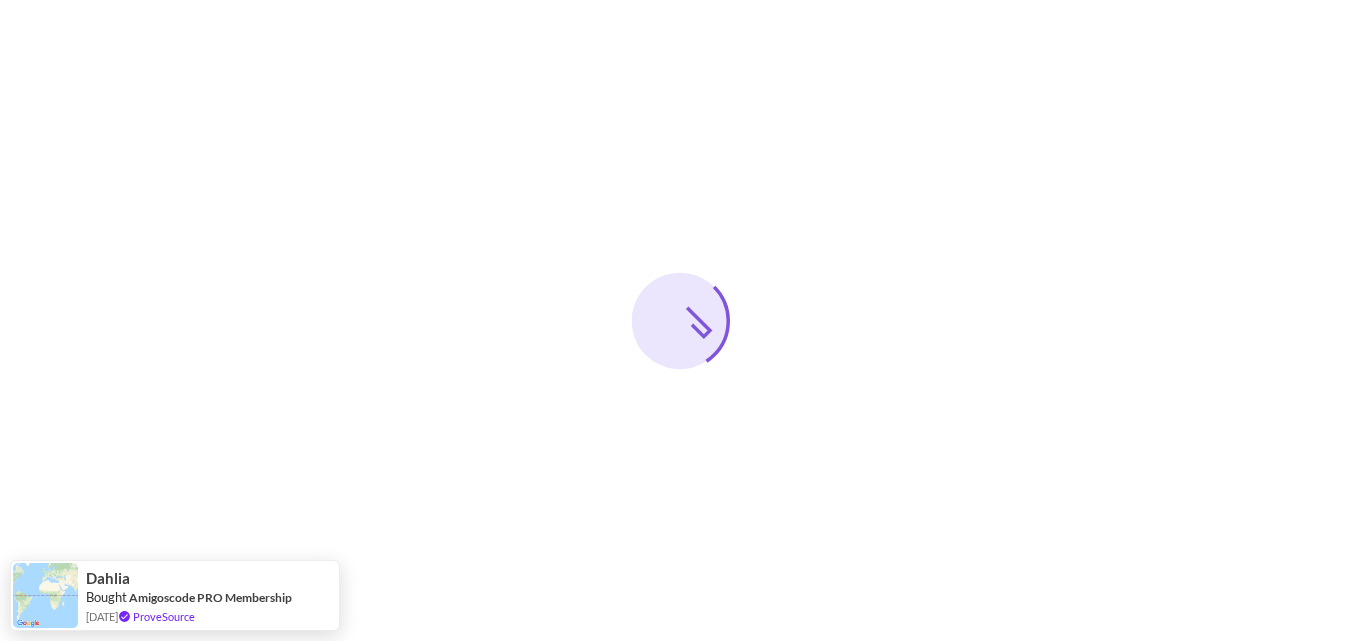 scroll, scrollTop: 0, scrollLeft: 0, axis: both 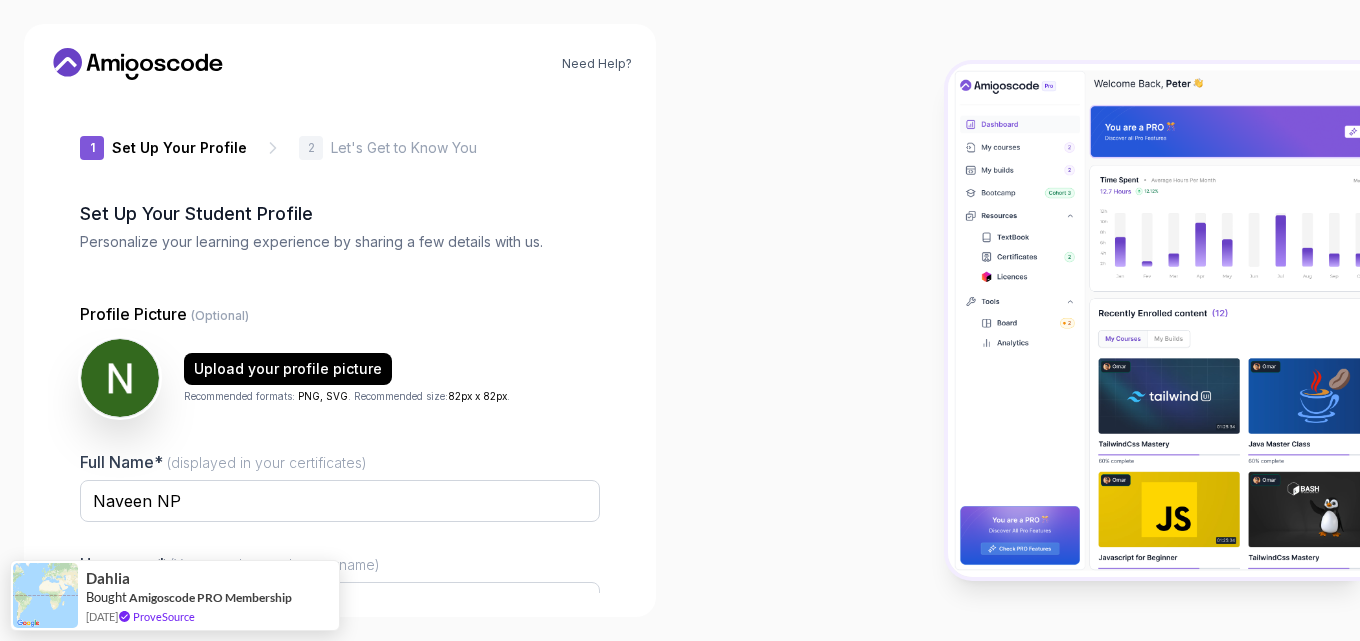 type on "happydeer6424c" 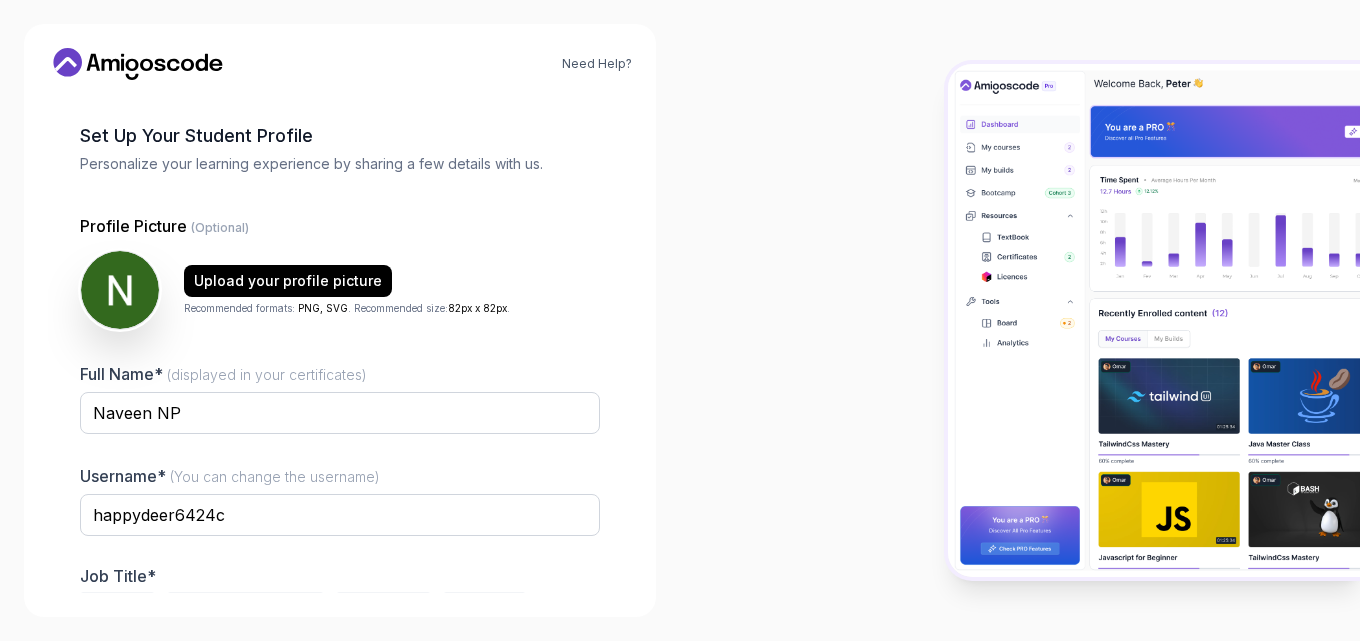 scroll, scrollTop: 193, scrollLeft: 0, axis: vertical 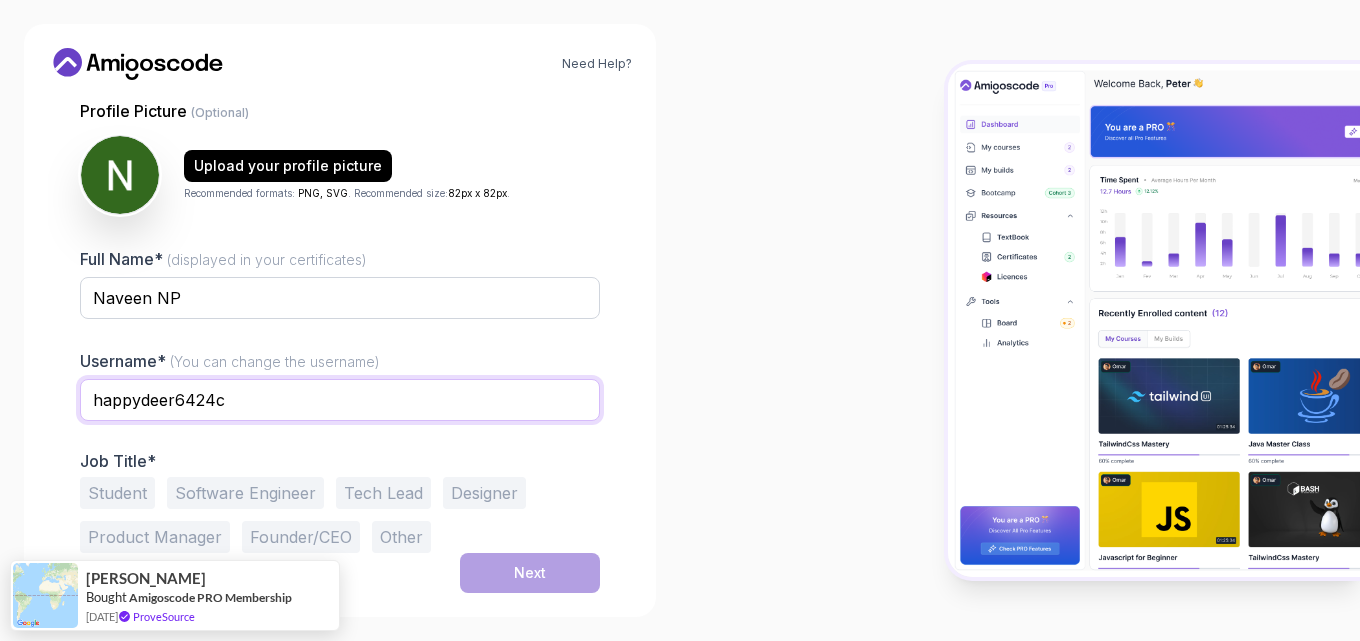 click on "happydeer6424c" at bounding box center [340, 400] 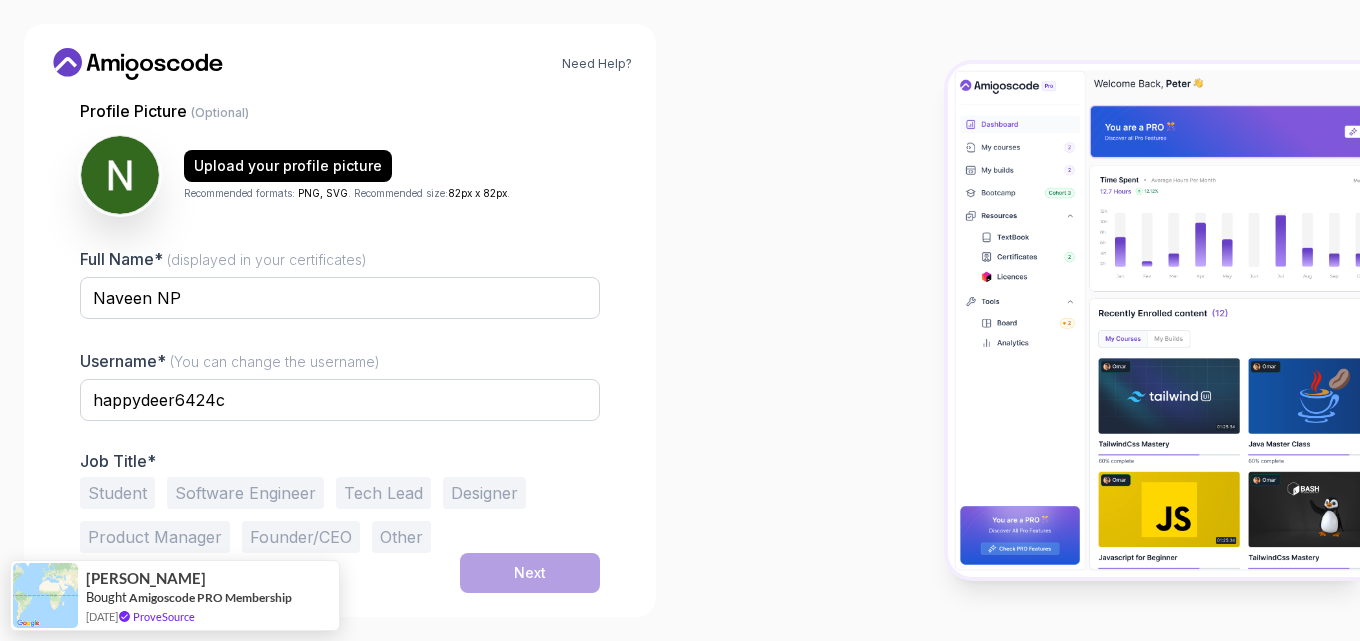 click at bounding box center [1020, 320] 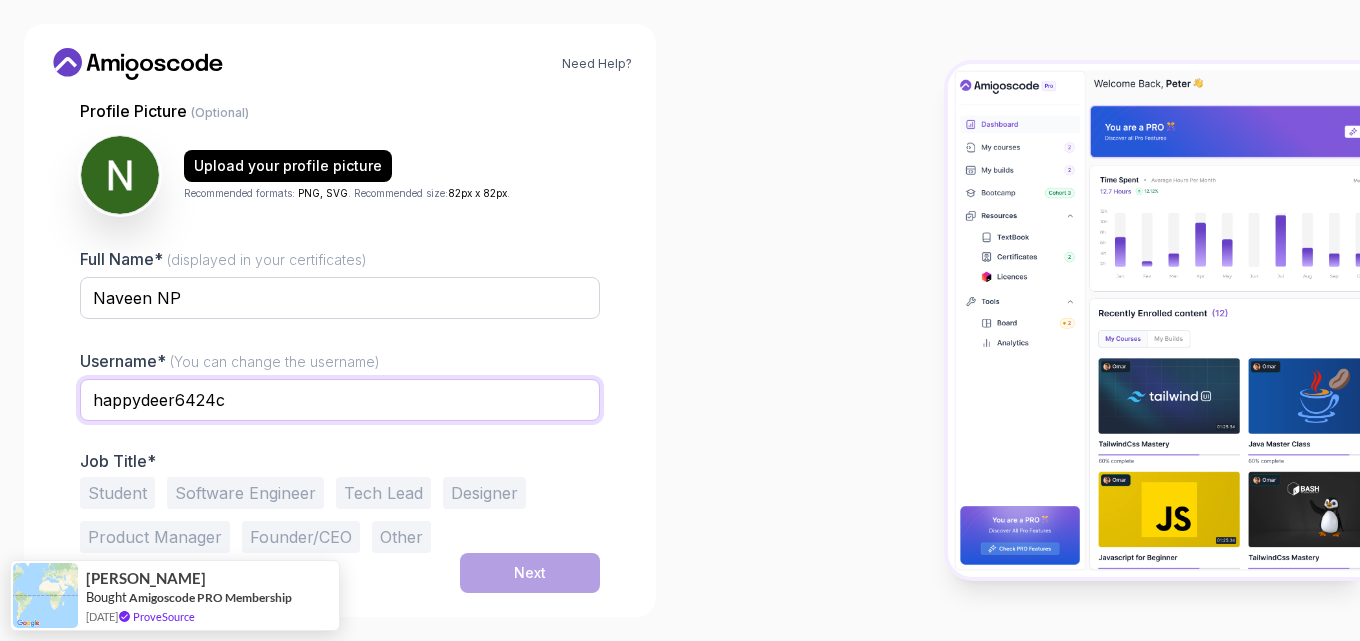 click on "happydeer6424c" at bounding box center [340, 400] 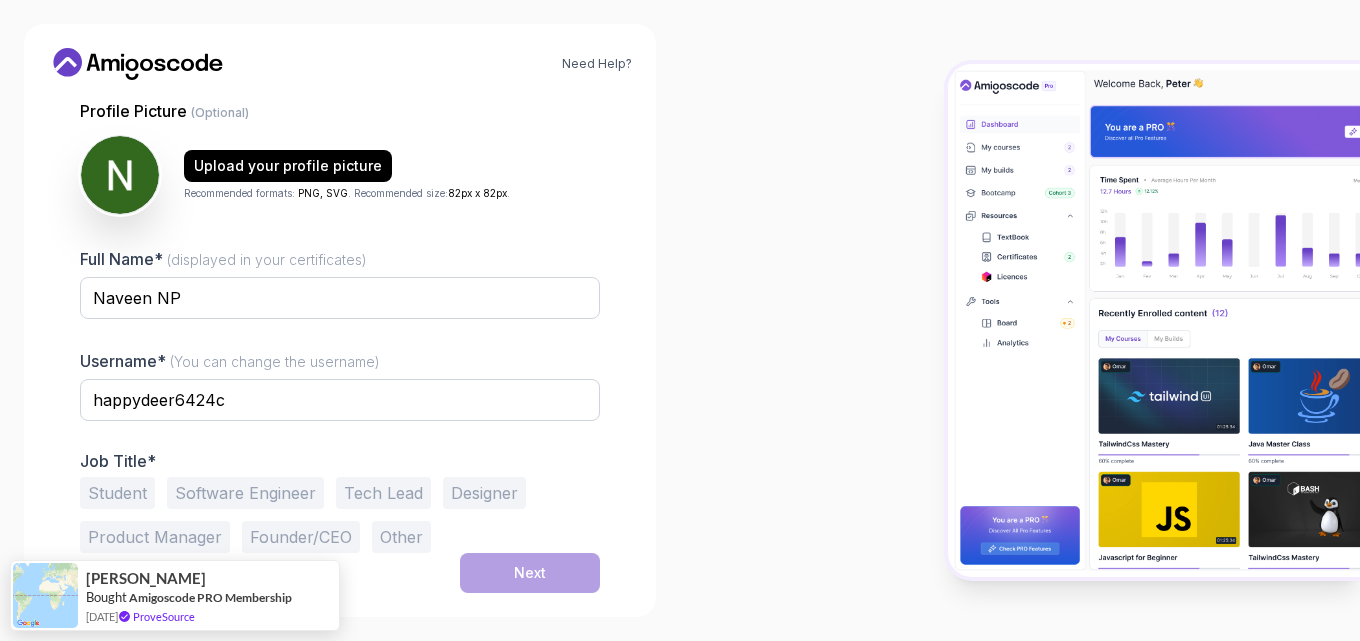 click at bounding box center (1020, 320) 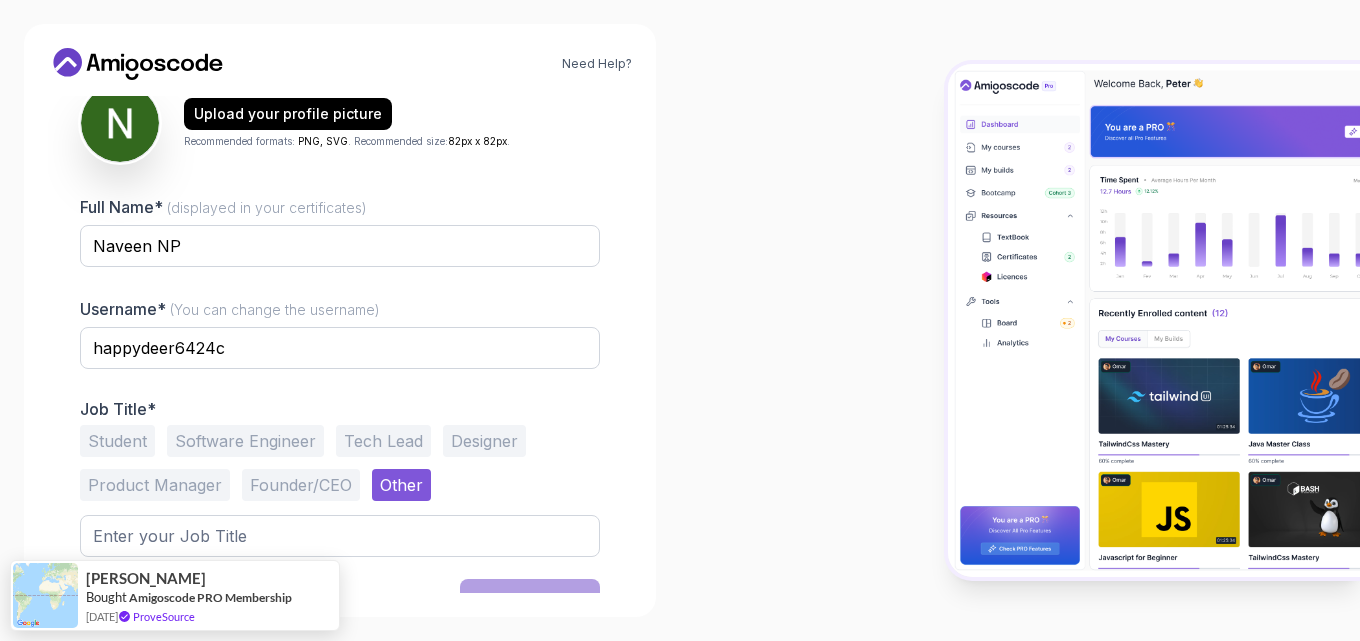 scroll, scrollTop: 271, scrollLeft: 0, axis: vertical 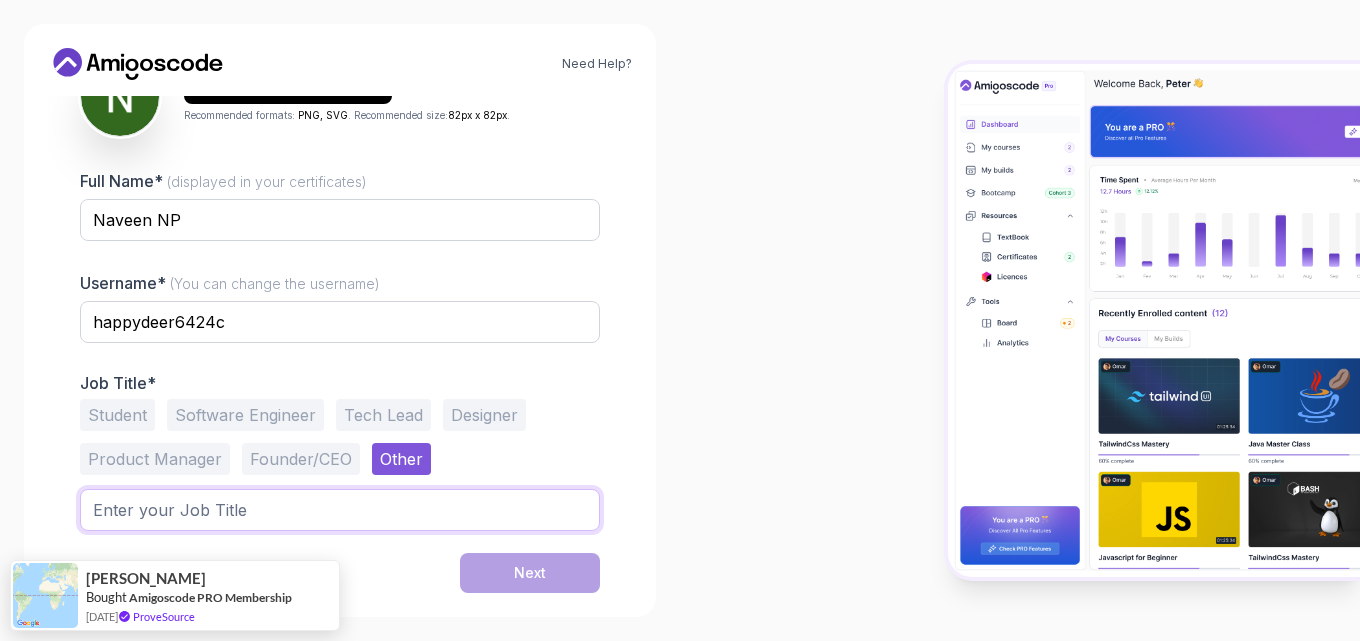 click at bounding box center (340, 510) 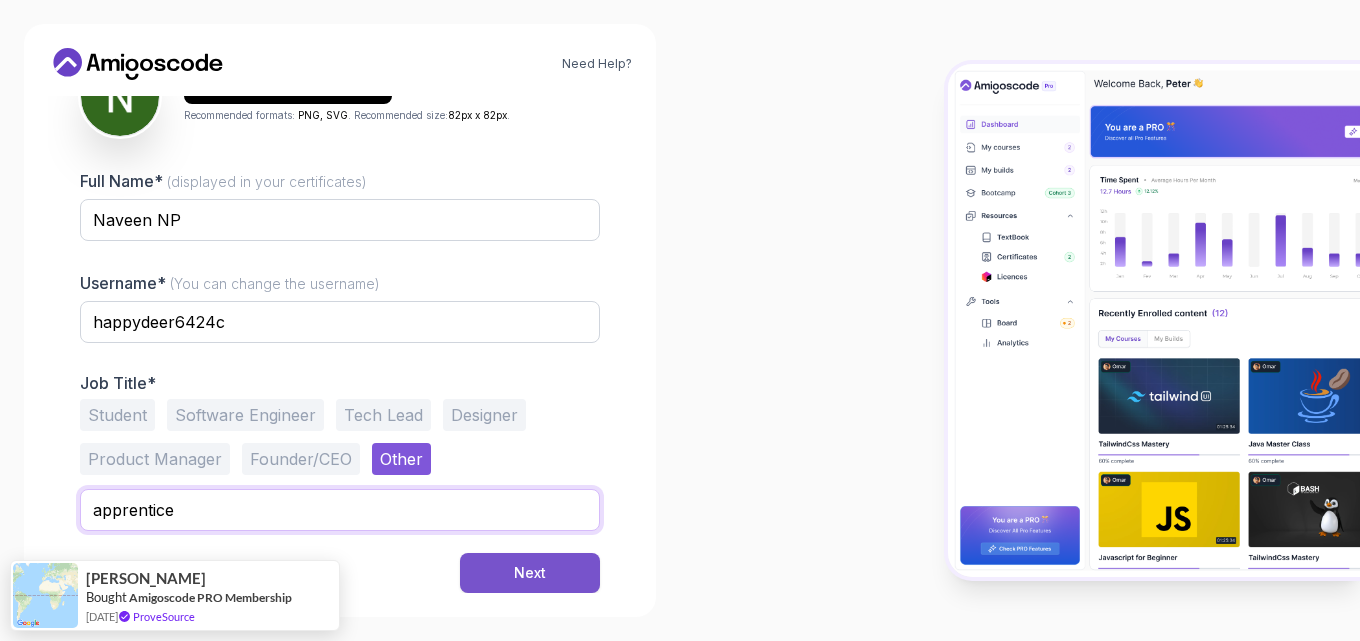 type on "apprentice" 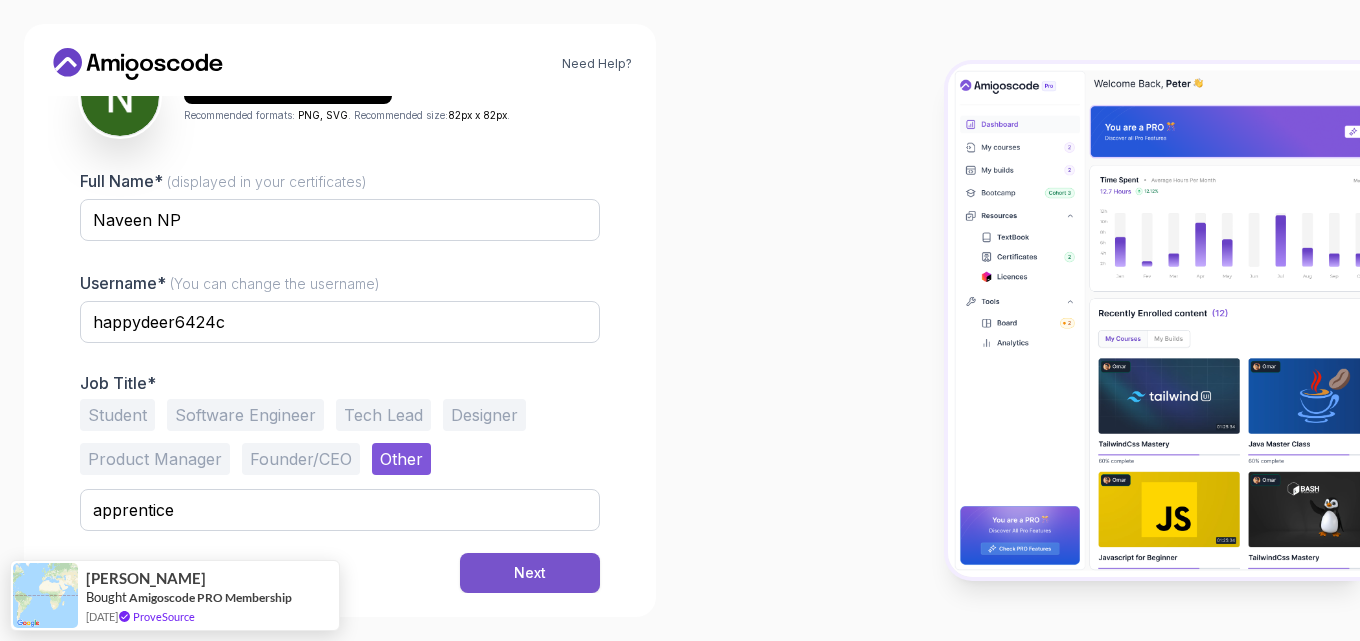 click on "Next" at bounding box center [530, 573] 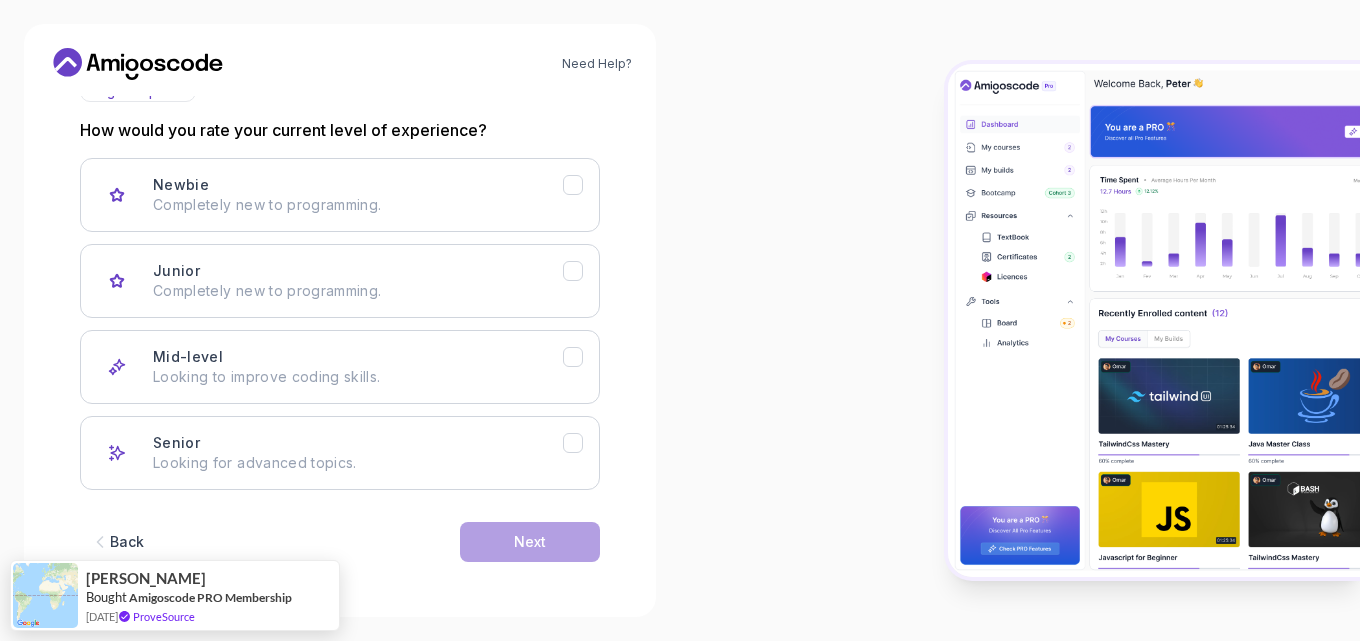 scroll, scrollTop: 256, scrollLeft: 0, axis: vertical 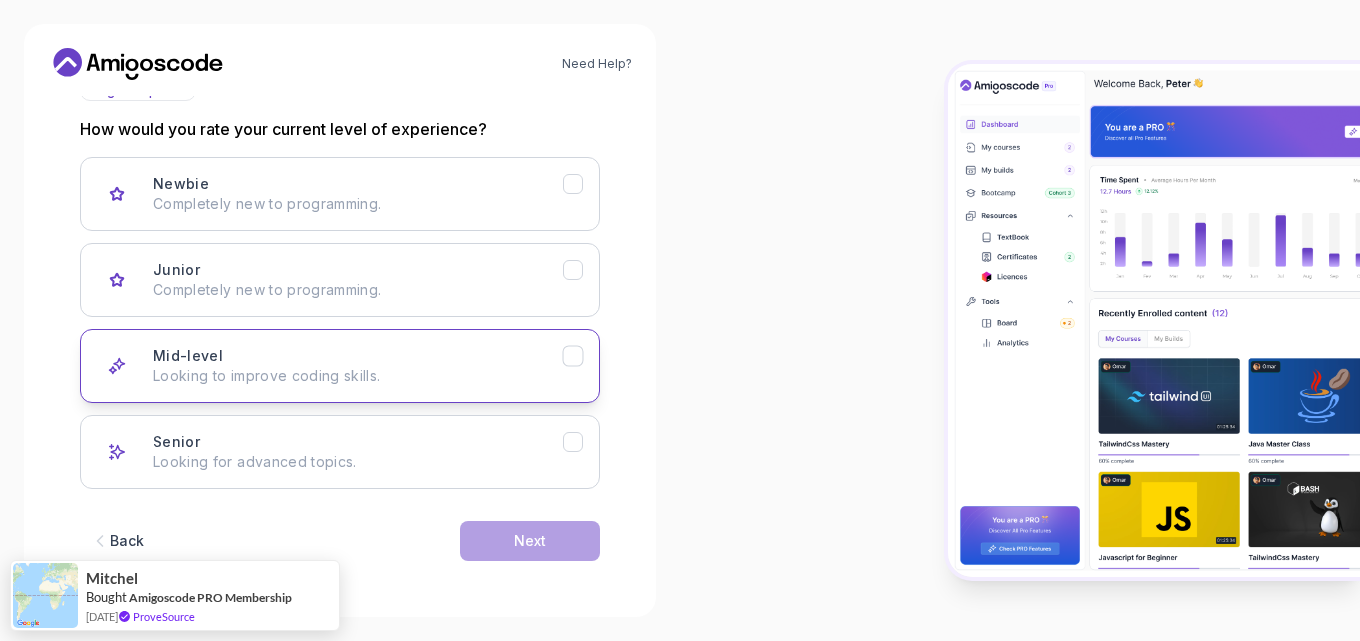 click on "Looking to improve coding skills." at bounding box center (358, 376) 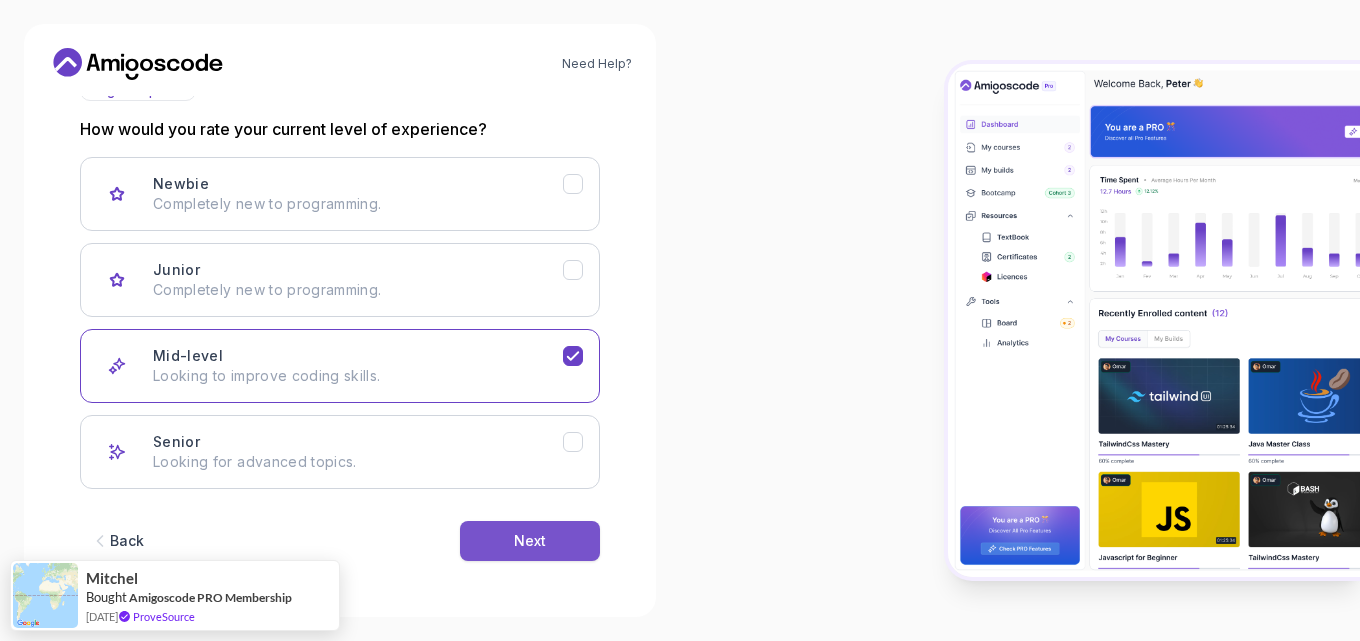 click on "Next" at bounding box center (530, 541) 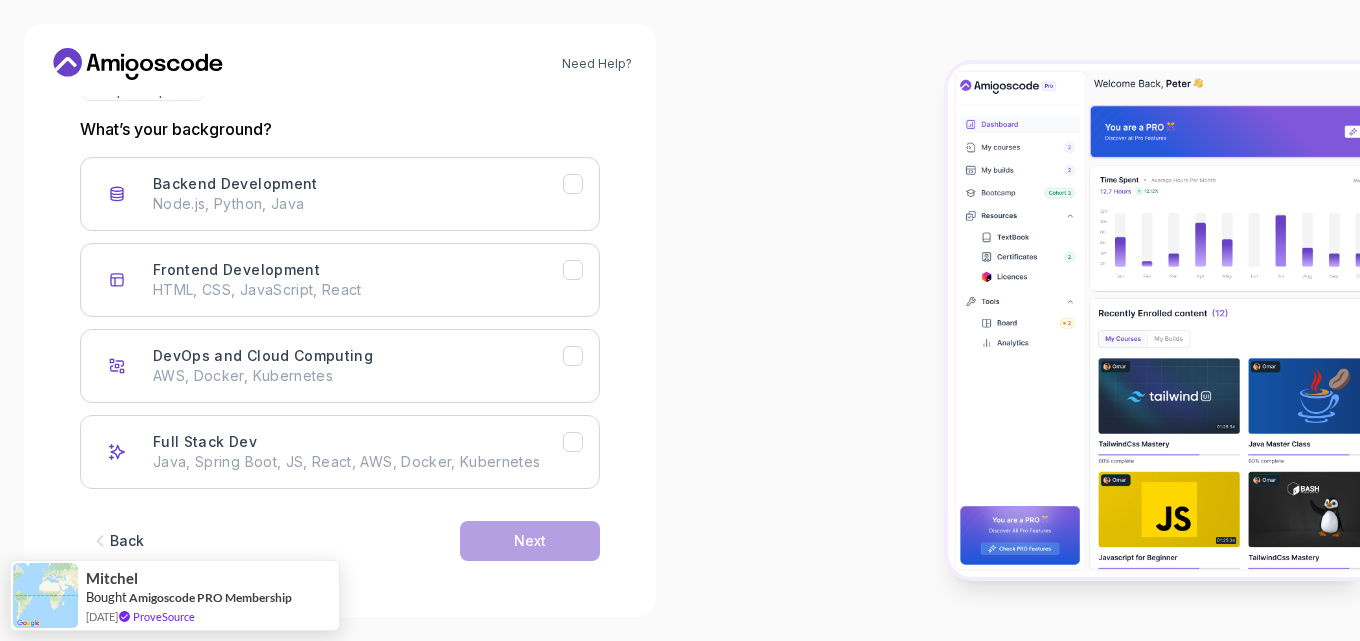scroll, scrollTop: 256, scrollLeft: 0, axis: vertical 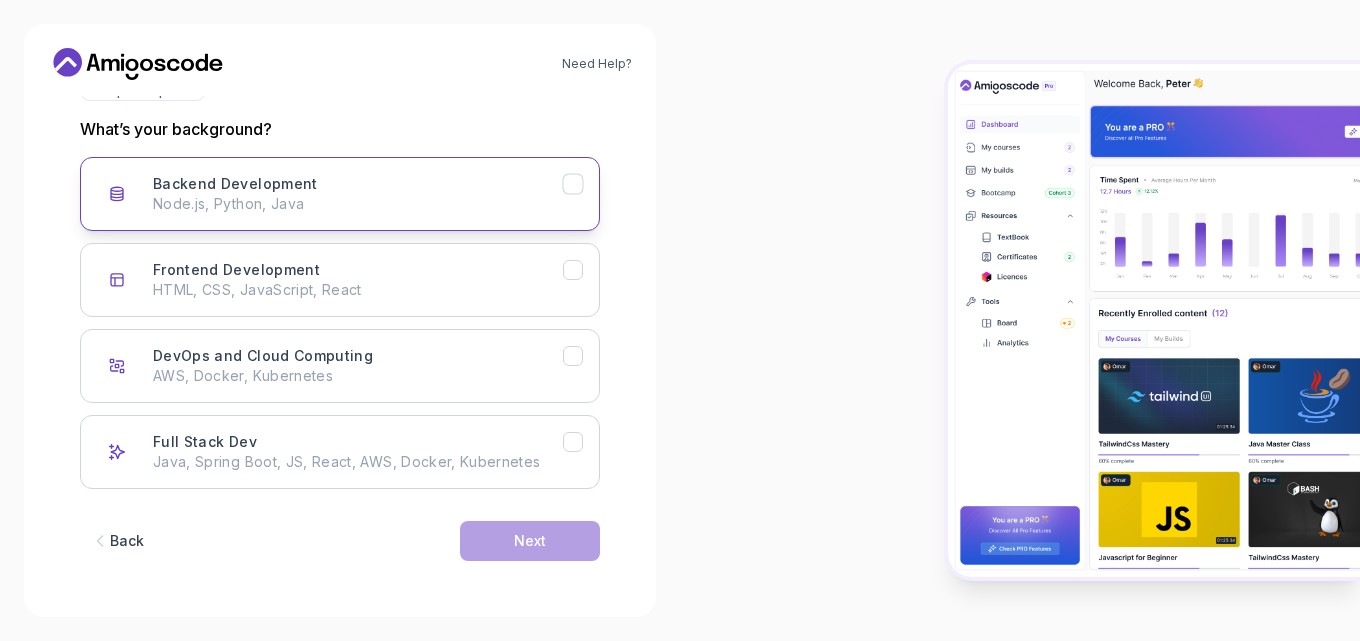 click on "Backend Development Node.js, Python, Java" at bounding box center (340, 194) 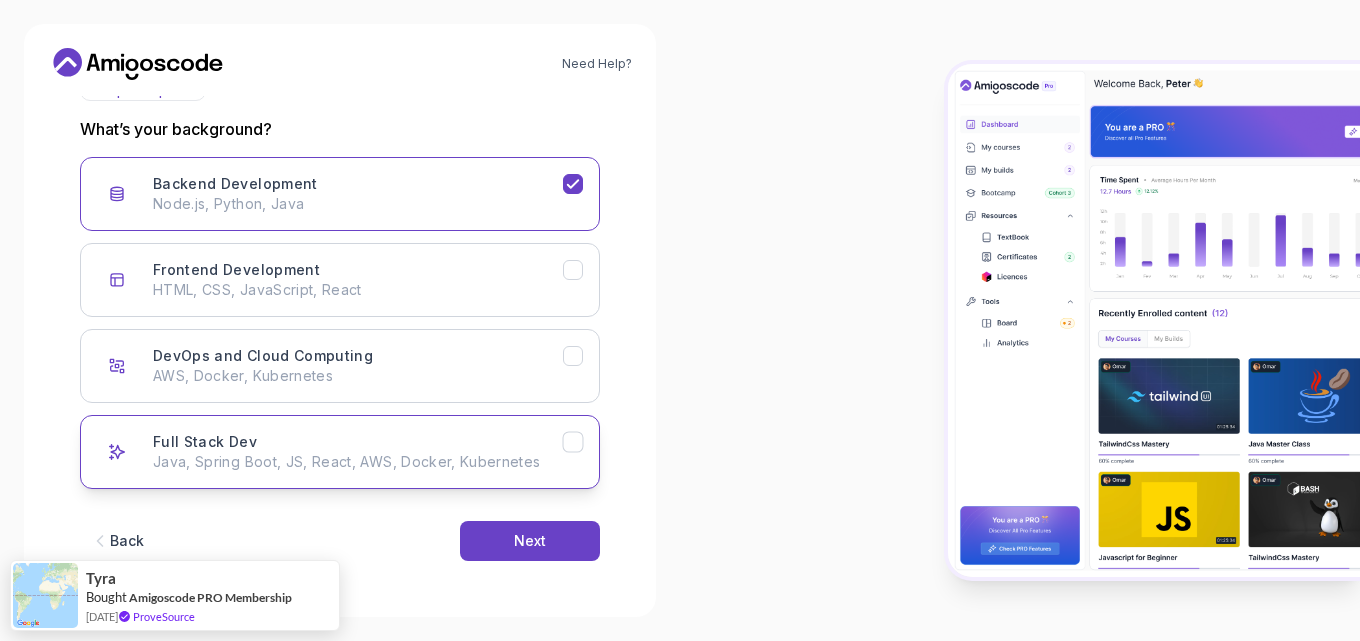 click on "Full Stack Dev Java, Spring Boot, JS, React, AWS, Docker, Kubernetes" at bounding box center (358, 452) 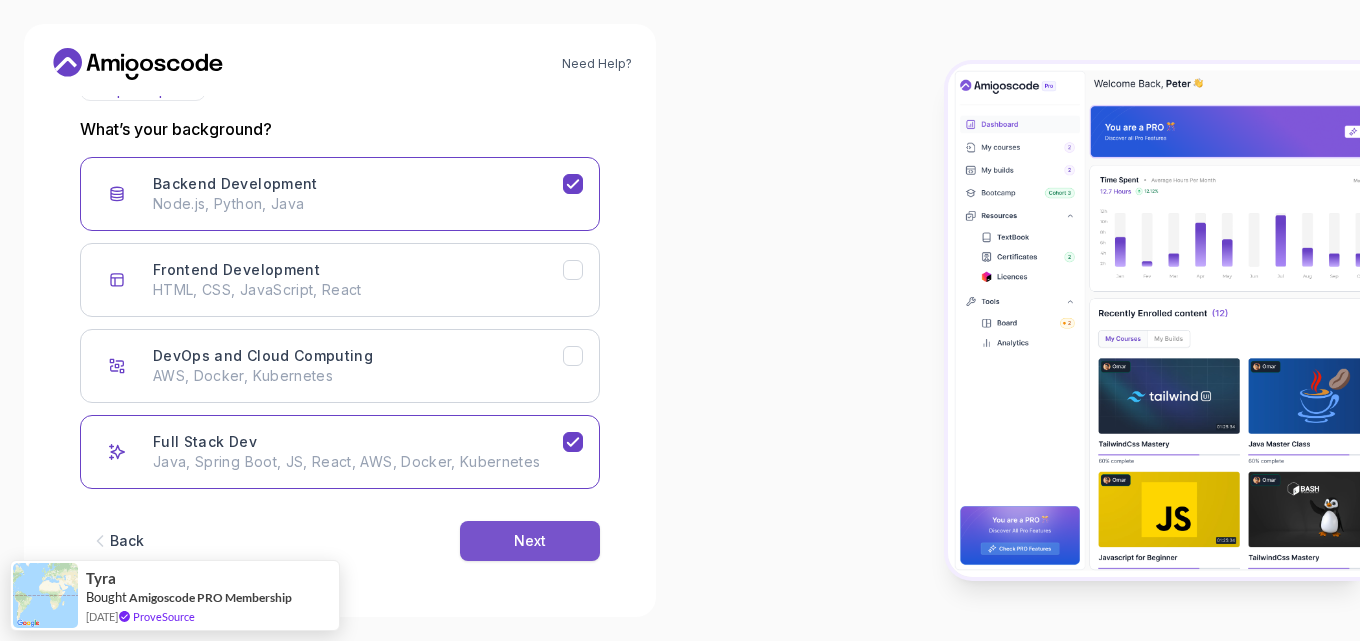 click on "Next" at bounding box center [530, 541] 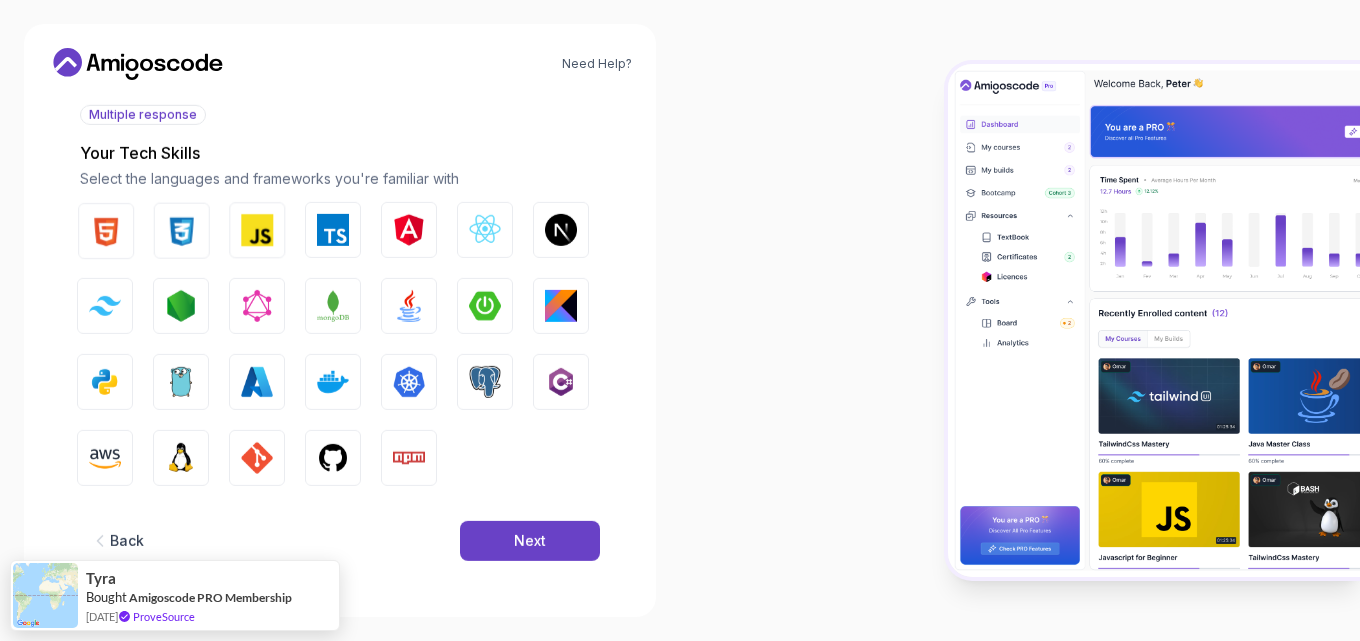 scroll, scrollTop: 232, scrollLeft: 0, axis: vertical 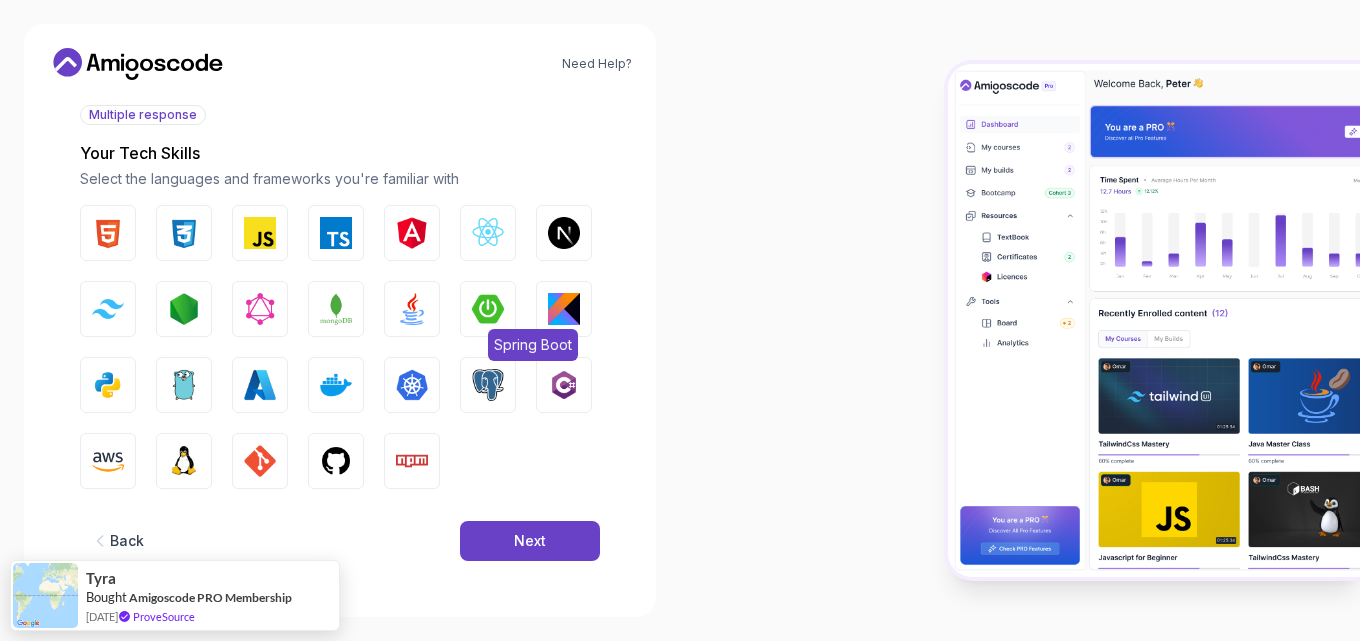 click at bounding box center [488, 309] 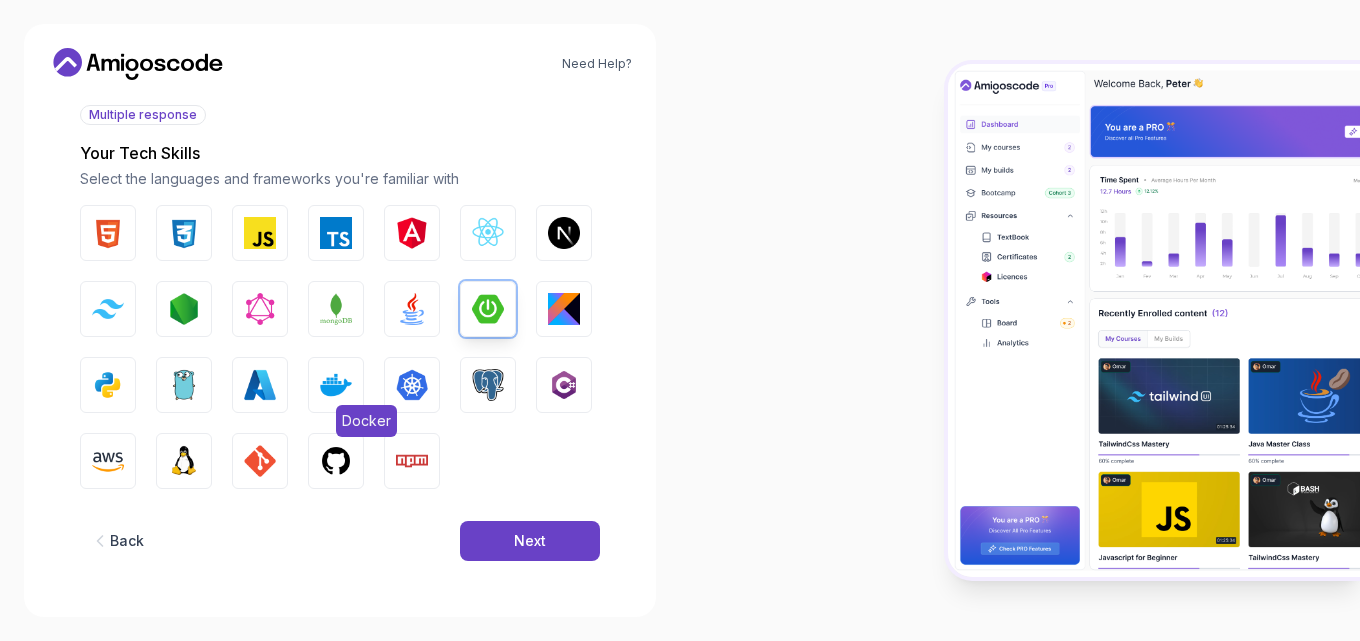 click at bounding box center [336, 385] 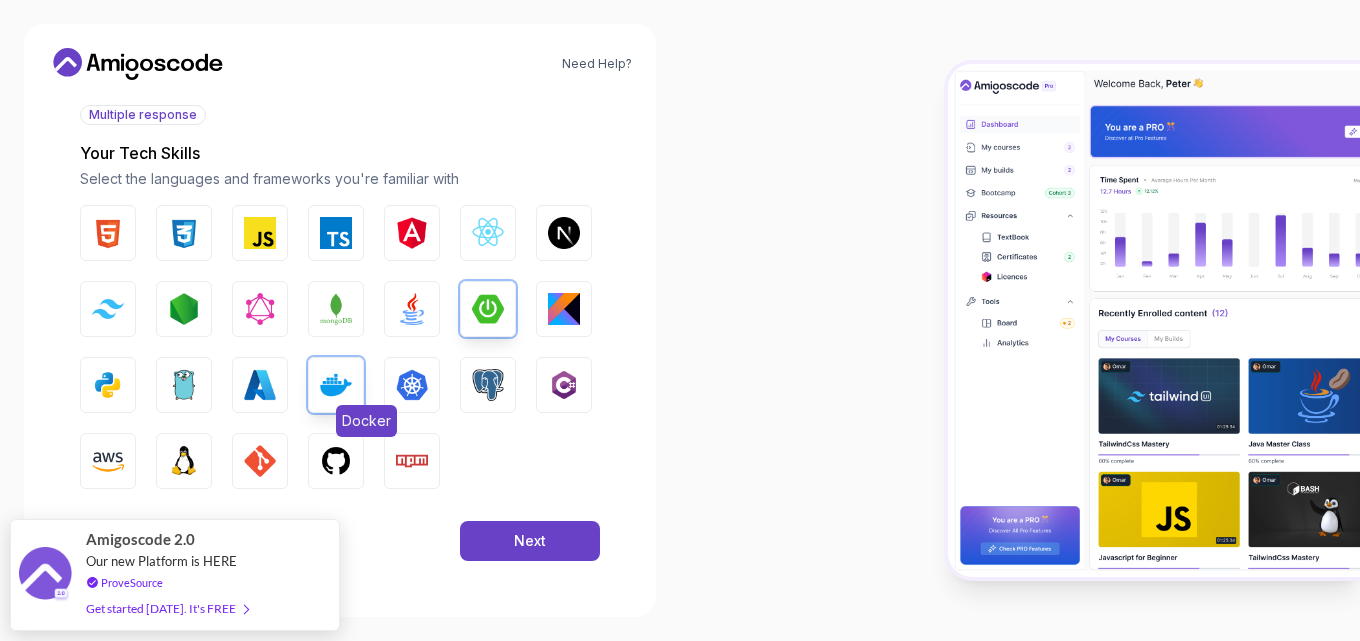 click on "Docker" at bounding box center (336, 385) 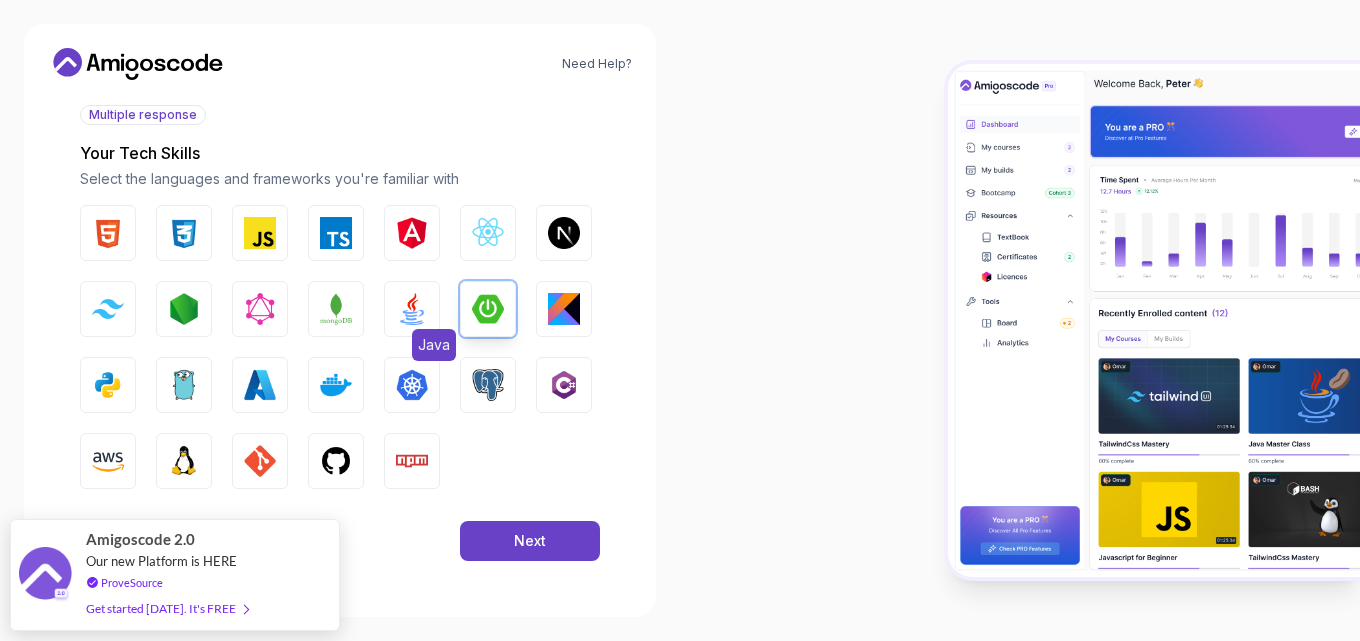 click on "Java" at bounding box center (412, 309) 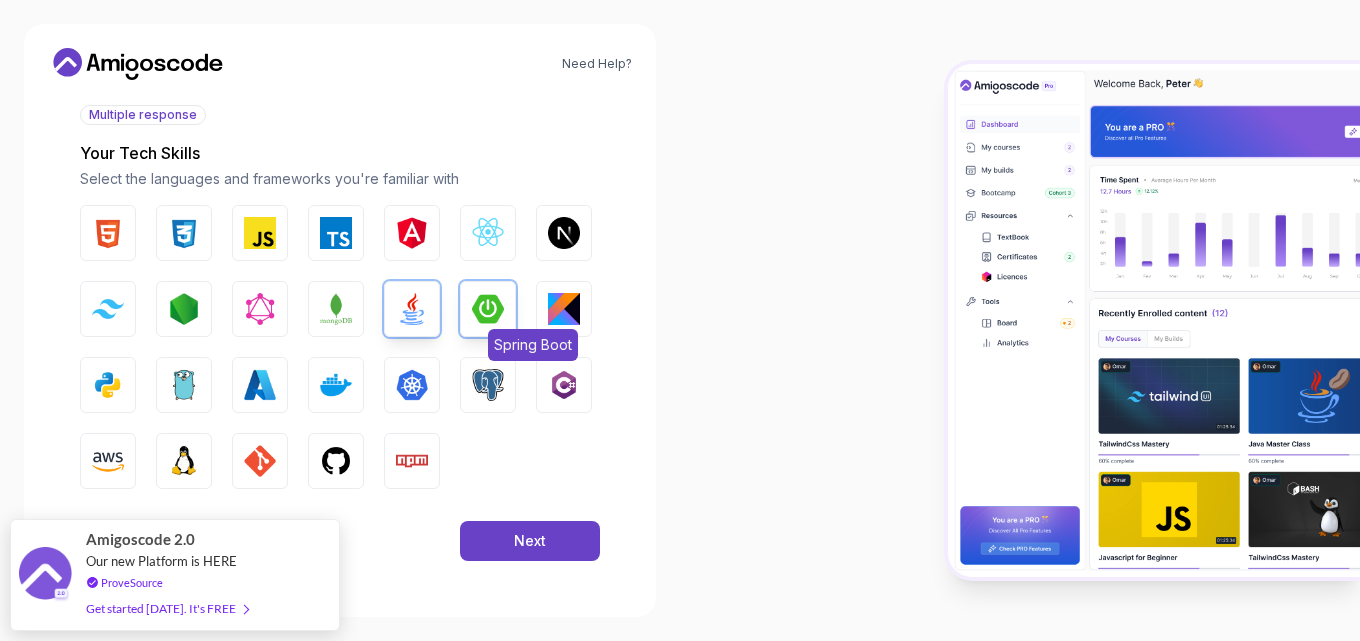 click at bounding box center [488, 309] 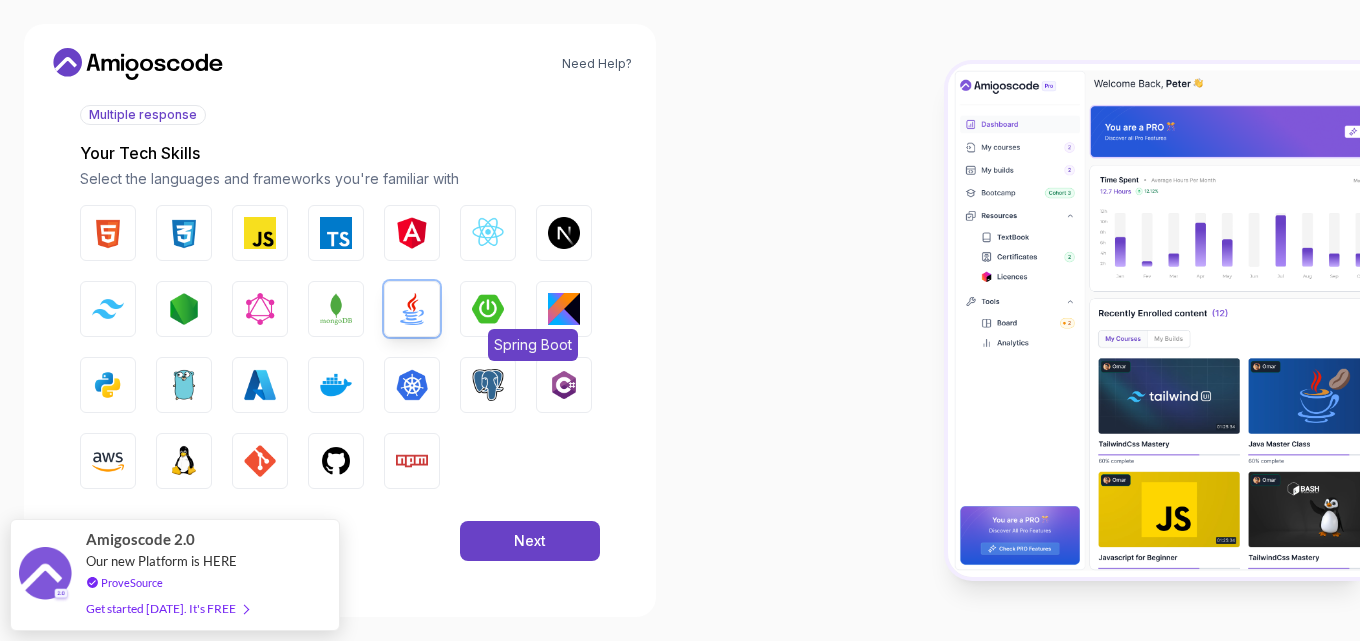 click at bounding box center [488, 309] 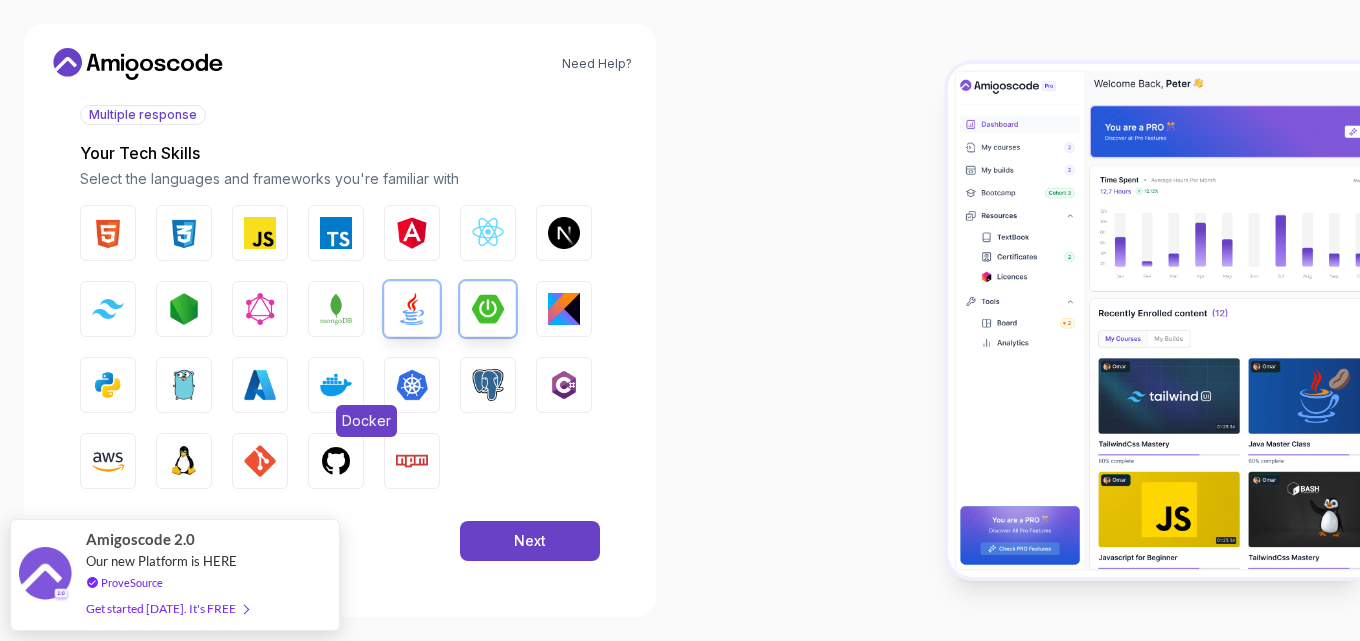 click at bounding box center (336, 385) 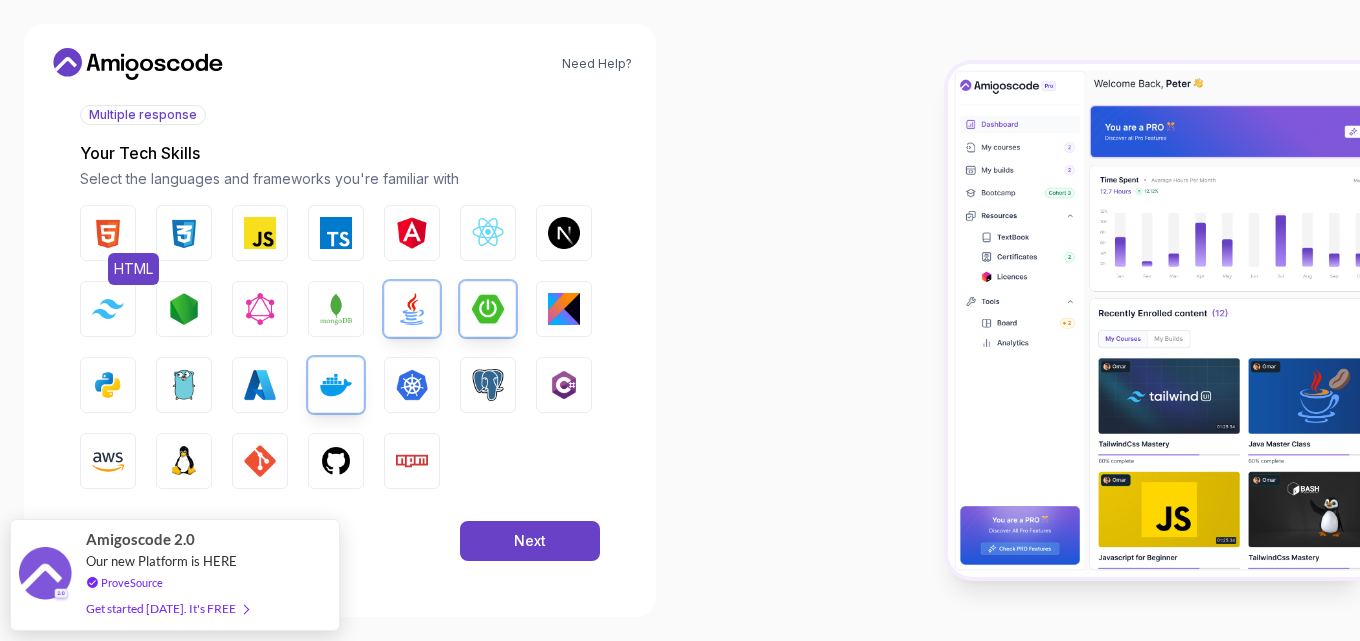 click at bounding box center (108, 233) 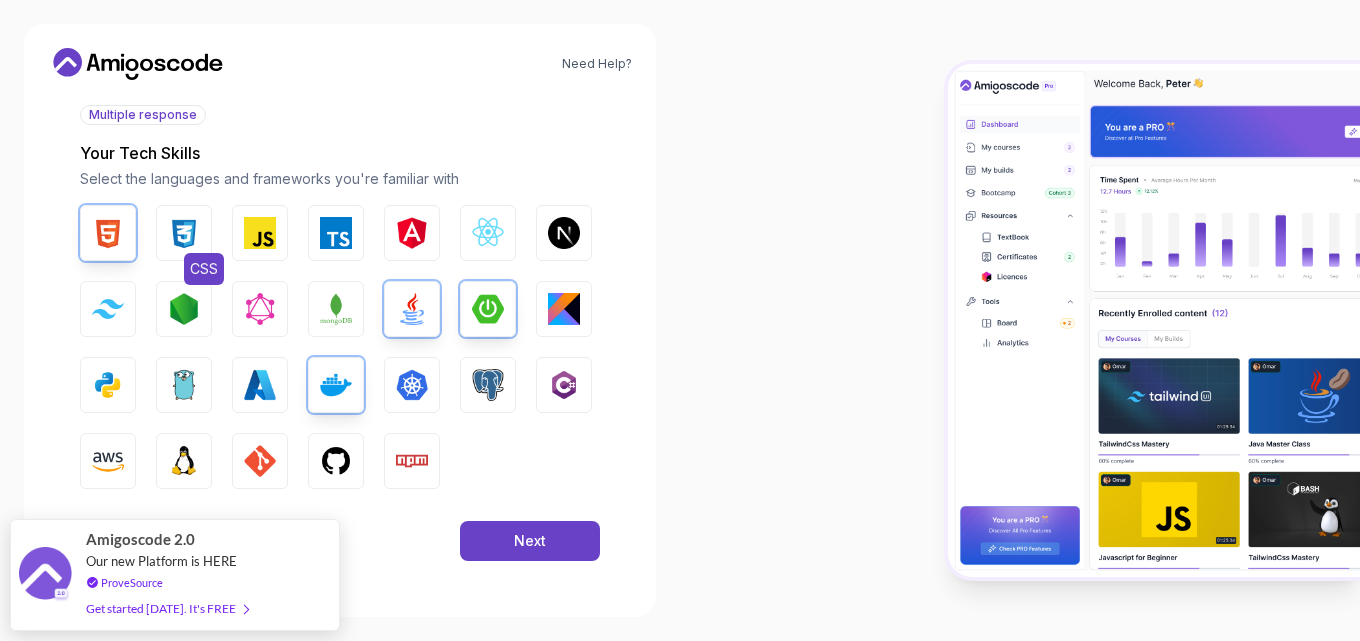 click at bounding box center [184, 233] 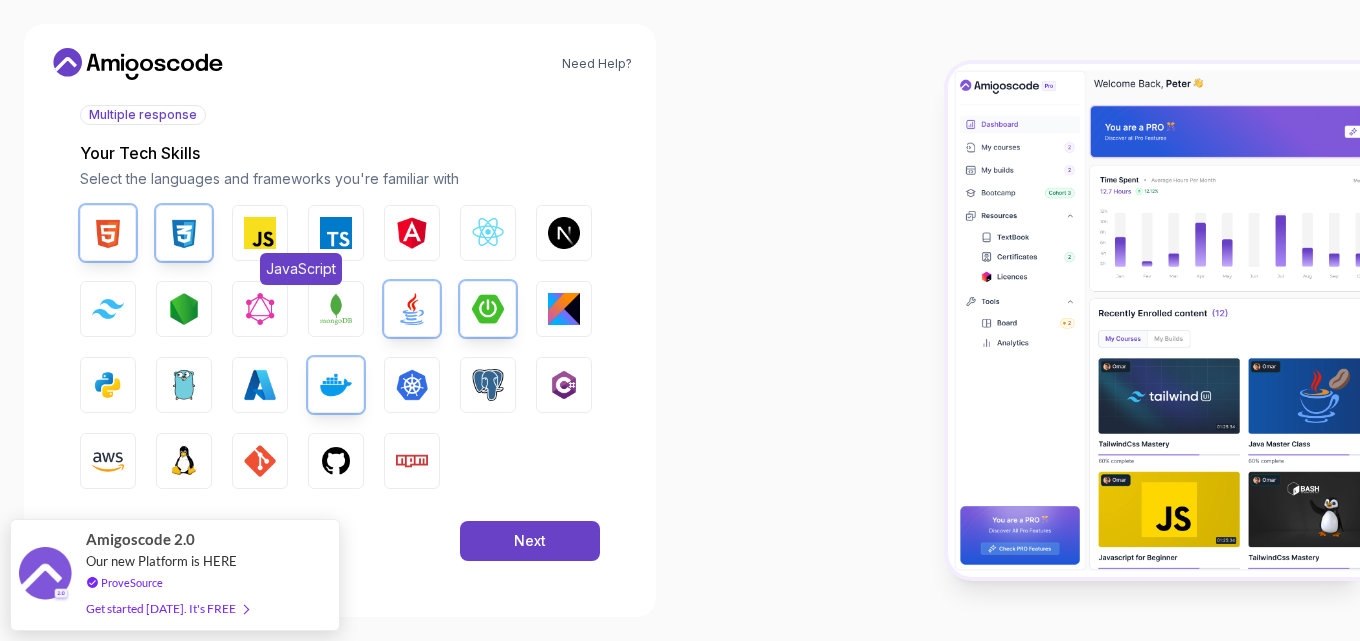 click on "JavaScript" at bounding box center [260, 233] 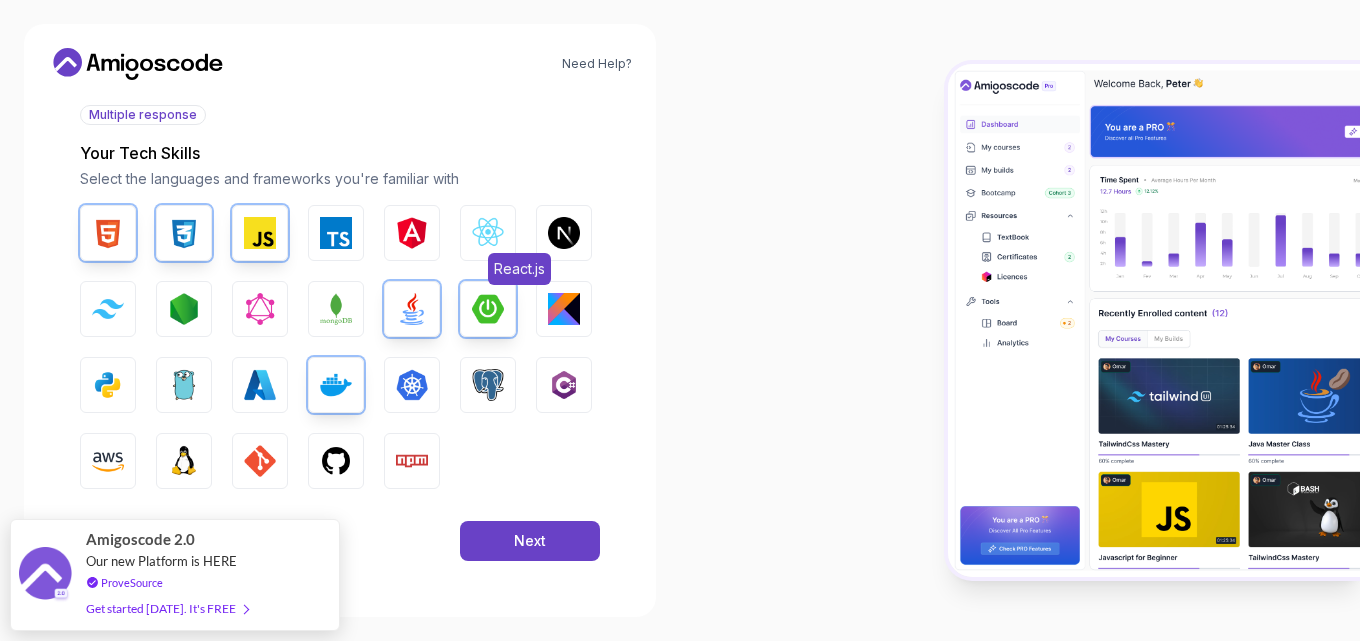 click at bounding box center (488, 233) 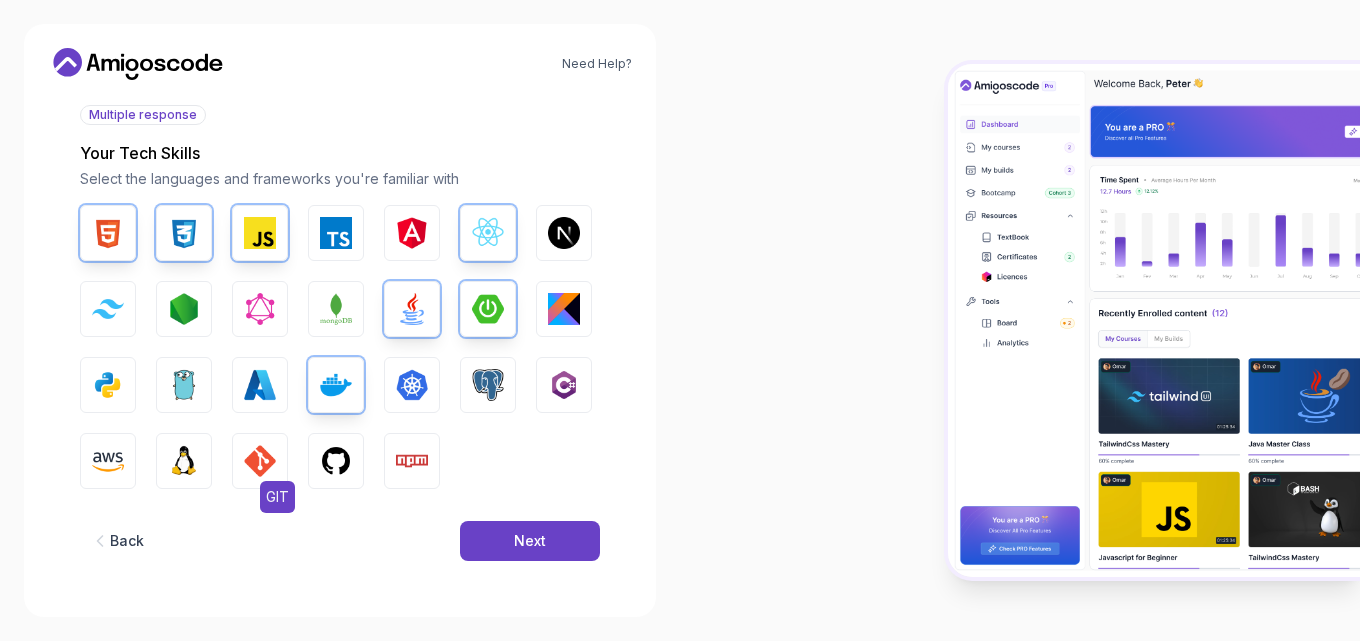 click at bounding box center (260, 461) 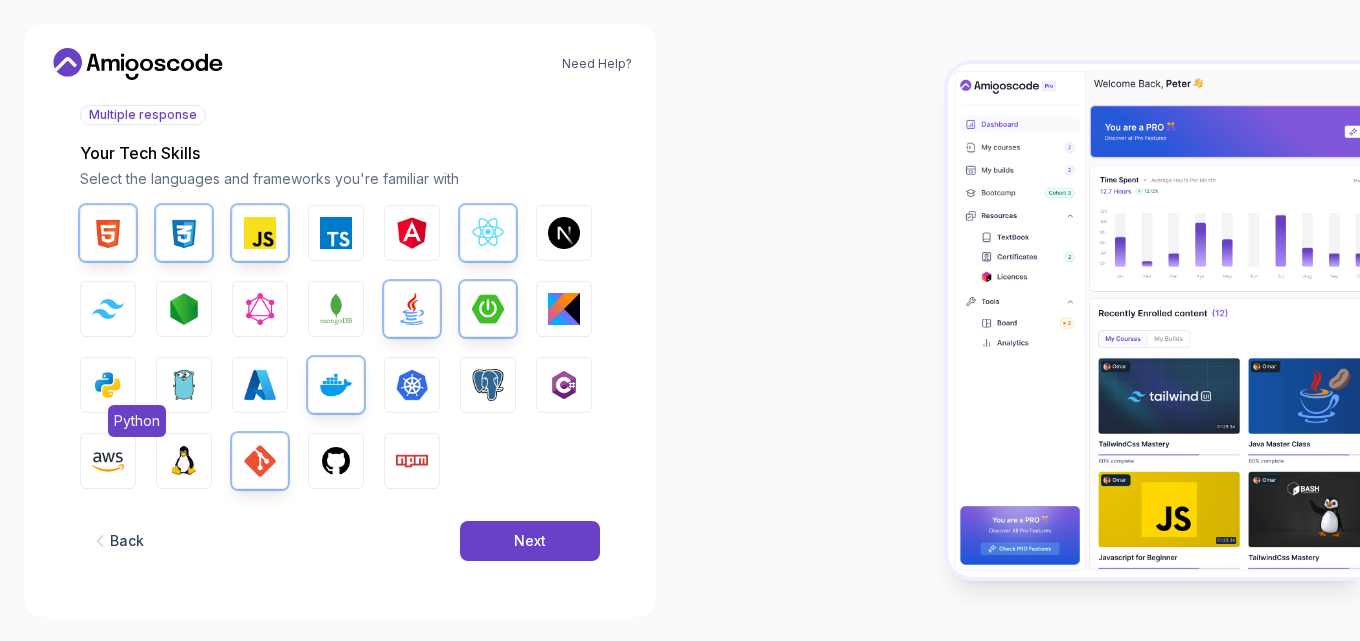 click at bounding box center (108, 385) 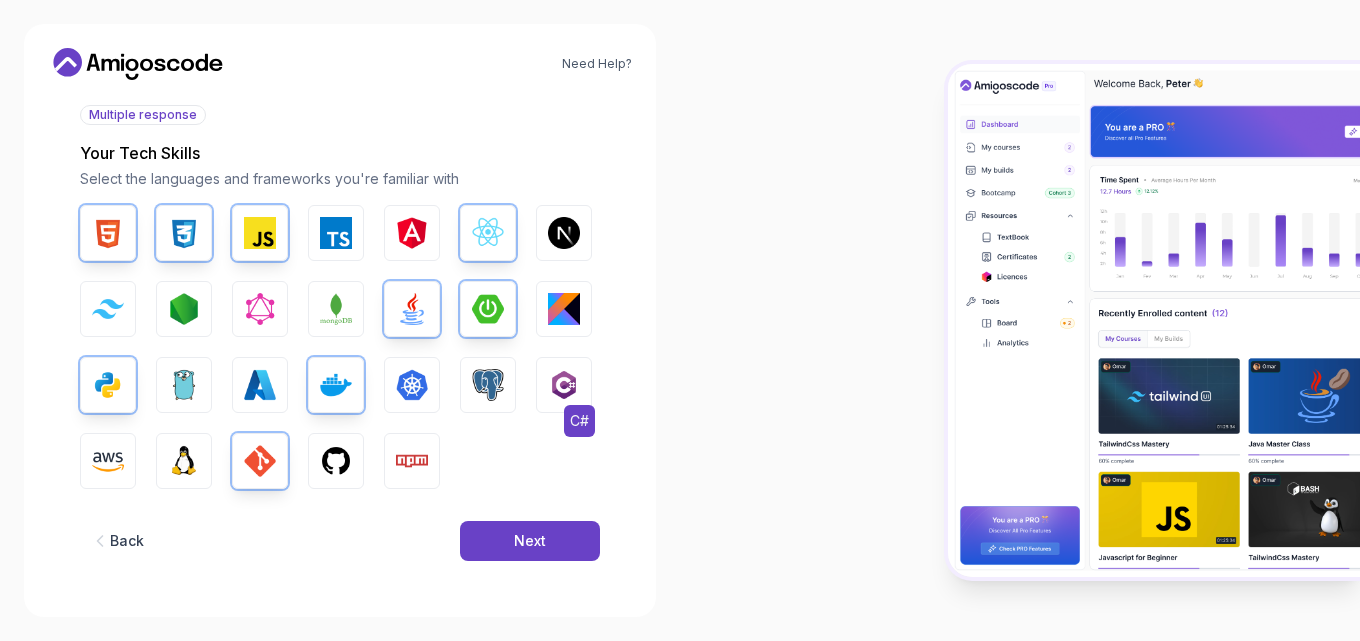 click at bounding box center (564, 385) 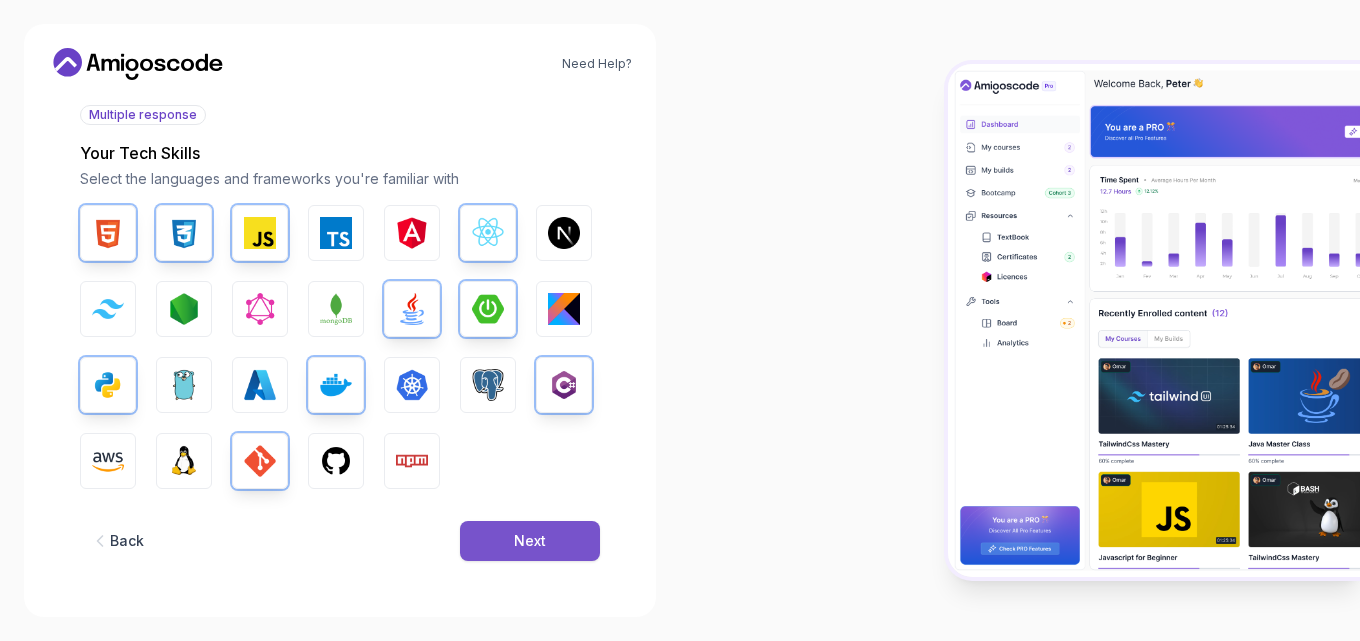 click on "Next" at bounding box center [530, 541] 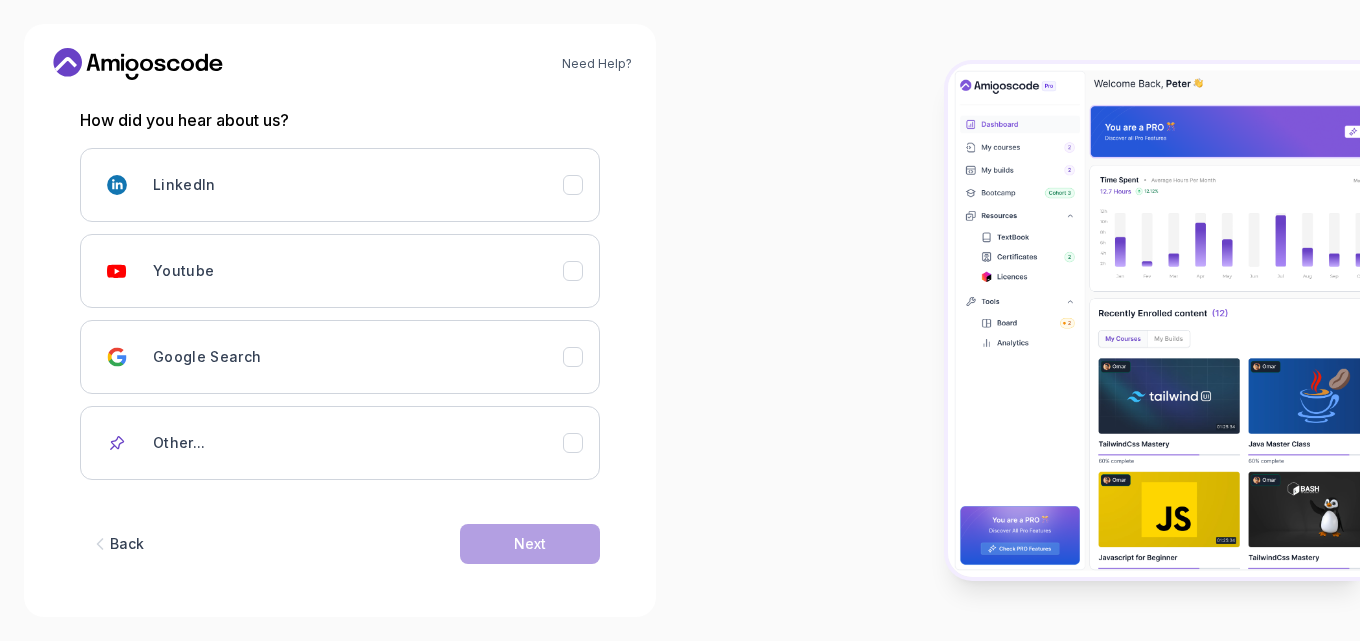 scroll, scrollTop: 268, scrollLeft: 0, axis: vertical 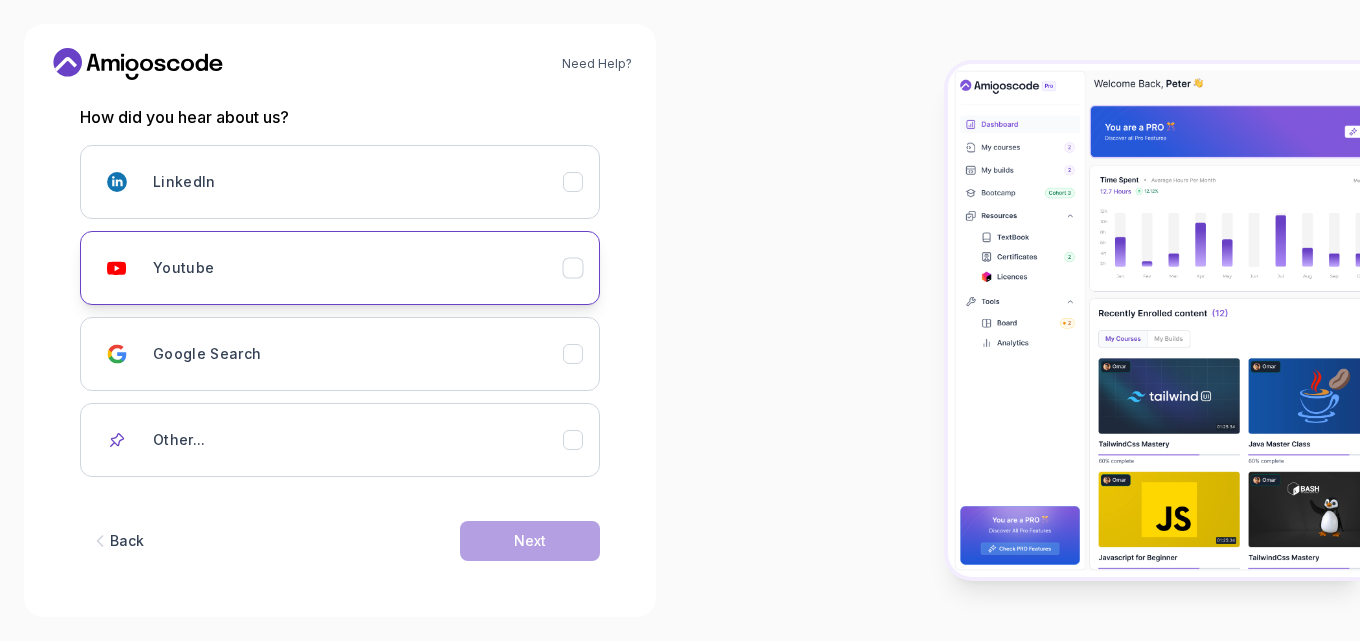 click on "Youtube" at bounding box center [358, 268] 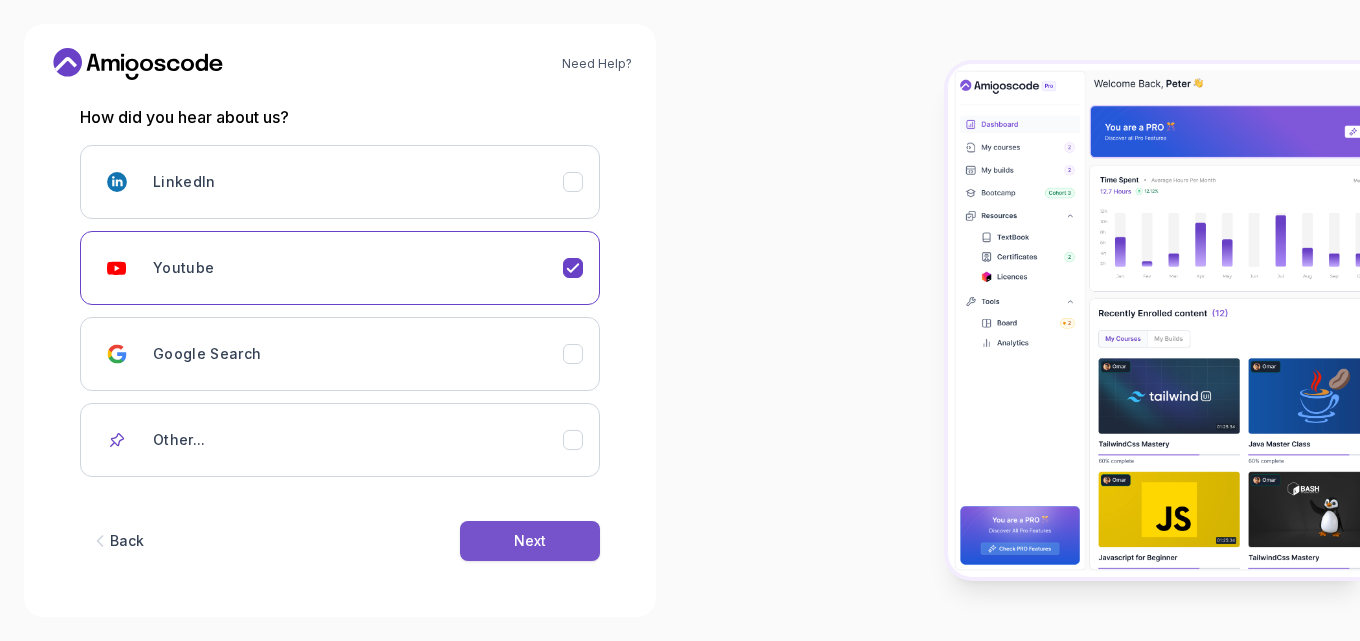 click on "Next" at bounding box center [530, 541] 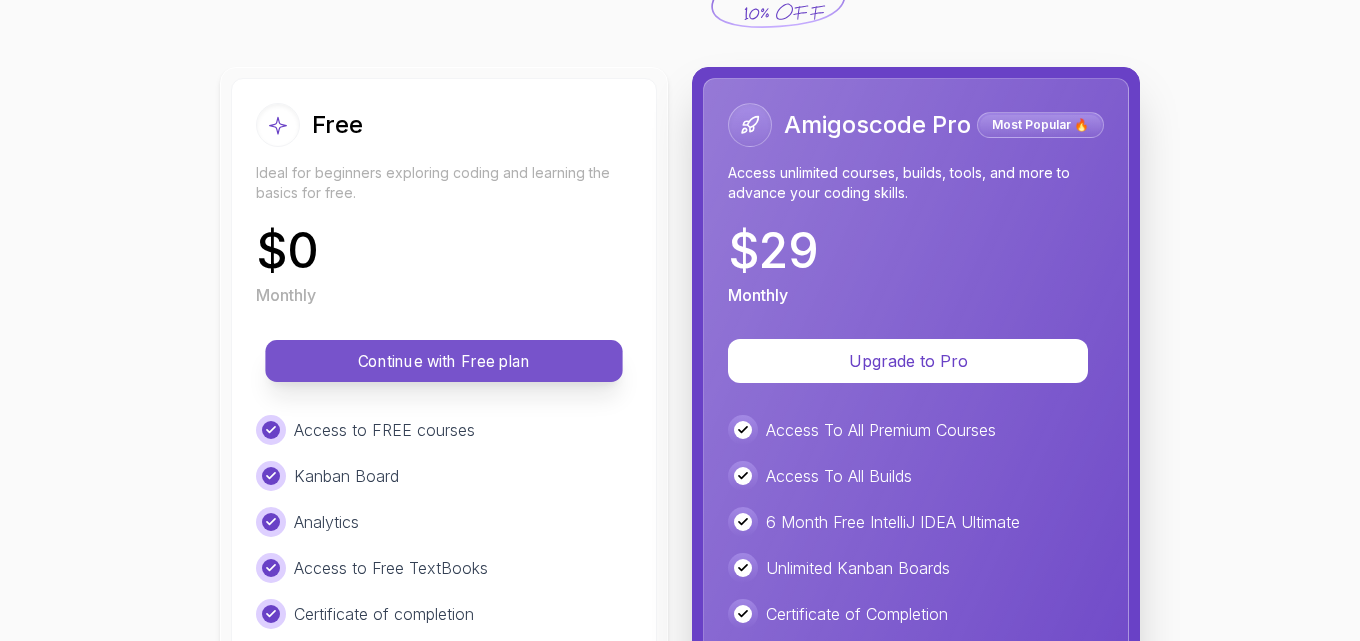 scroll, scrollTop: 180, scrollLeft: 0, axis: vertical 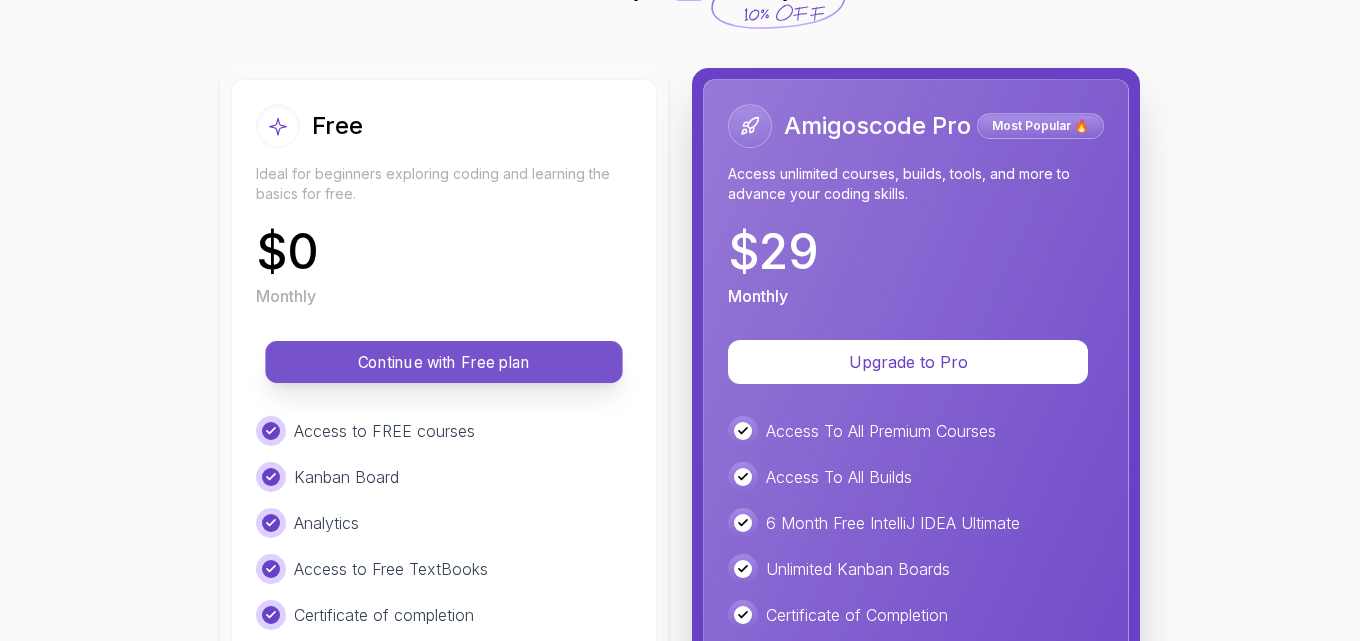 click on "Continue with Free plan" at bounding box center [443, 362] 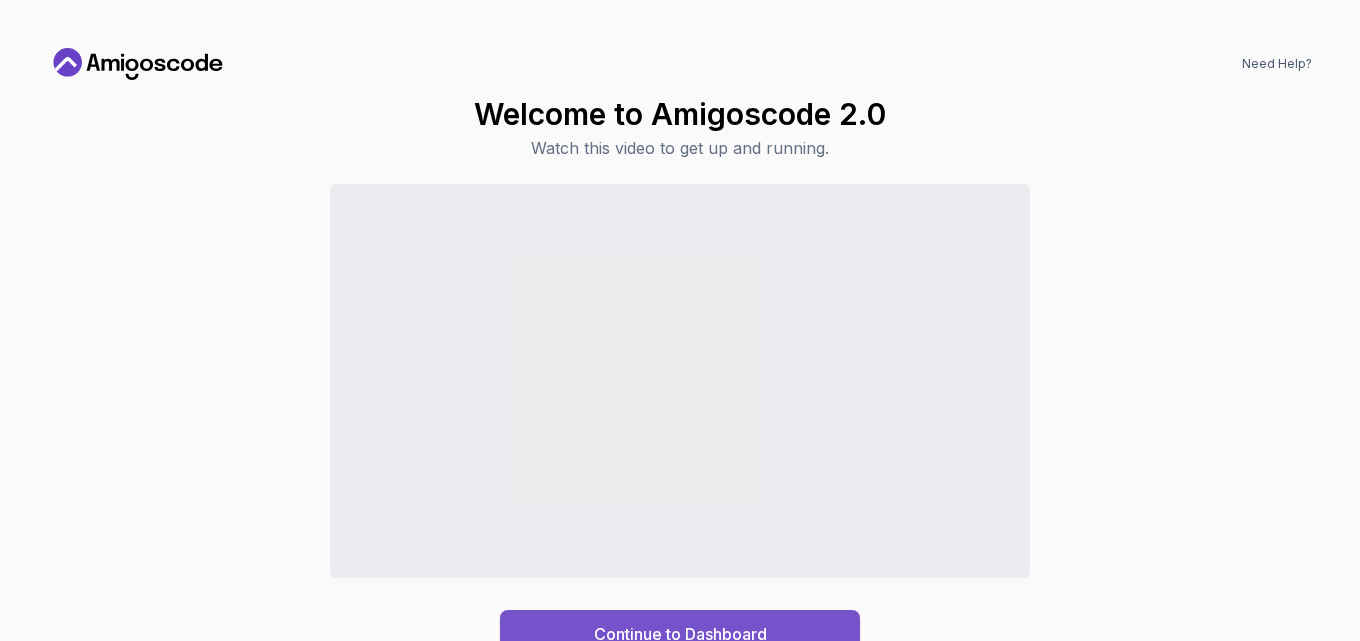 click on "Continue to Dashboard" at bounding box center (680, 634) 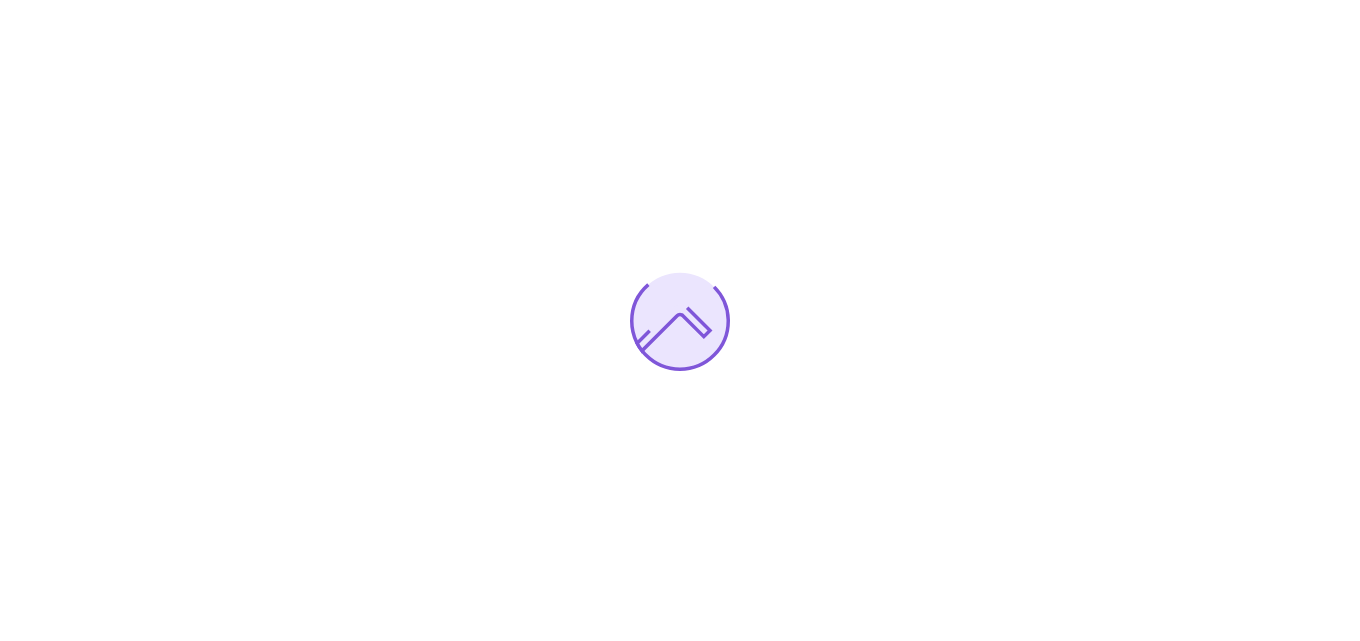 scroll, scrollTop: 0, scrollLeft: 0, axis: both 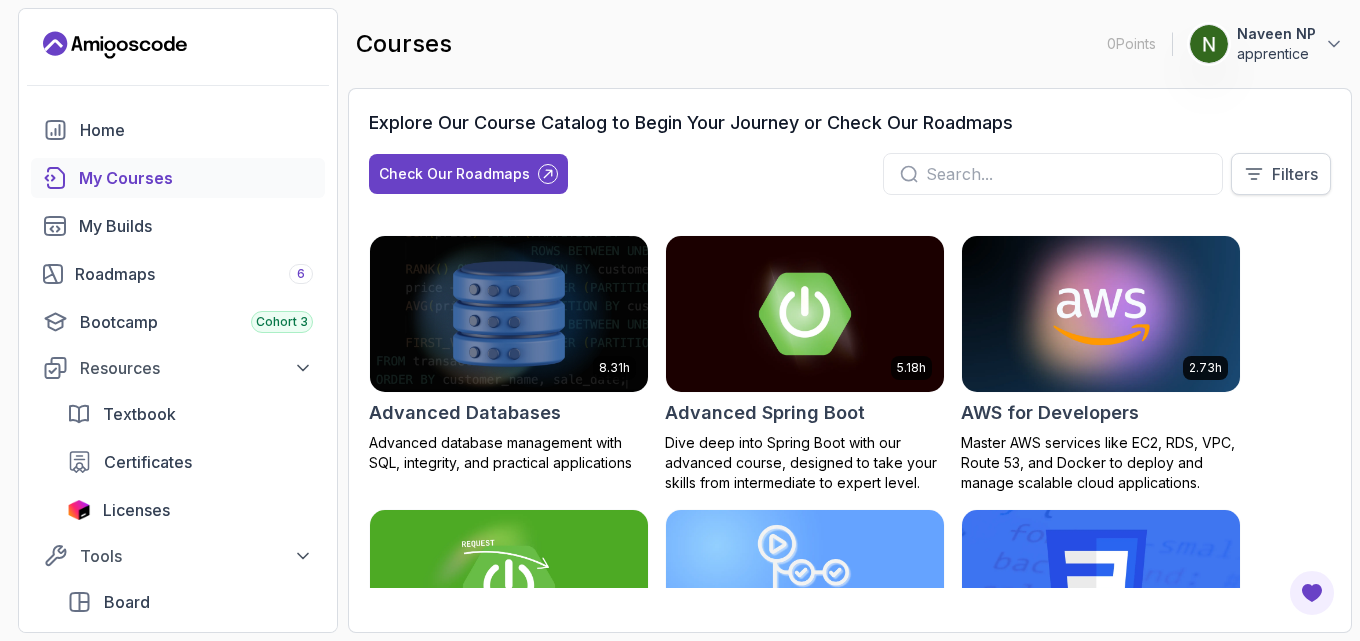 click 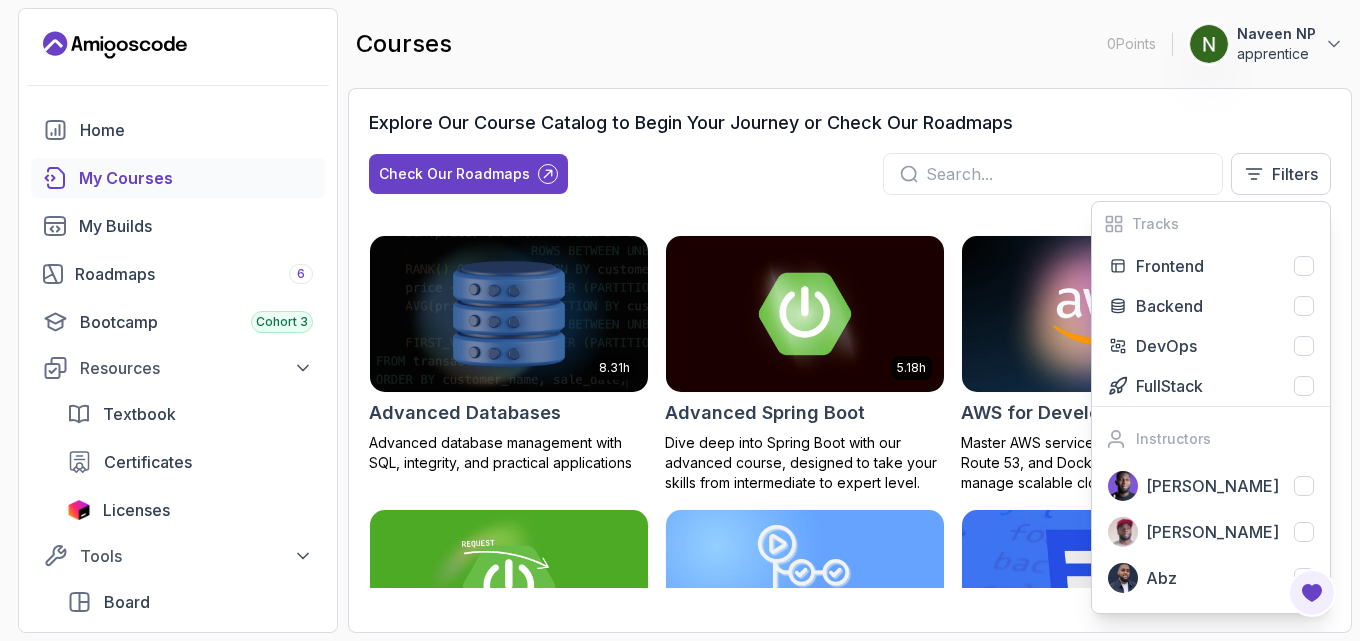 click on "Explore Our Course Catalog to Begin Your Journey or Check Our Roadmaps Check Our Roadmaps Filters Tracks Frontend Backend DevOps FullStack Instructors Nelson Djalo Richard Abz" at bounding box center [850, 160] 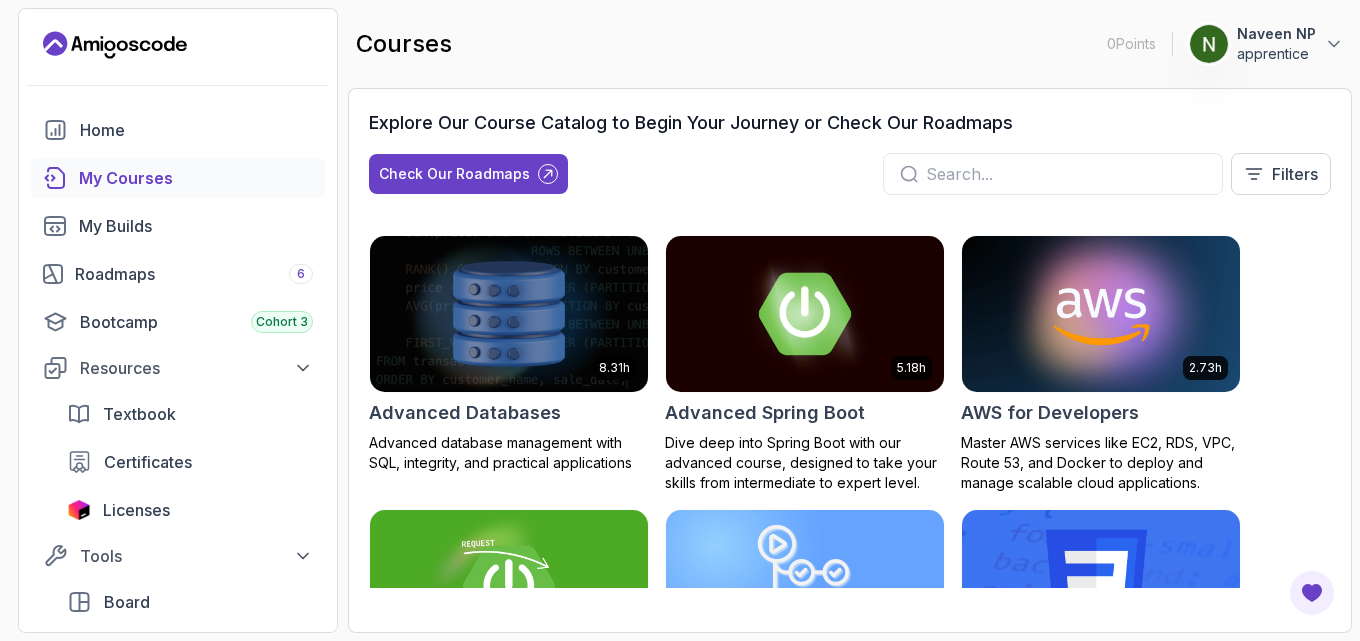 click on "8.31h Advanced Databases Advanced database management with SQL, integrity, and practical applications 5.18h Advanced Spring Boot Dive deep into Spring Boot with our advanced course, designed to take your skills from intermediate to expert level. 2.73h AWS for Developers Master AWS services like EC2, RDS, VPC, Route 53, and Docker to deploy and manage scalable cloud applications. 3.30h Building APIs with Spring Boot Learn to build robust, scalable APIs with Spring Boot, mastering REST principles, JSON handling, and embedded server configuration. 2.63h CI/CD with GitHub Actions Master CI/CD pipelines with GitHub Actions, automate deployments, and implement DevOps best practices 2.08h CSS Essentials Master the fundamentals of CSS and bring your websites to life with style and structure. 1.70h Database Design & Implementation Skills in database design and SQL for efficient, robust backend development 1.45h Docker for Java Developers 4.64h Docker For Professionals 10.13h Git for Professionals 2.55h 2.10h 1.84h 26m" at bounding box center [850, 411] 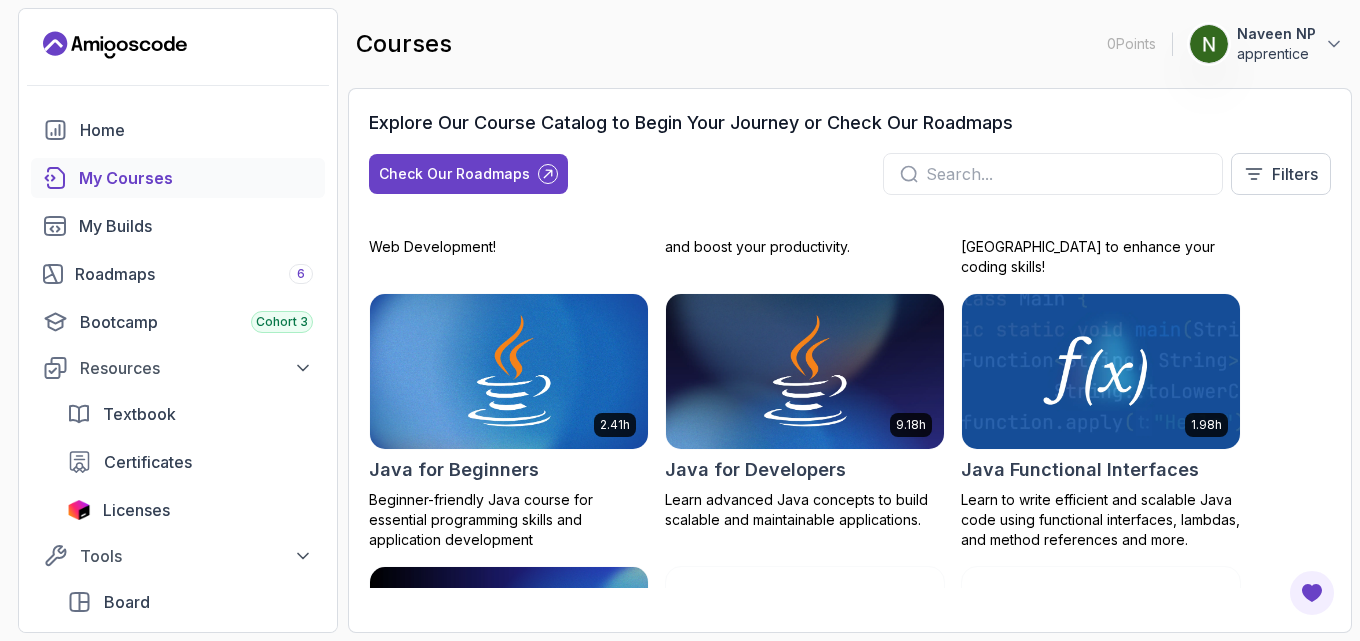 scroll, scrollTop: 1347, scrollLeft: 0, axis: vertical 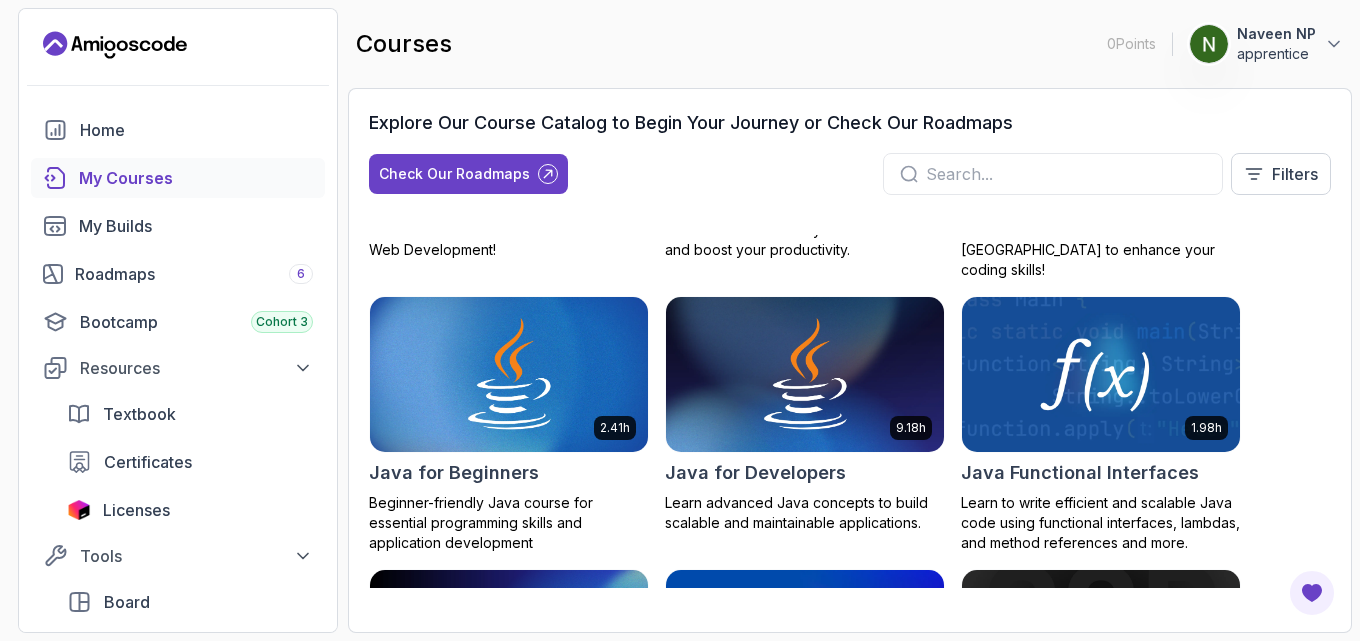 click at bounding box center (1101, 374) 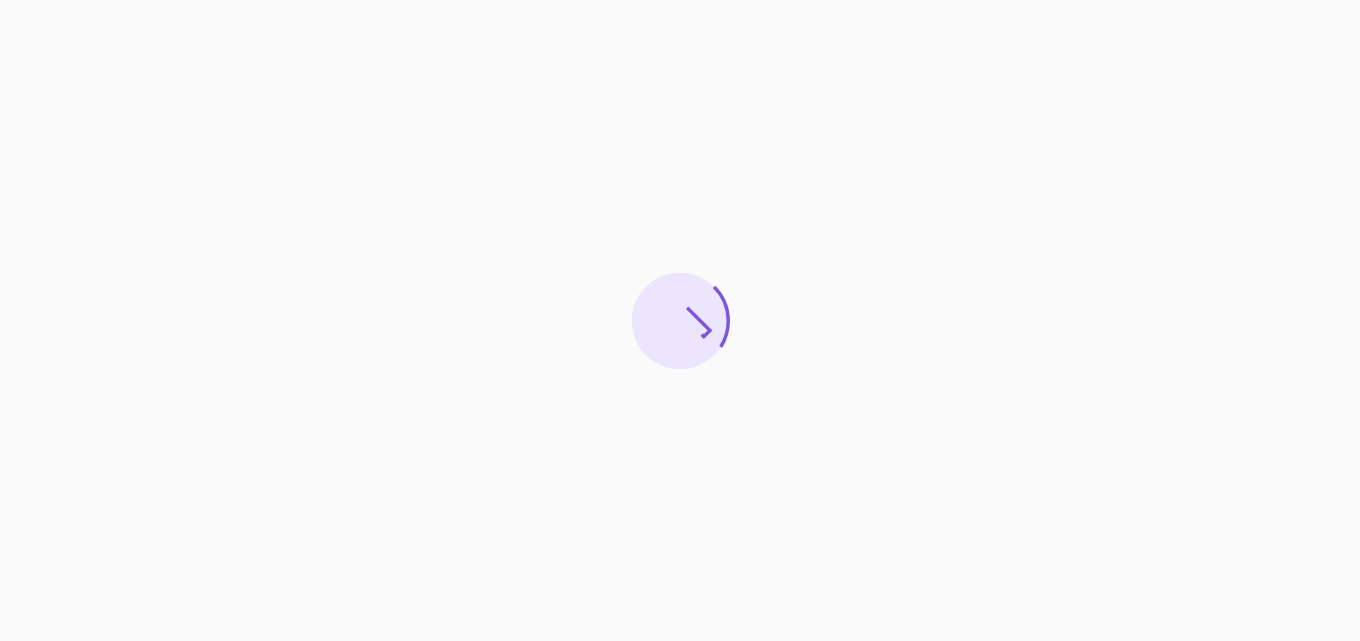 scroll, scrollTop: 0, scrollLeft: 0, axis: both 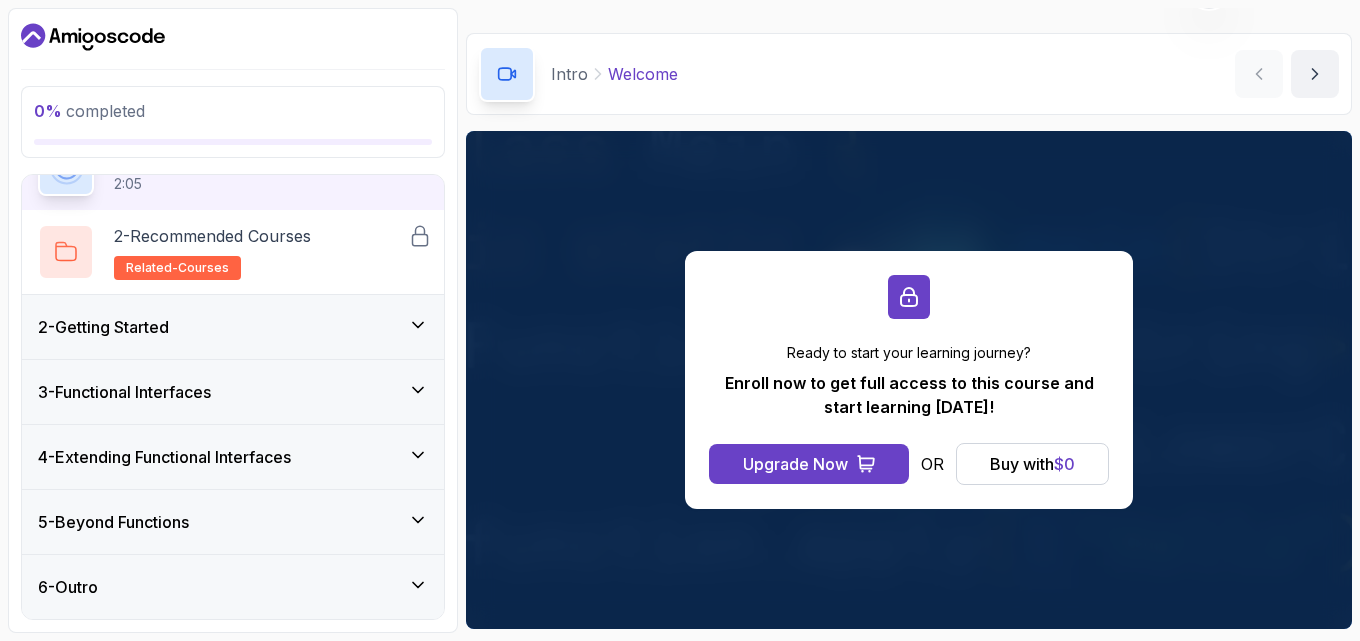 click on "2  -  Getting Started" at bounding box center (233, 327) 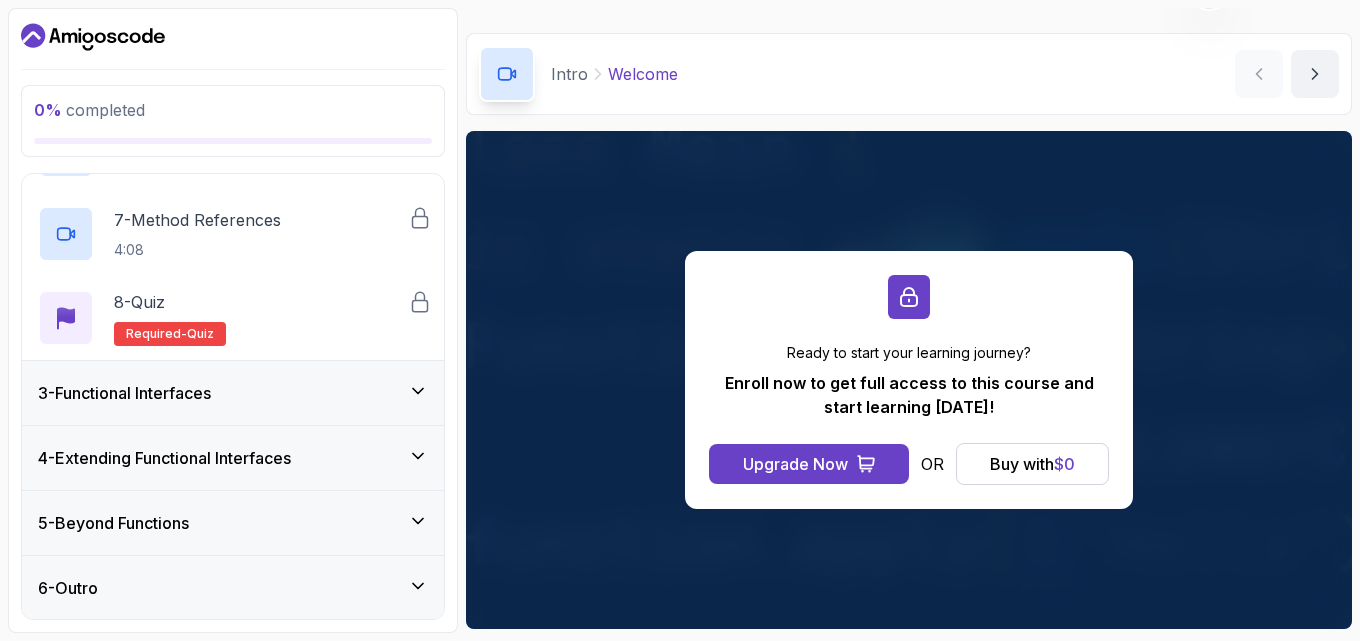 scroll, scrollTop: 616, scrollLeft: 0, axis: vertical 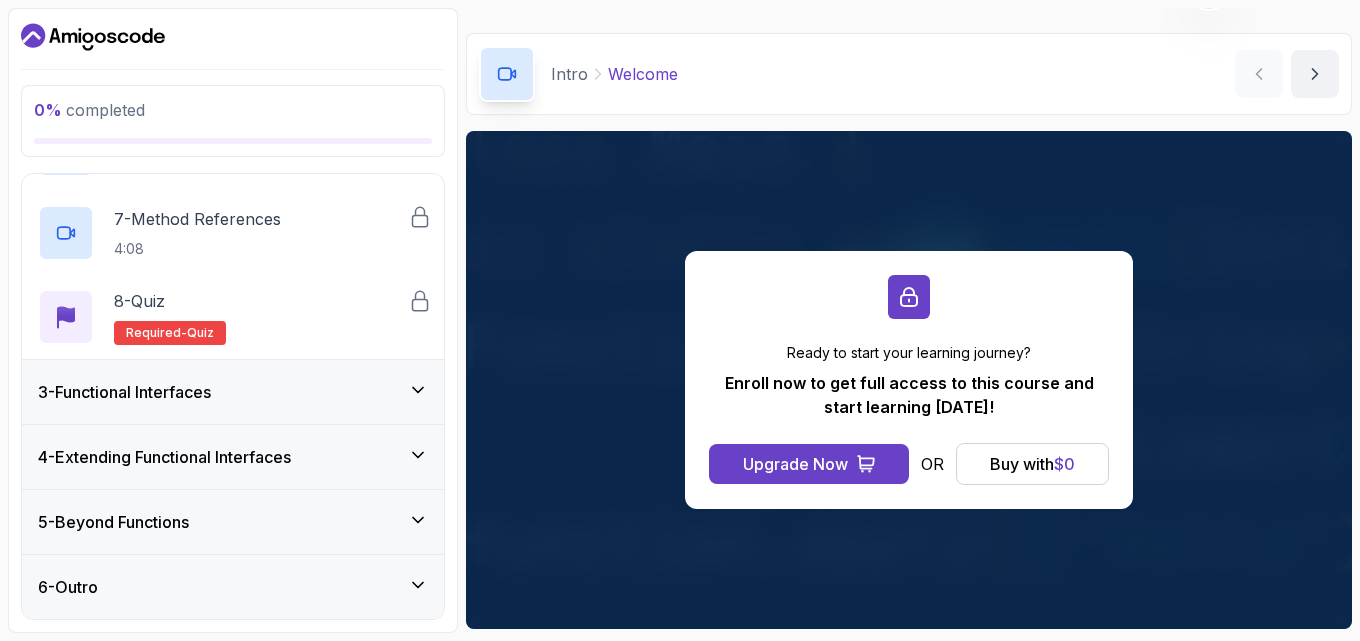 click on "3  -  Functional Interfaces" at bounding box center (233, 392) 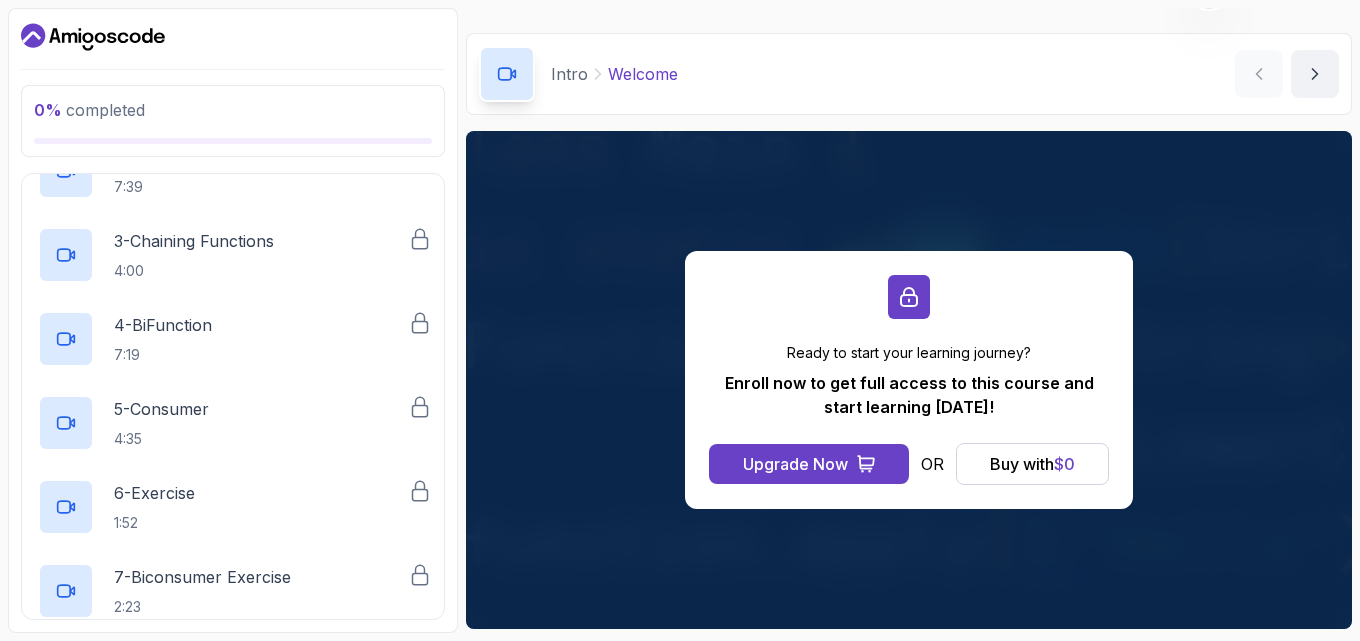 scroll, scrollTop: 0, scrollLeft: 0, axis: both 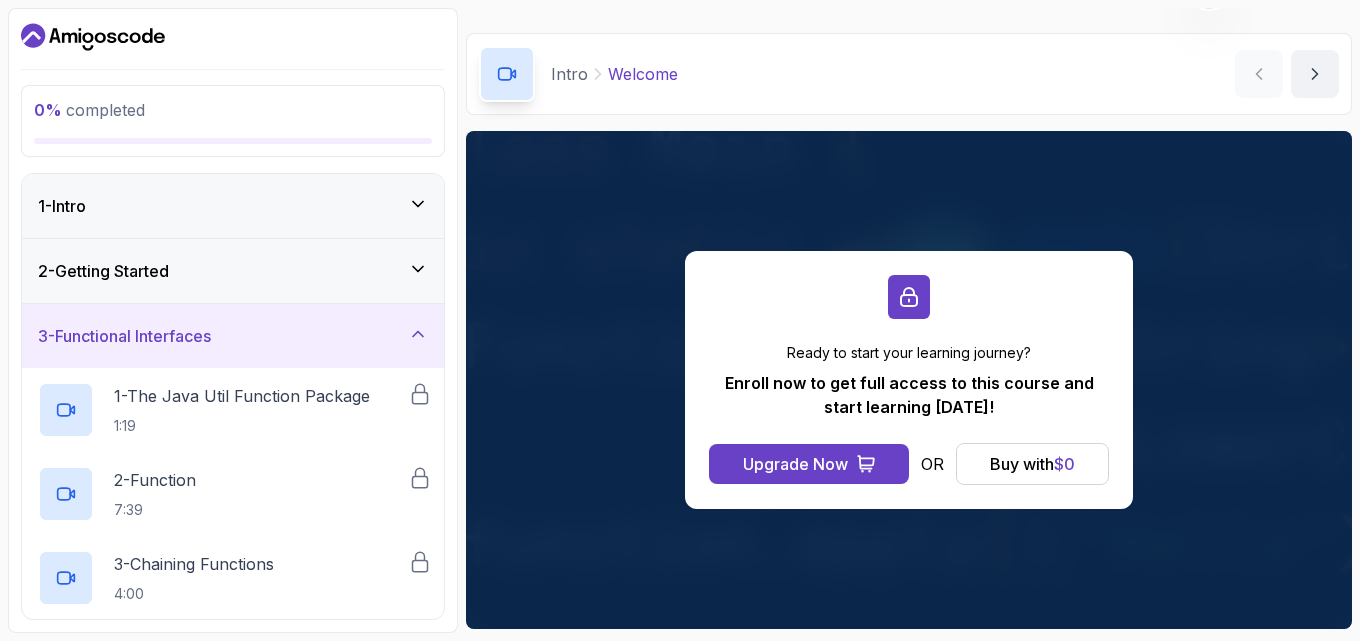 click on "1  -  Intro" at bounding box center [233, 206] 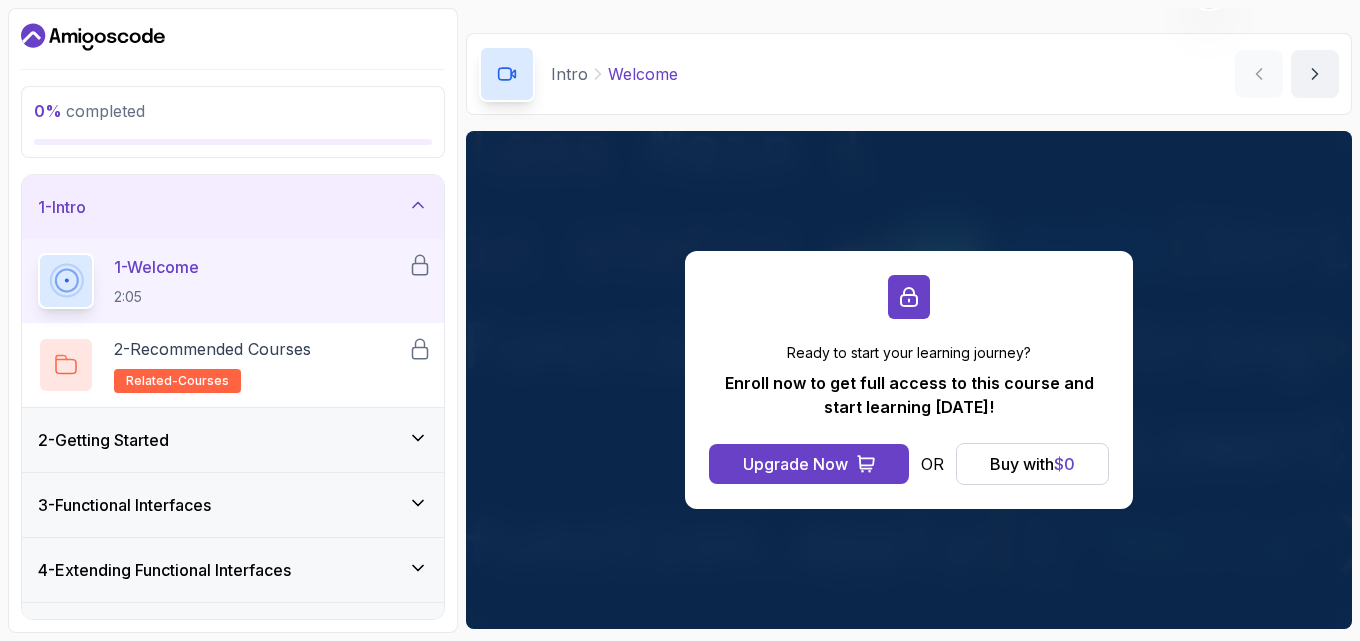 click on "1  -  Welcome 2:05" at bounding box center (223, 281) 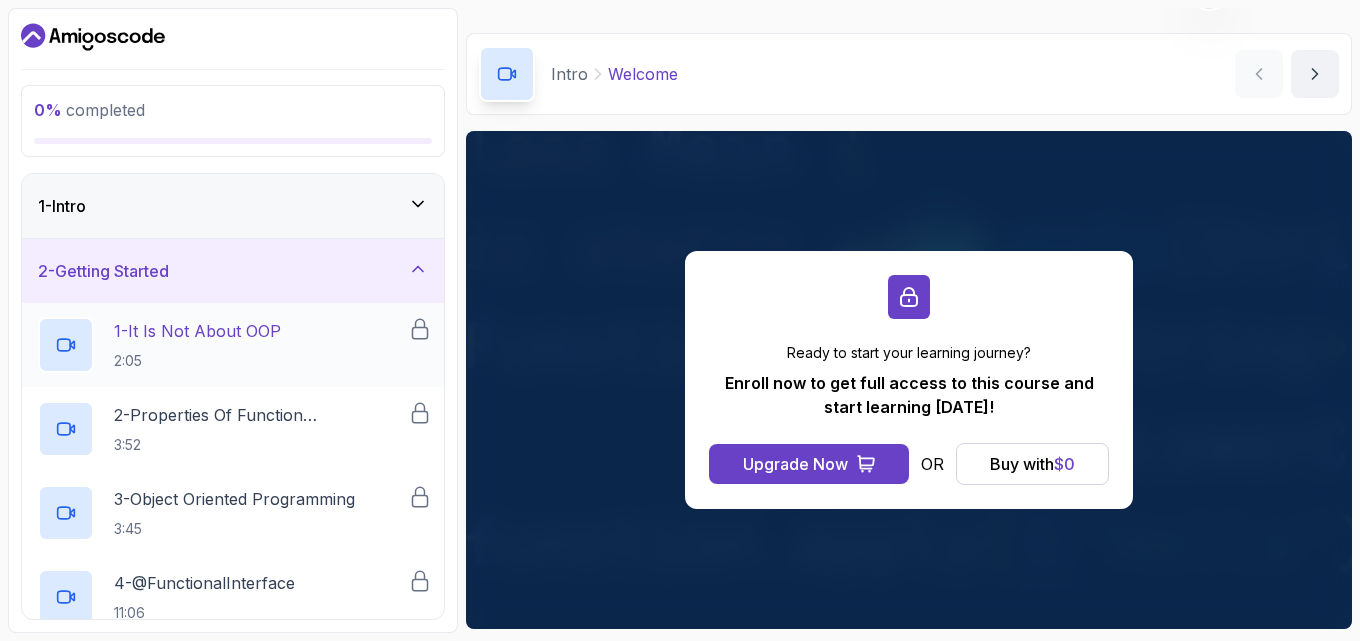 click on "1  -  It Is Not About OOP 2:05" at bounding box center [223, 345] 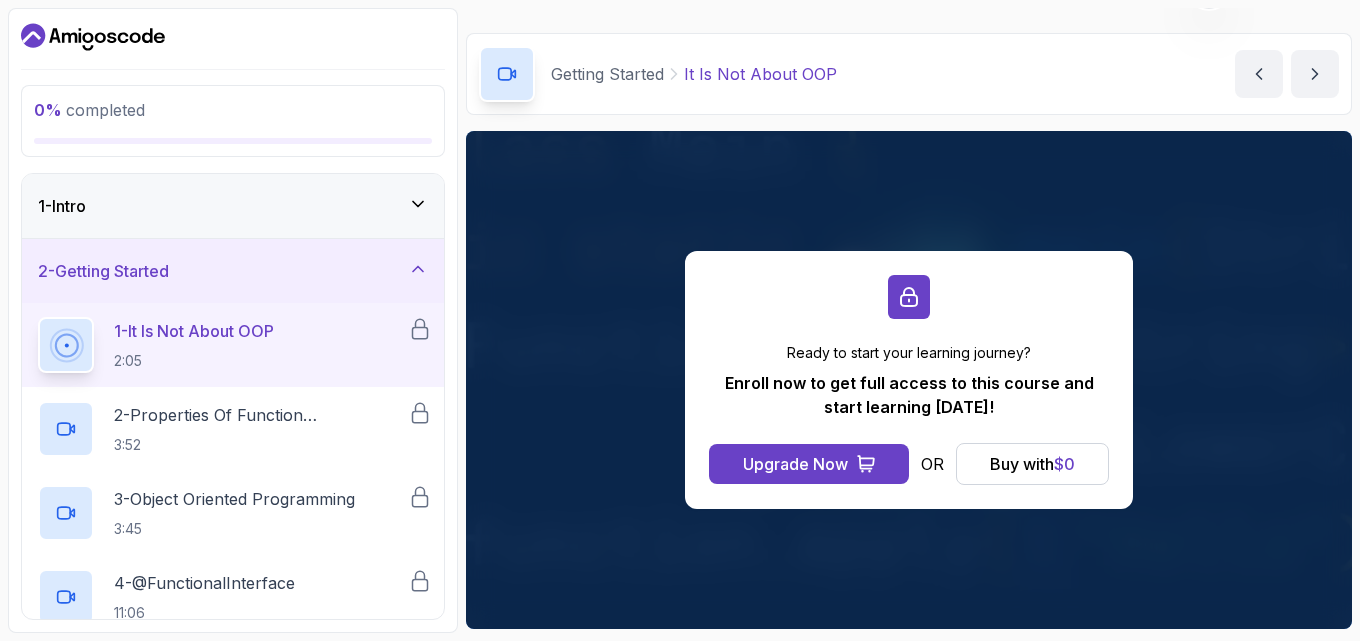 scroll, scrollTop: 0, scrollLeft: 0, axis: both 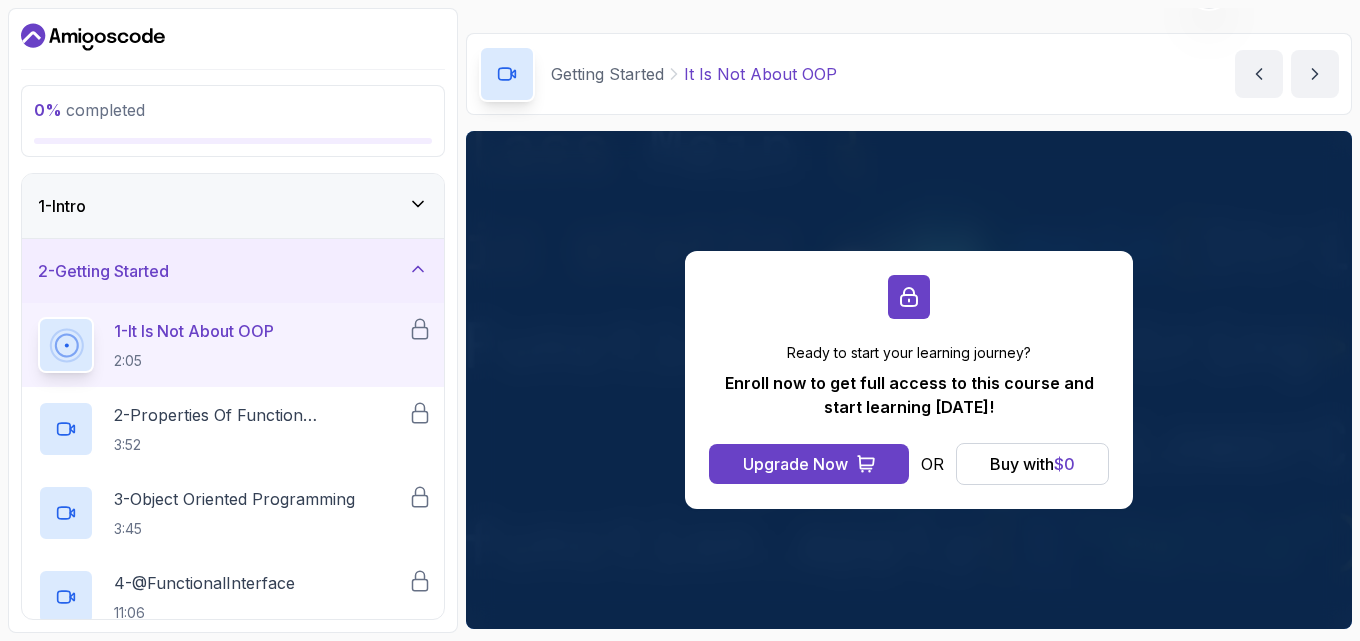 click on "1  -  Intro" at bounding box center (233, 206) 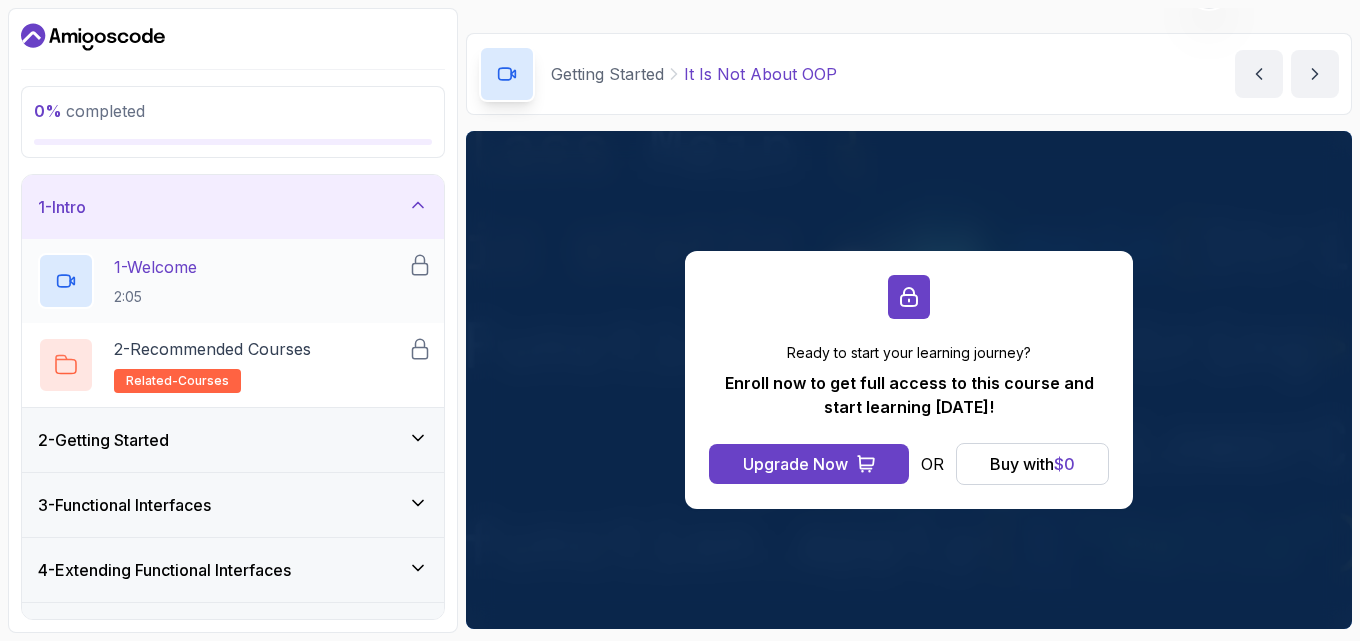 click on "1  -  Welcome" at bounding box center (155, 267) 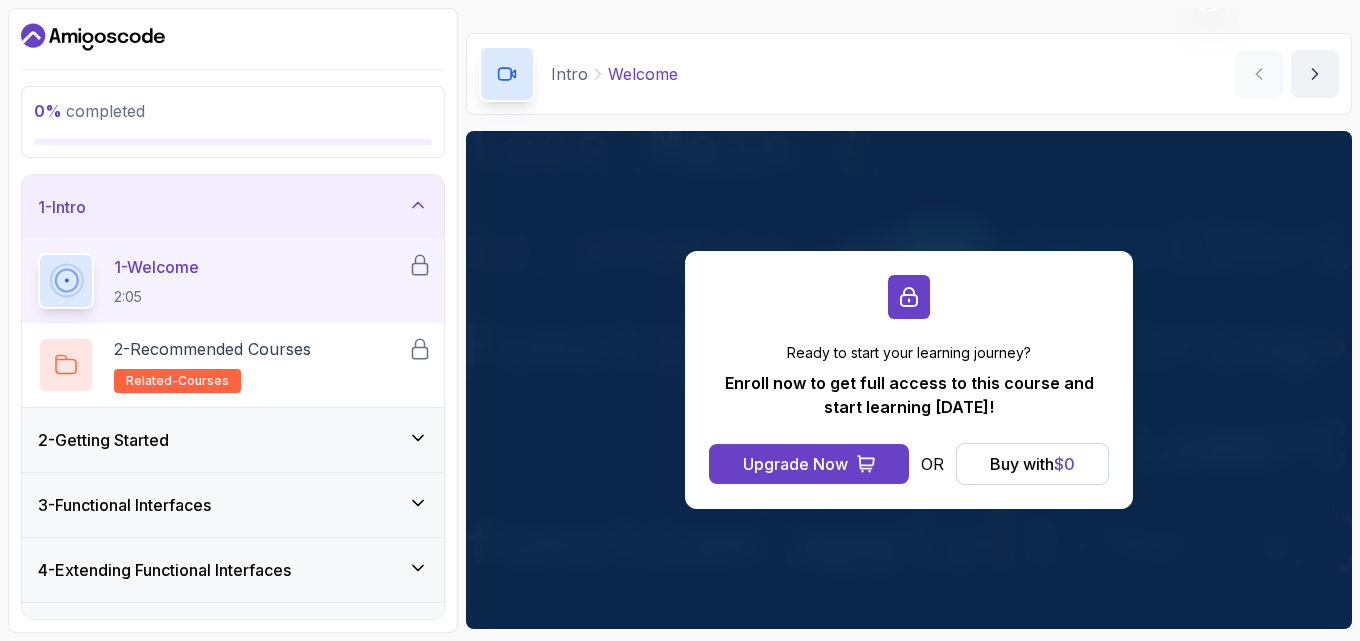click on "1  -  Welcome" at bounding box center (156, 267) 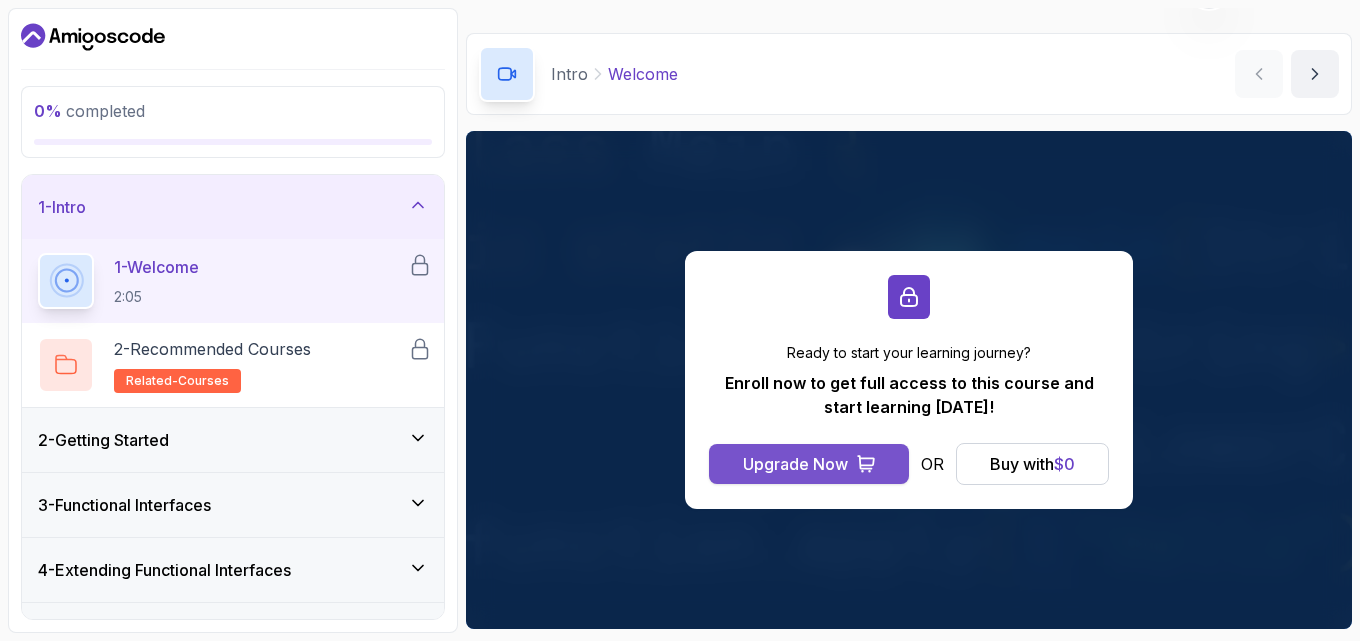 click on "Upgrade Now" at bounding box center [795, 464] 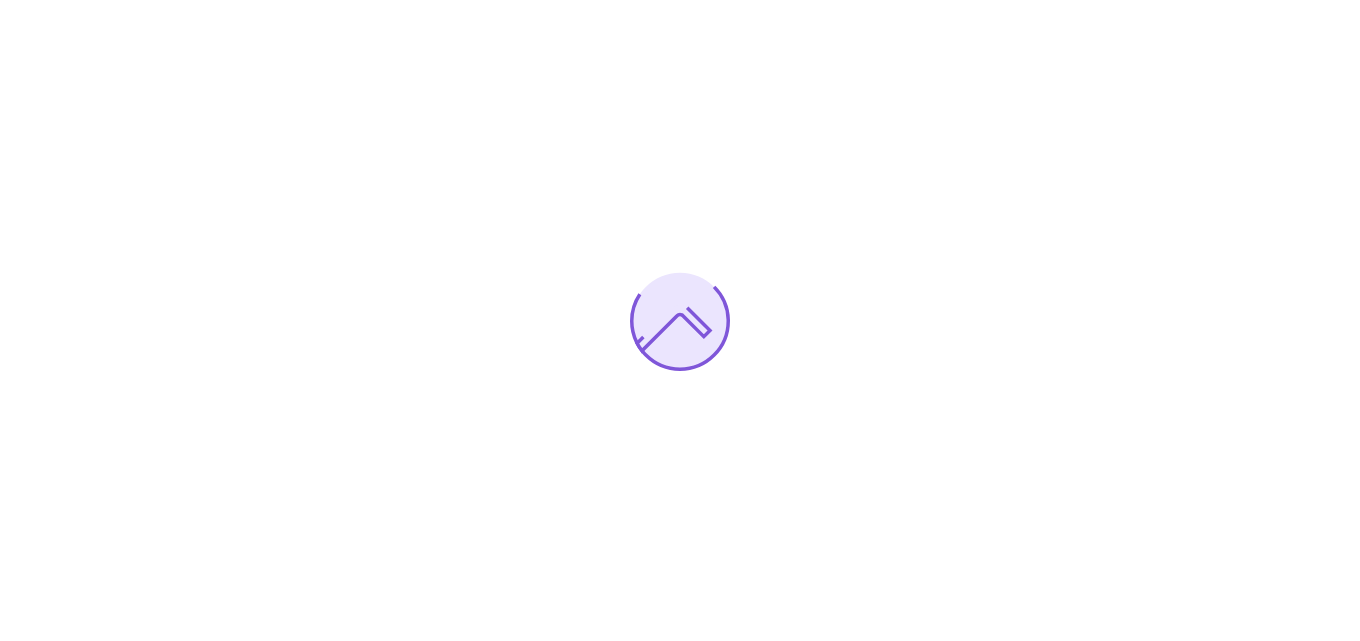 scroll, scrollTop: 0, scrollLeft: 0, axis: both 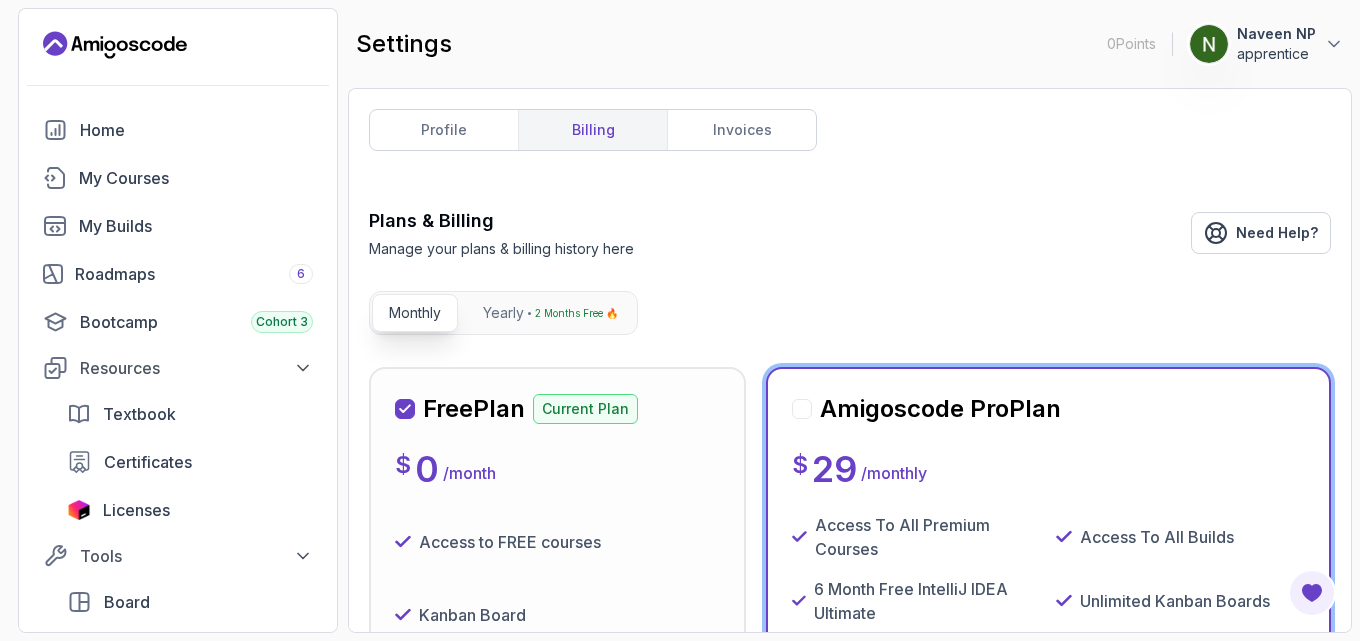 click on "Free  Plan Current Plan $ 0 / month Access to FREE courses Kanban Board Analytics Access to Free TextBooks Certificate of completion 3 Month Free IntelliJ IDEA Ultimate Current Plan" at bounding box center (557, 699) 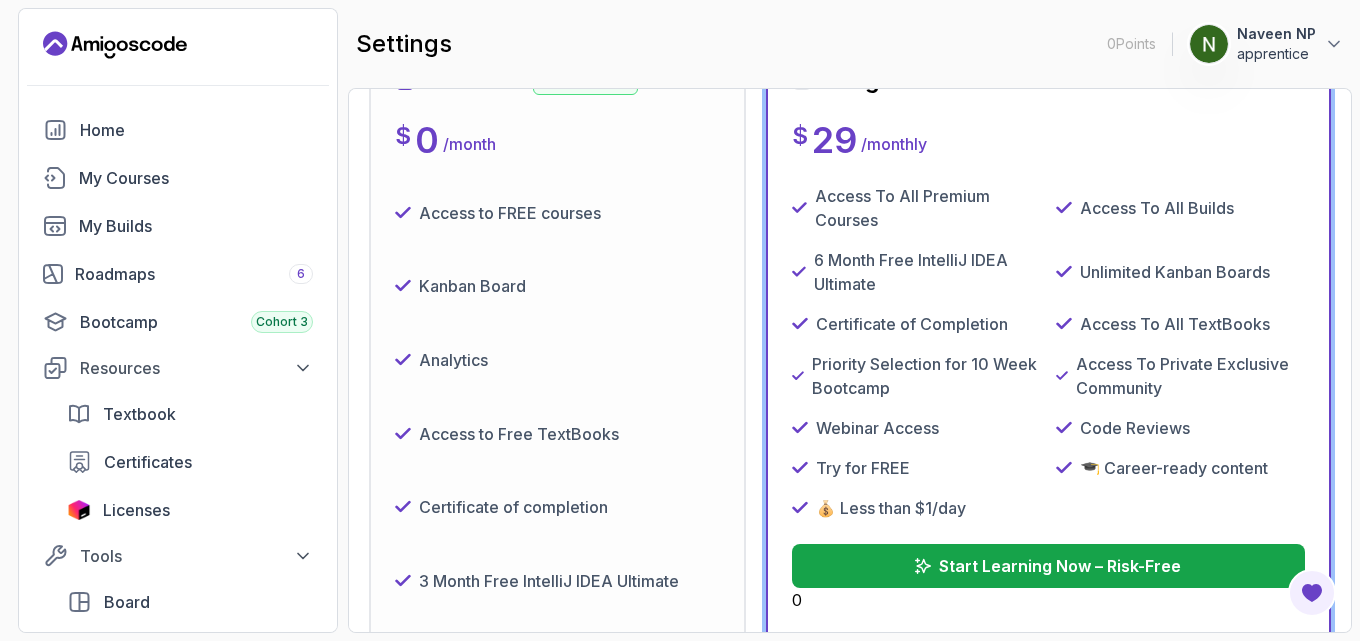 scroll, scrollTop: 315, scrollLeft: 0, axis: vertical 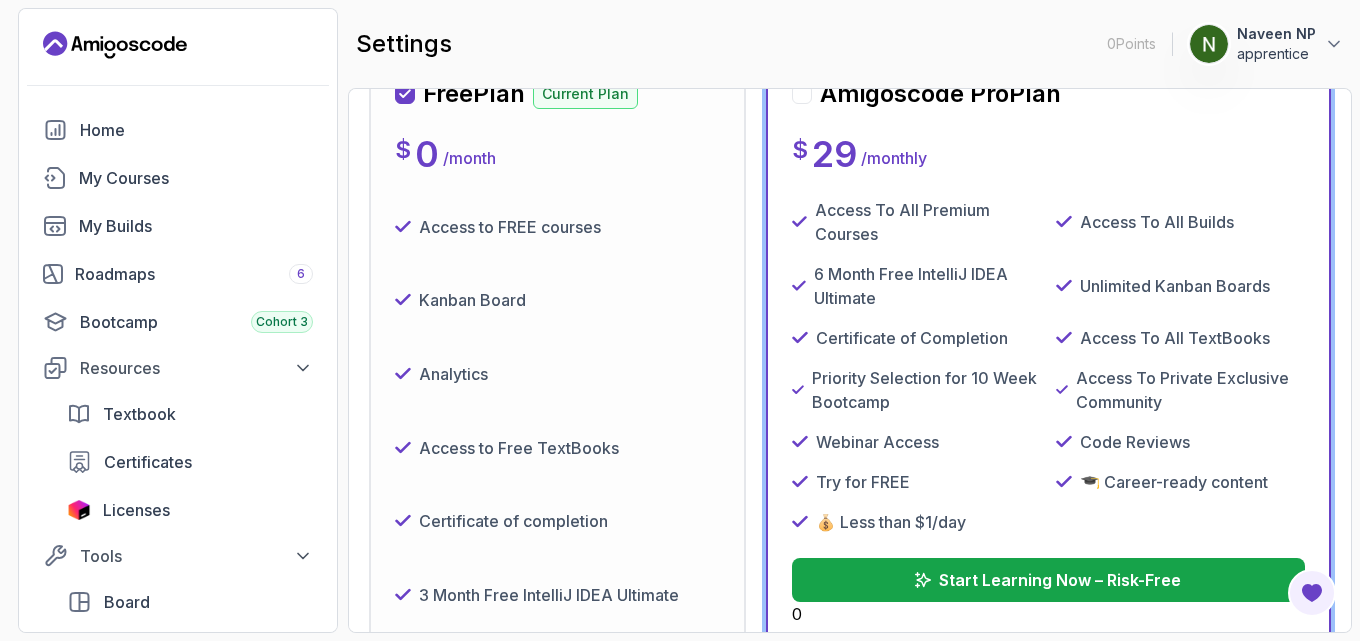 click on "Kanban Board" at bounding box center (557, 301) 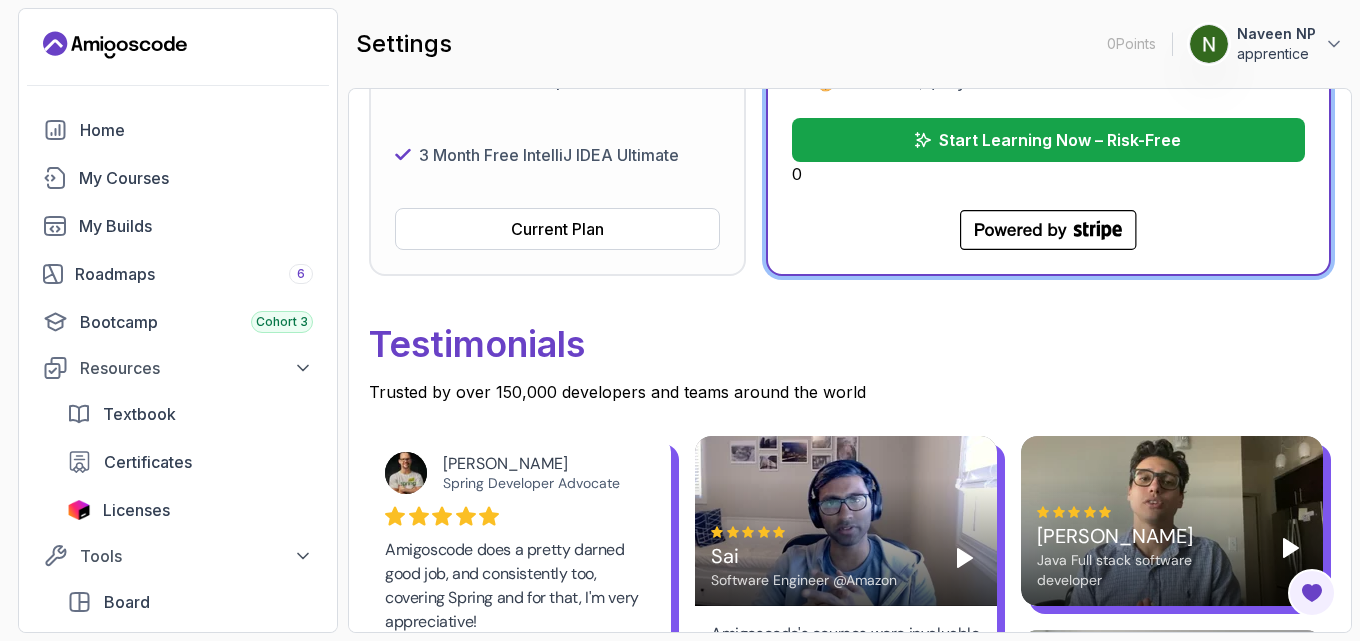 scroll, scrollTop: 756, scrollLeft: 0, axis: vertical 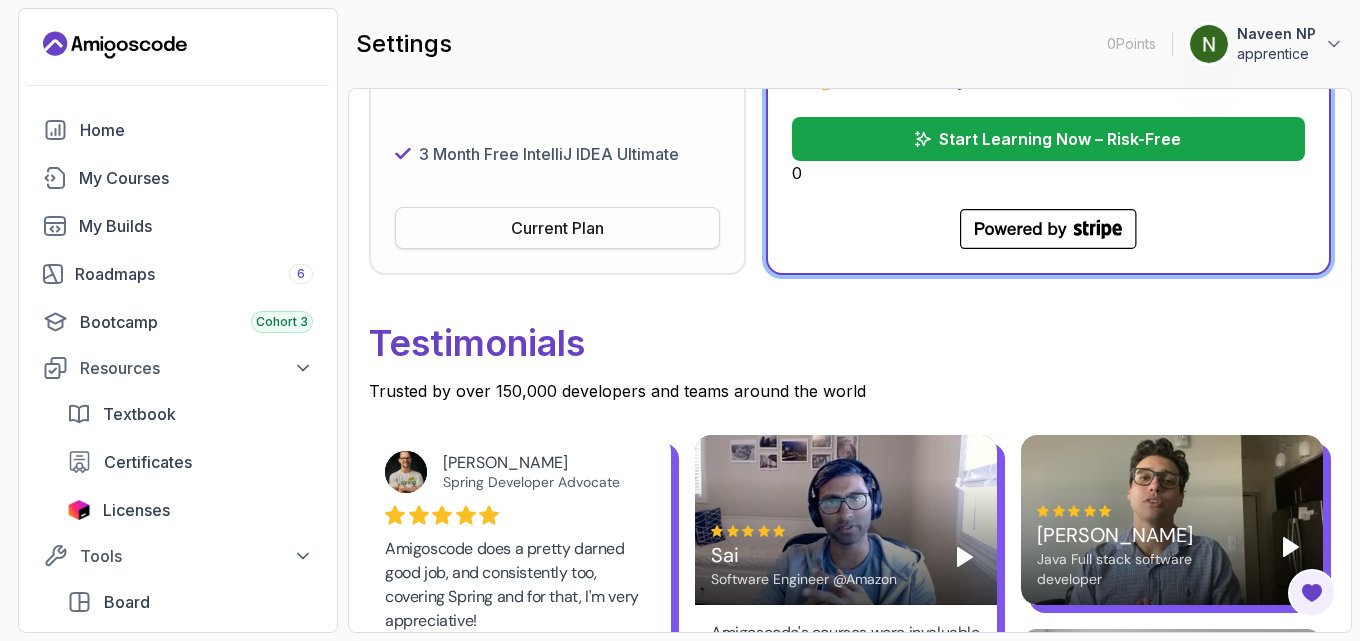 click on "Current Plan" at bounding box center [557, 228] 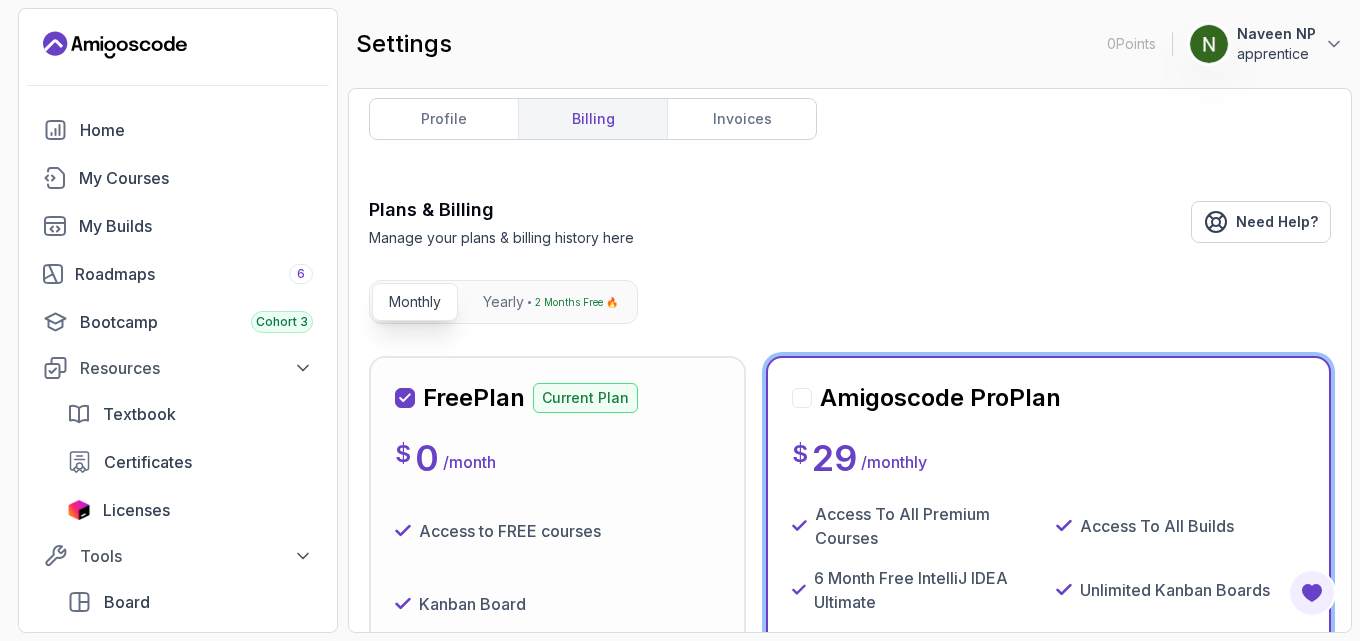 scroll, scrollTop: 0, scrollLeft: 0, axis: both 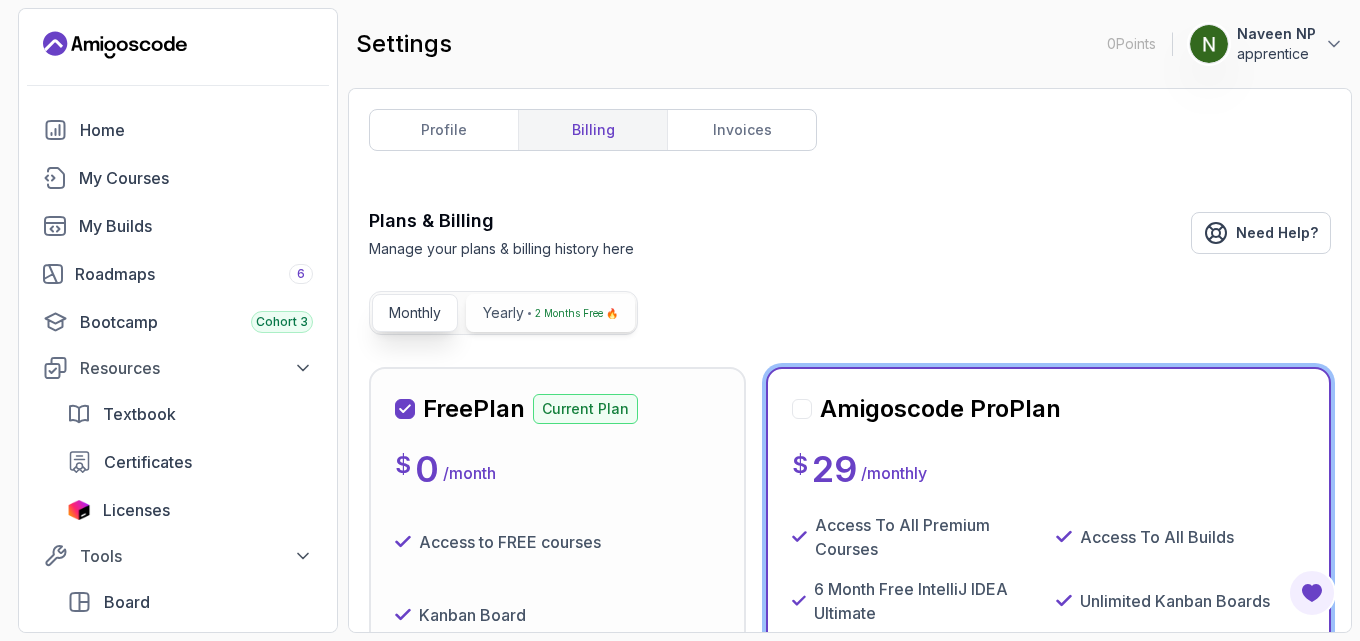click on "2 Months Free 🔥" at bounding box center (576, 313) 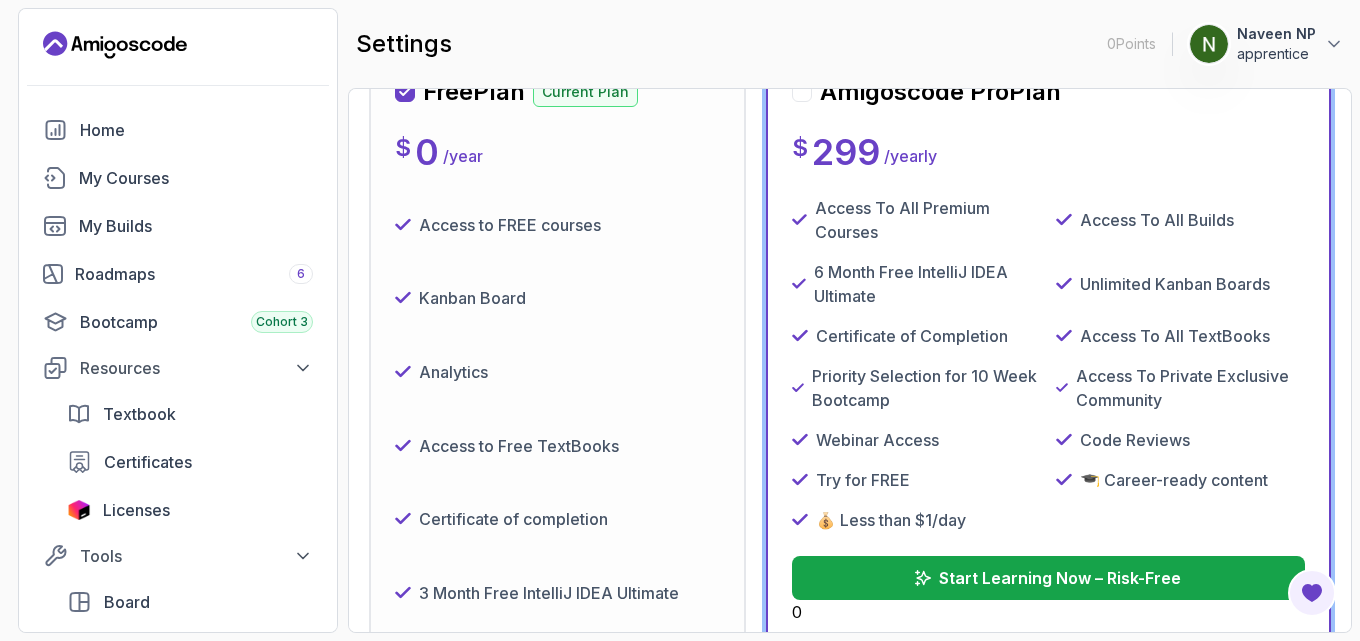 scroll, scrollTop: 320, scrollLeft: 0, axis: vertical 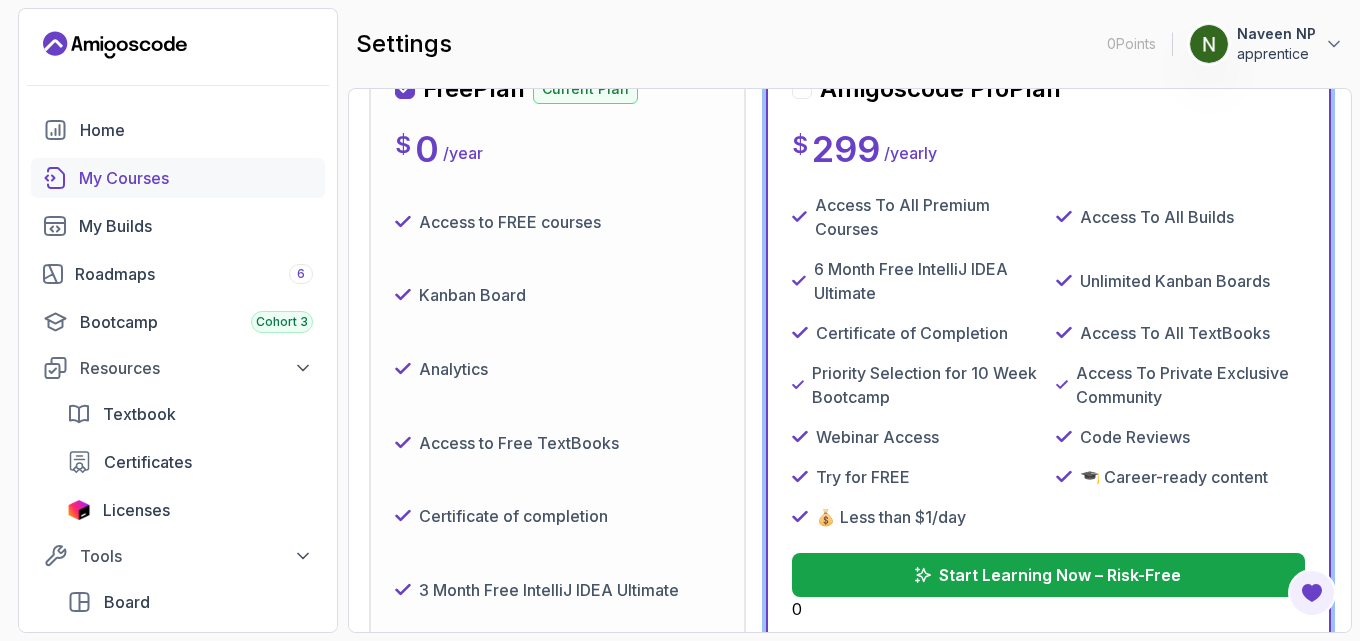 click on "My Courses" at bounding box center (178, 178) 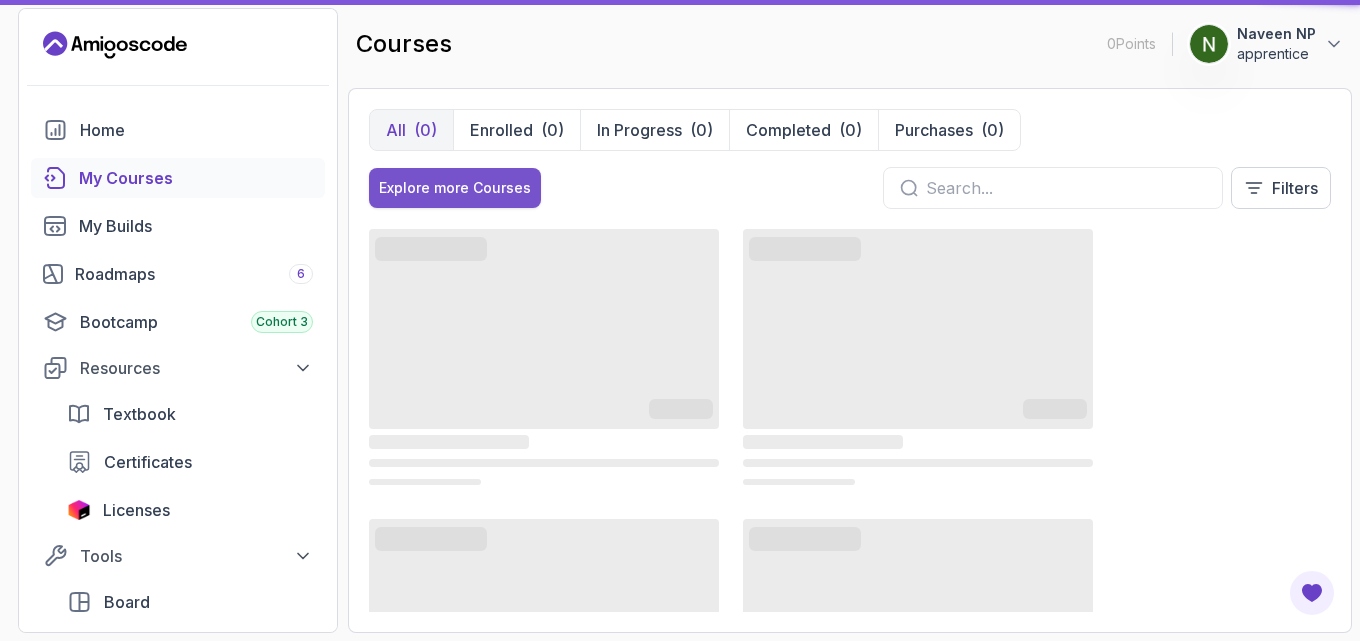 scroll, scrollTop: 0, scrollLeft: 0, axis: both 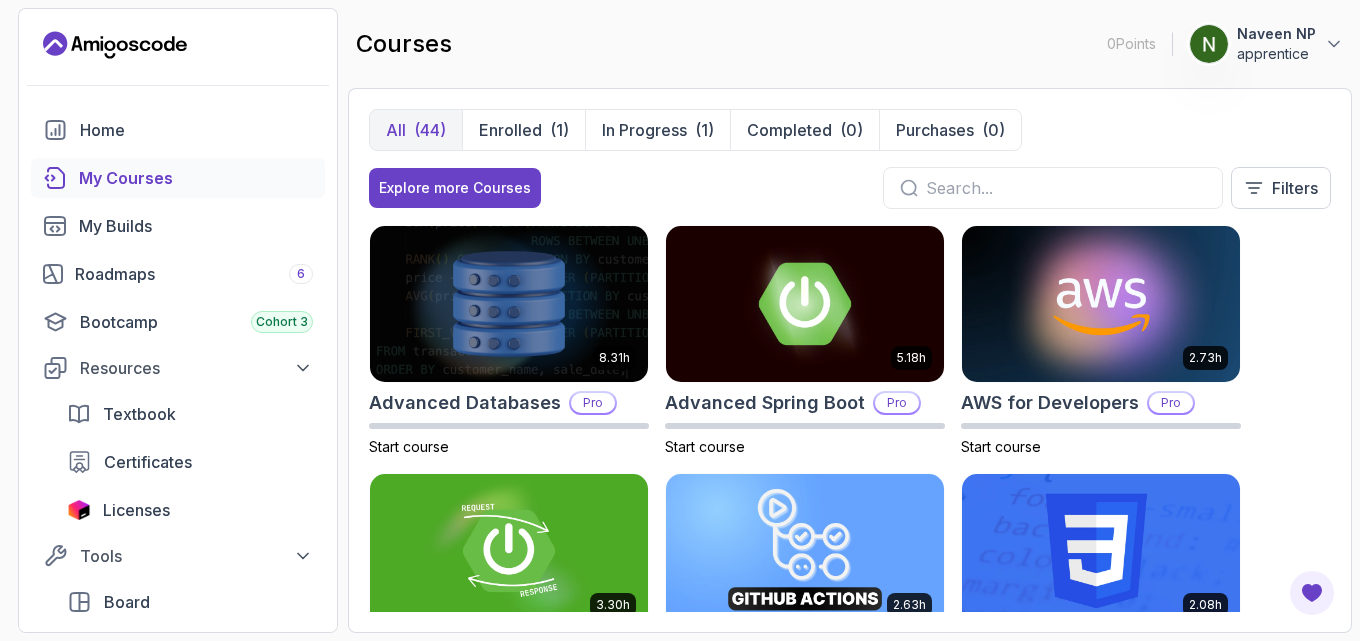 click at bounding box center [1066, 188] 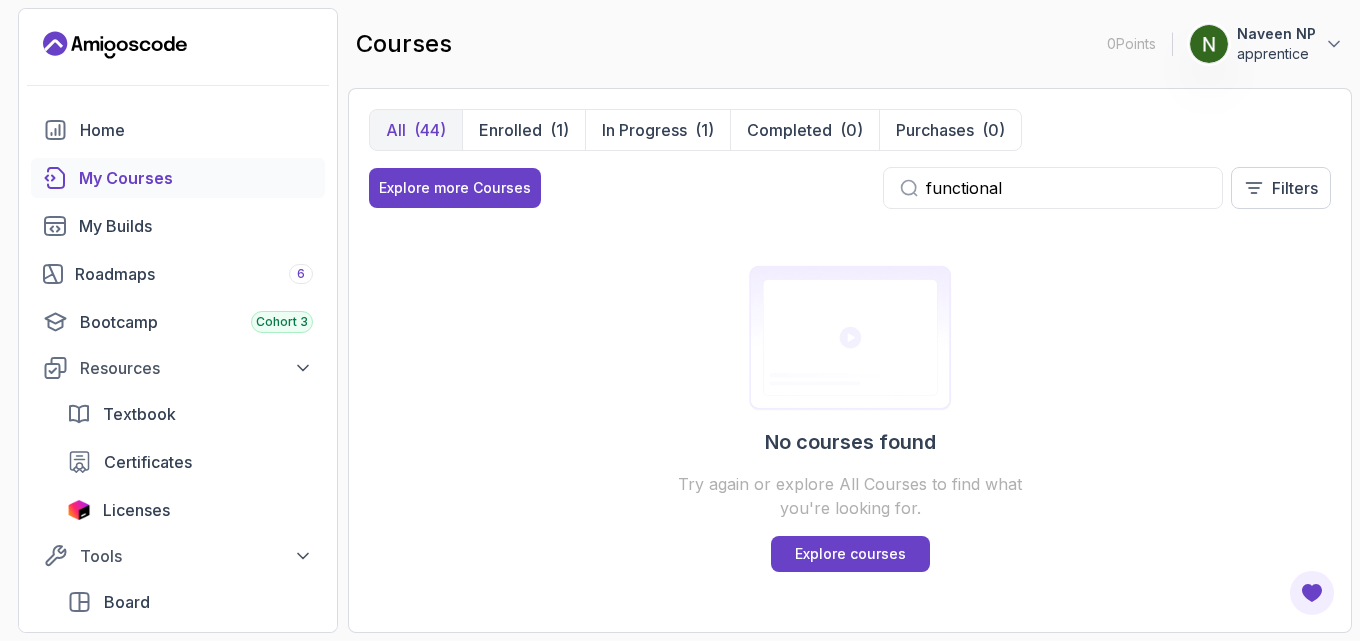 scroll, scrollTop: 0, scrollLeft: 0, axis: both 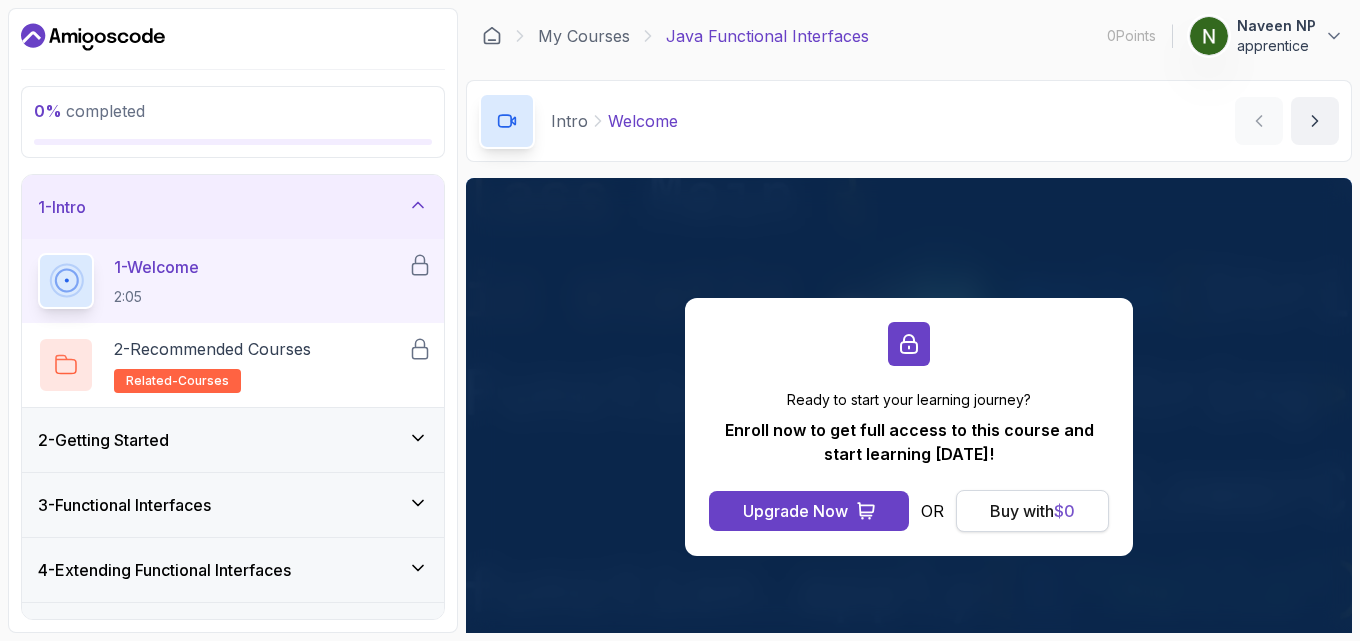 click on "$ 0" at bounding box center (1064, 511) 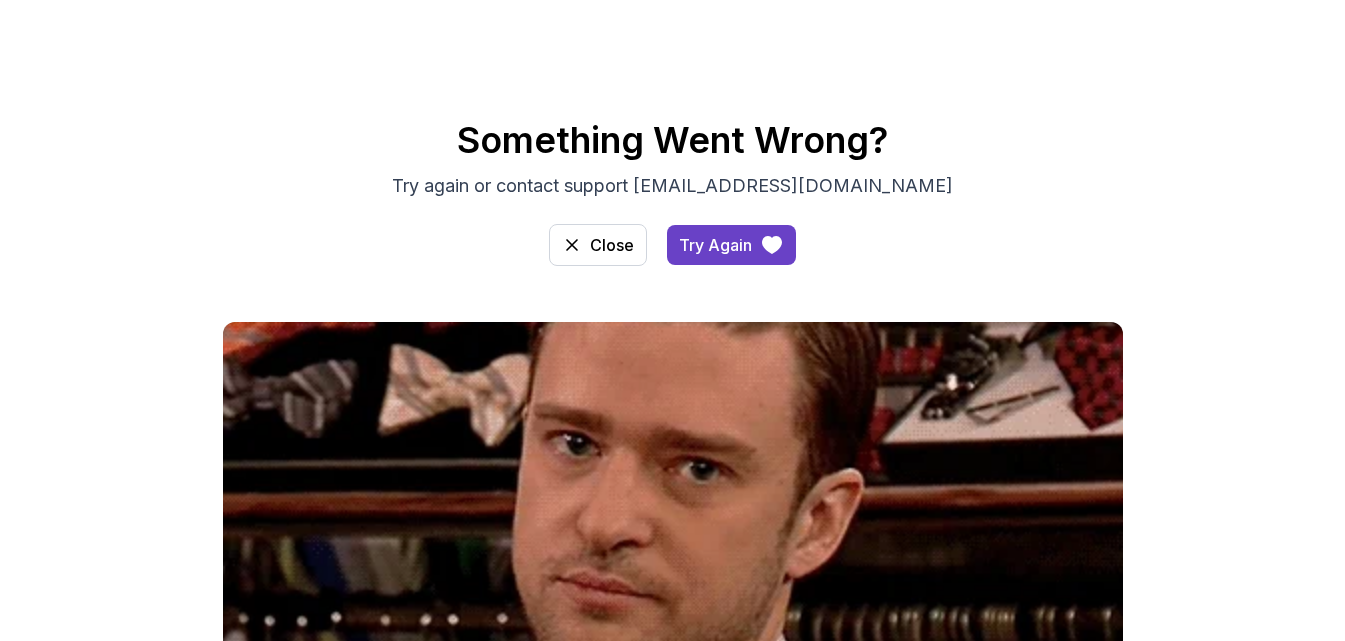 scroll, scrollTop: 0, scrollLeft: 0, axis: both 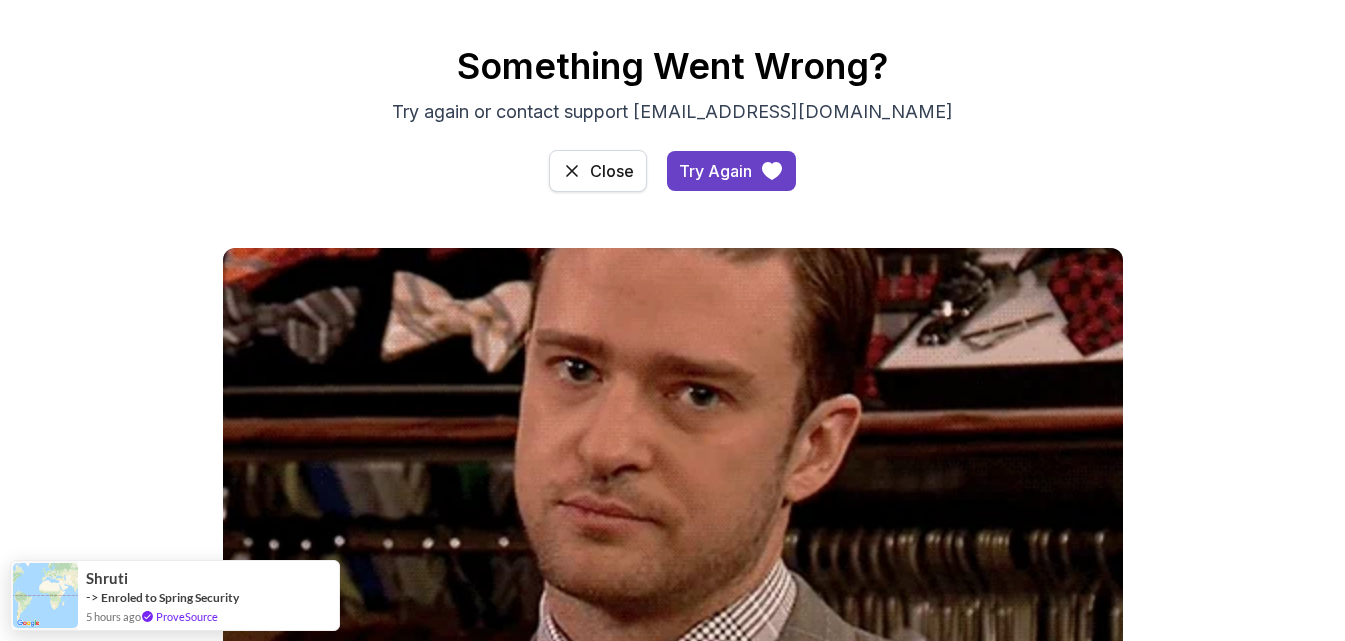 click on "Close" at bounding box center [598, 171] 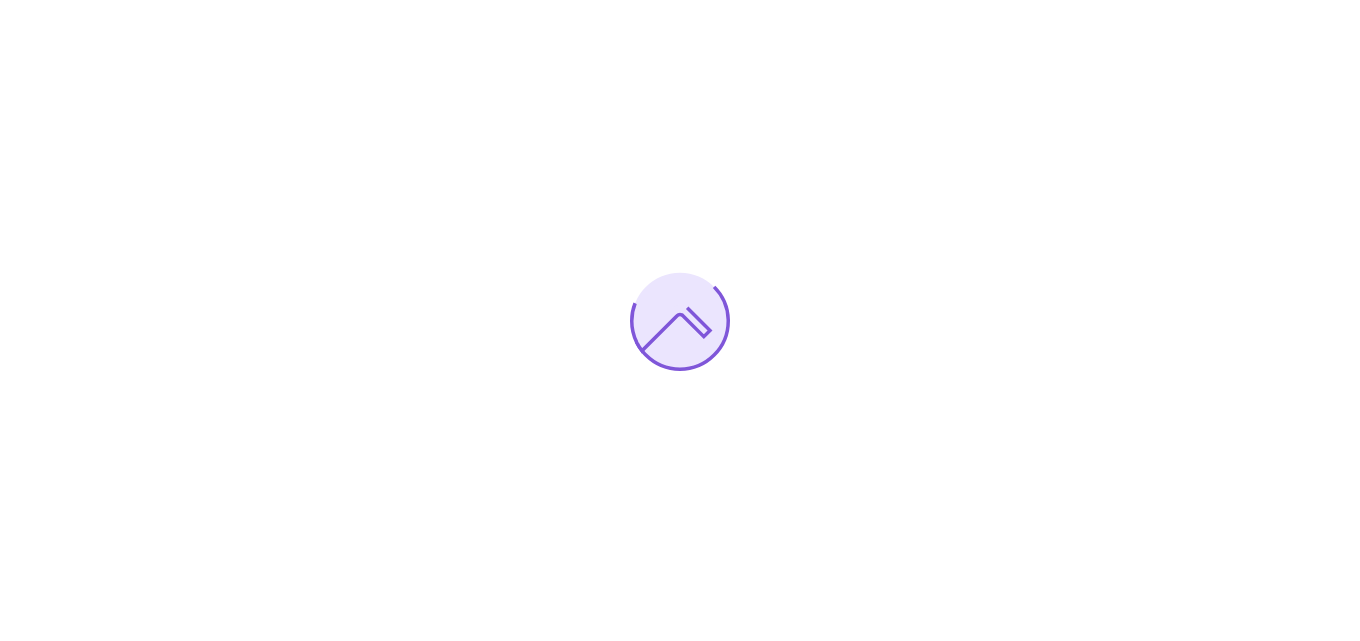 scroll, scrollTop: 0, scrollLeft: 0, axis: both 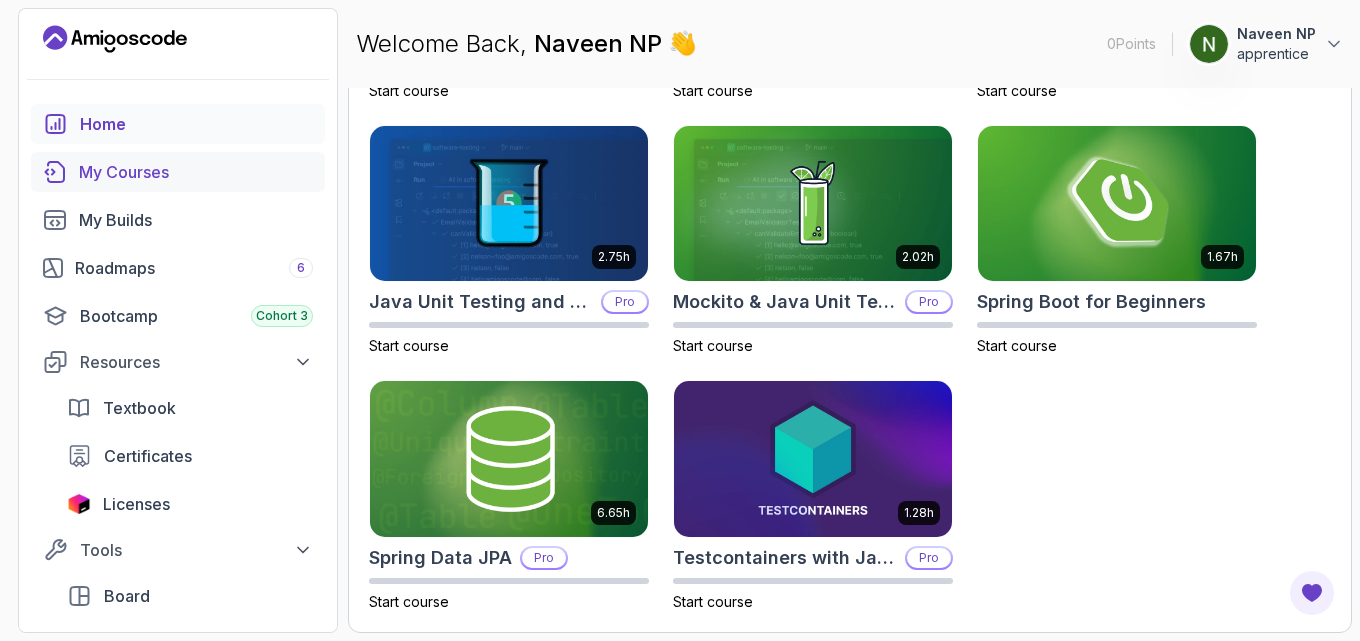 click on "My Courses" at bounding box center (196, 172) 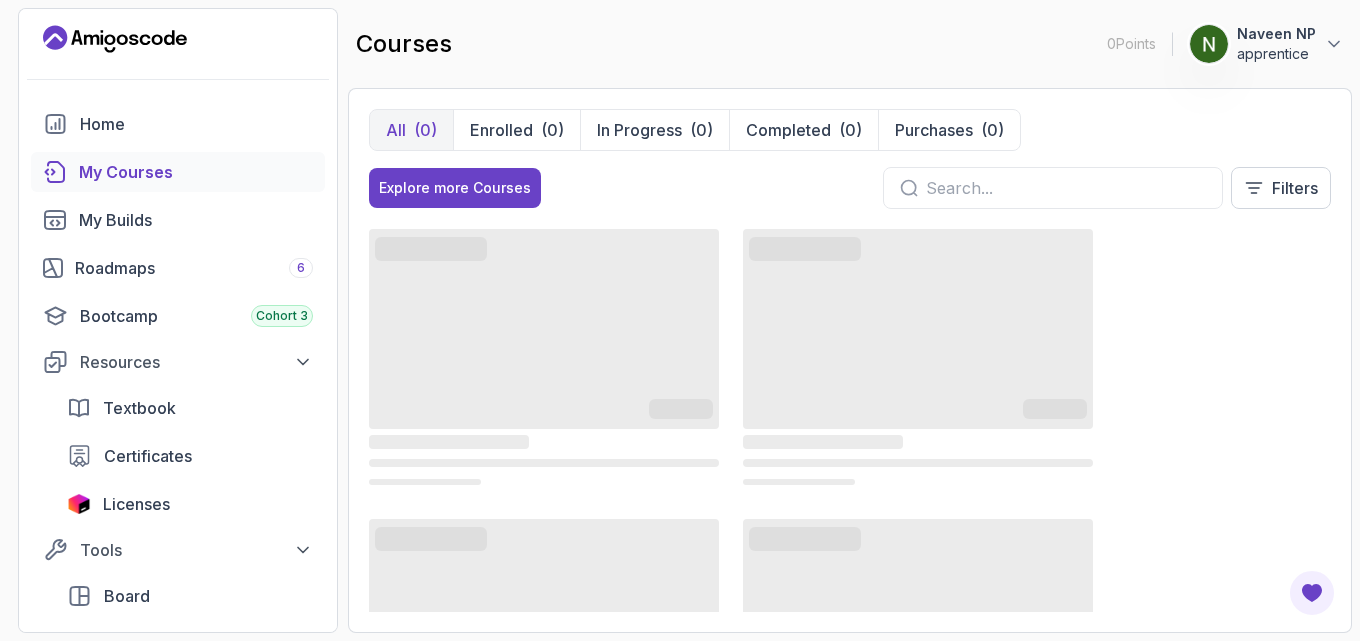scroll, scrollTop: 0, scrollLeft: 0, axis: both 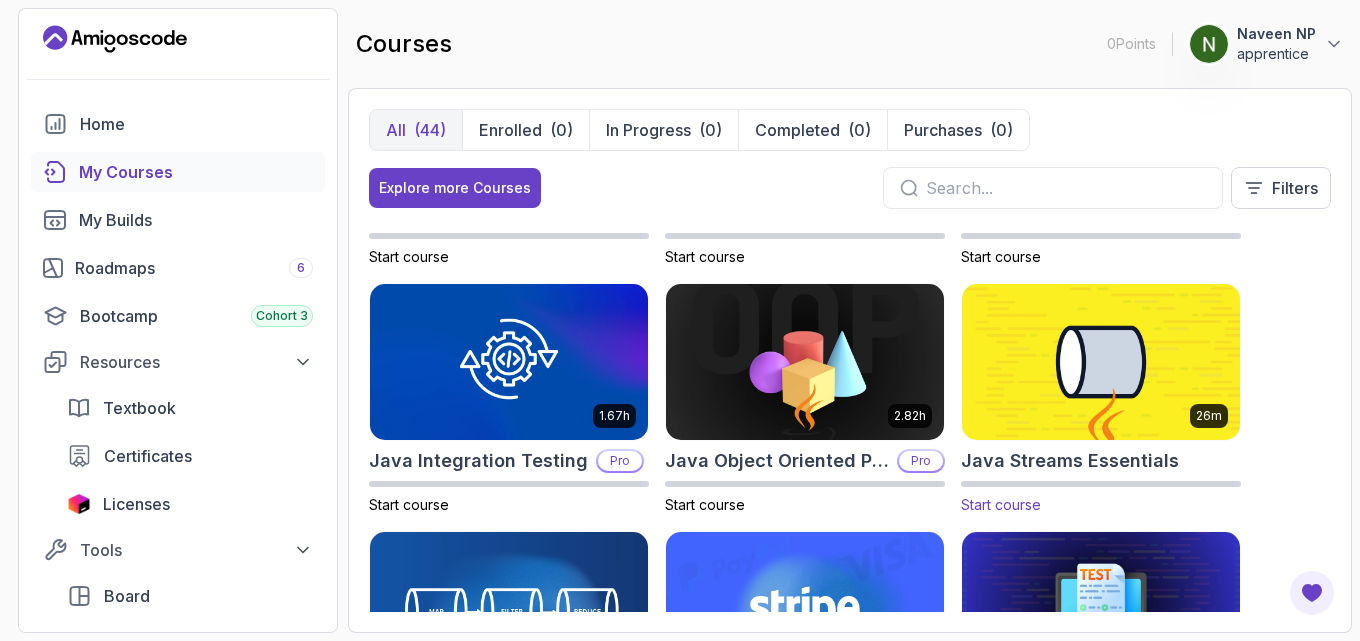 click at bounding box center (1101, 361) 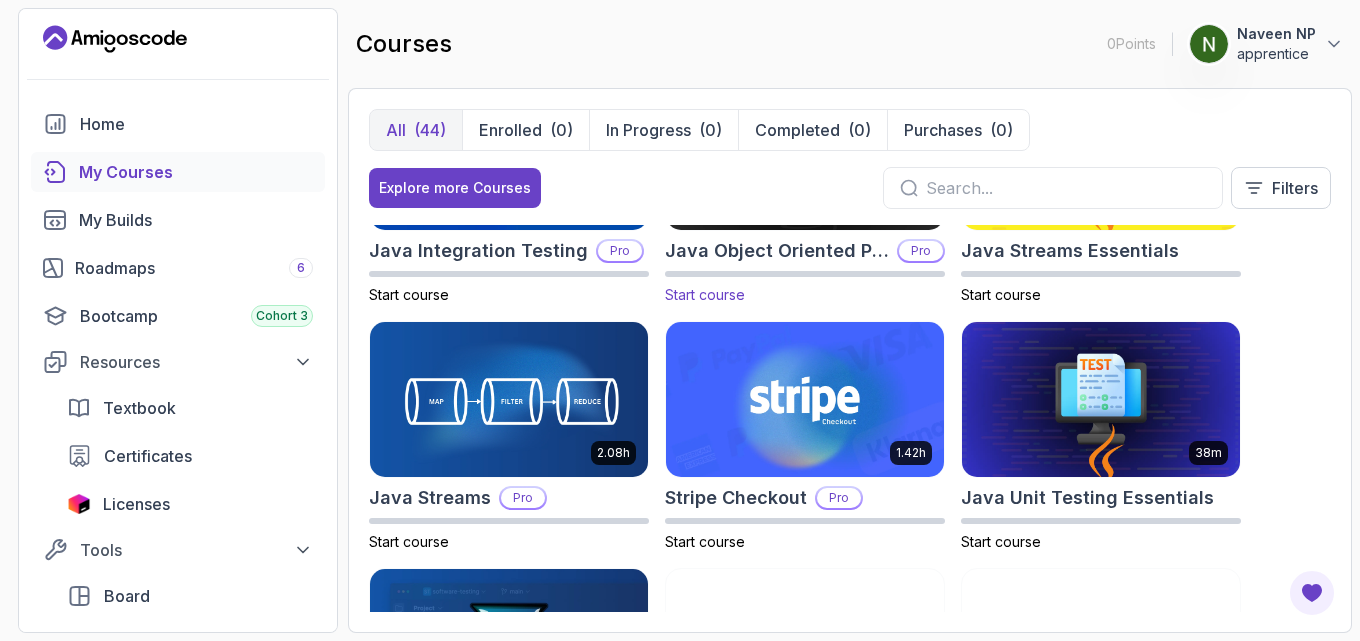 scroll, scrollTop: 1638, scrollLeft: 0, axis: vertical 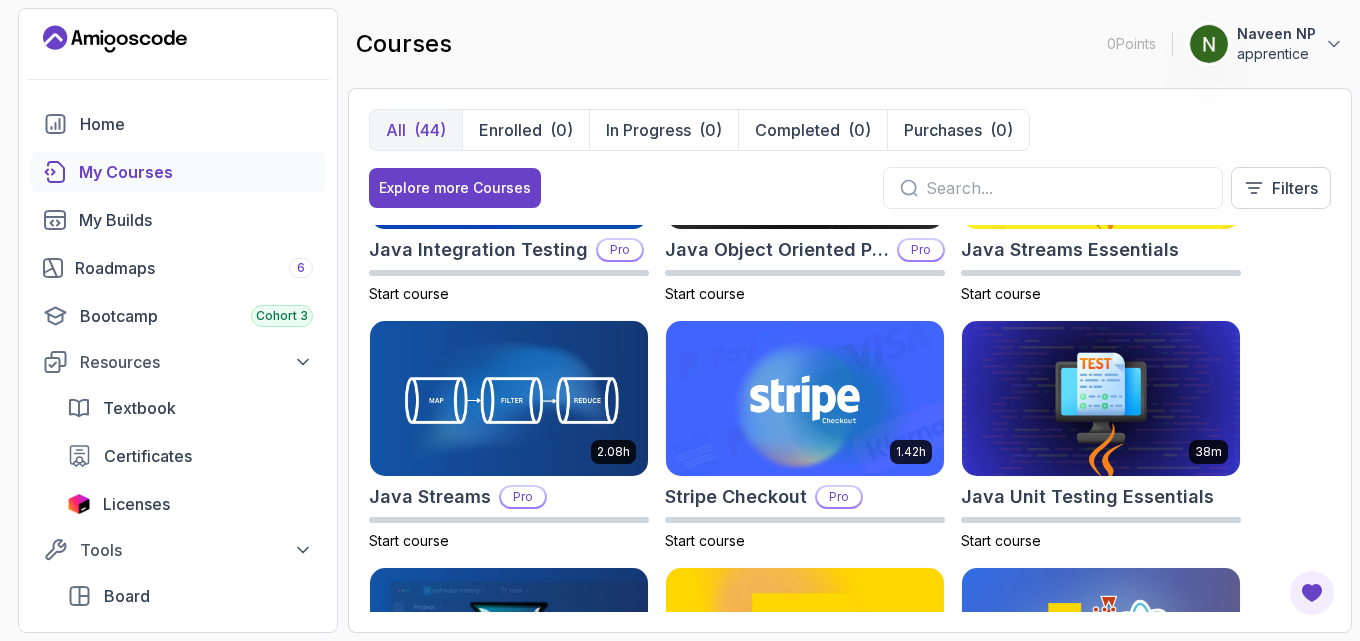 click at bounding box center (1066, 188) 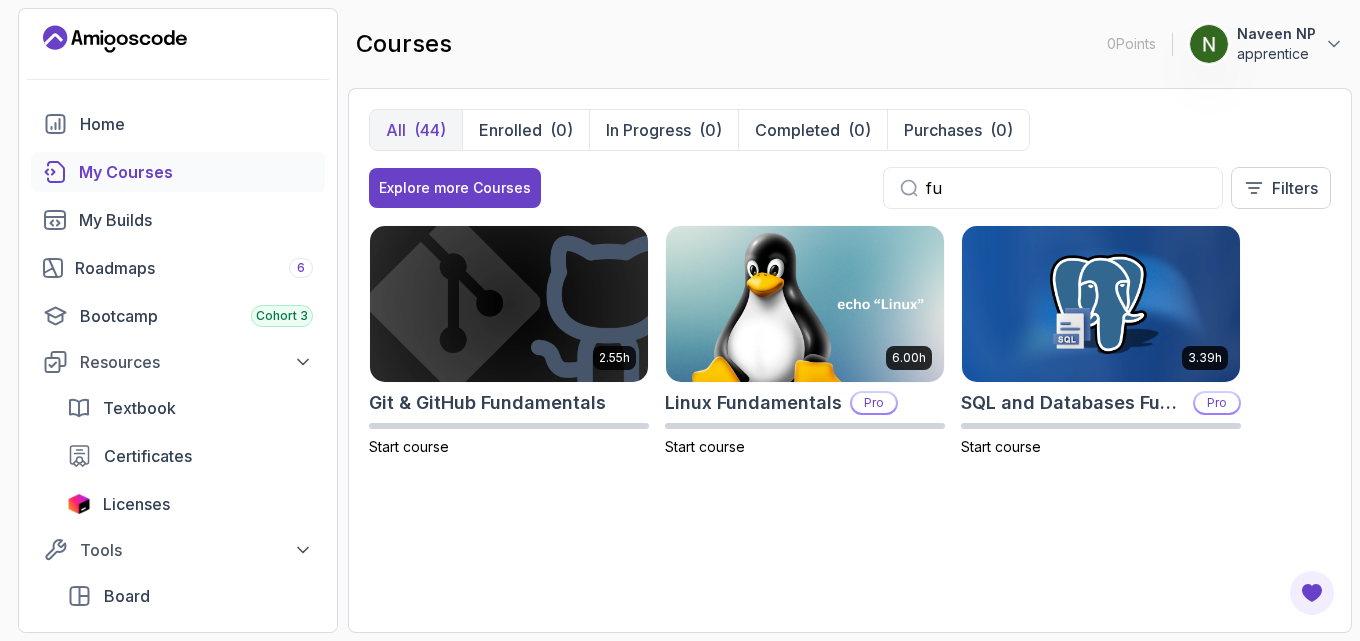 scroll, scrollTop: 0, scrollLeft: 0, axis: both 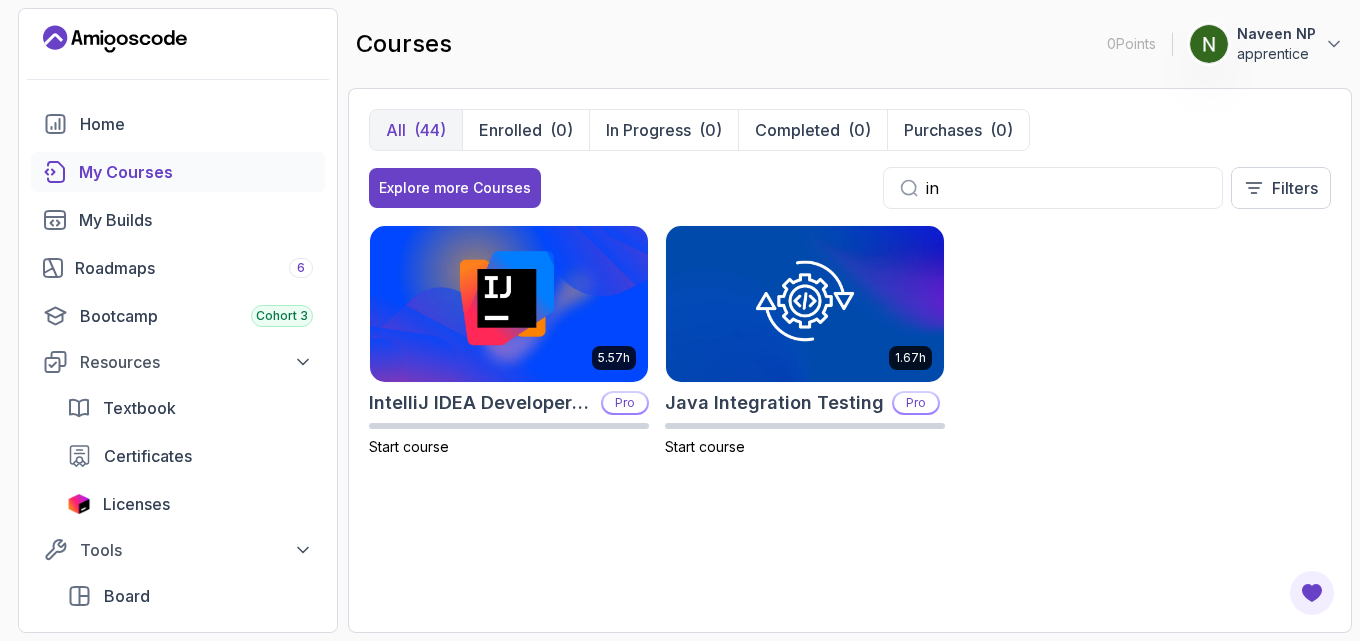 type on "i" 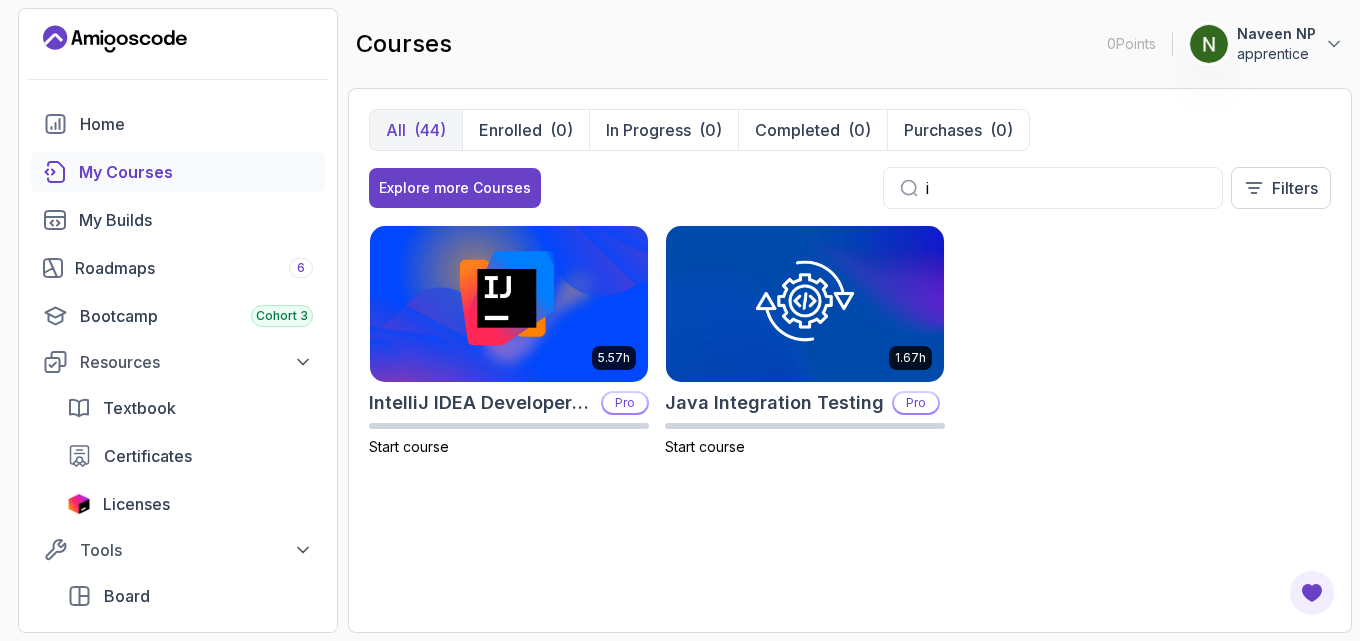 type 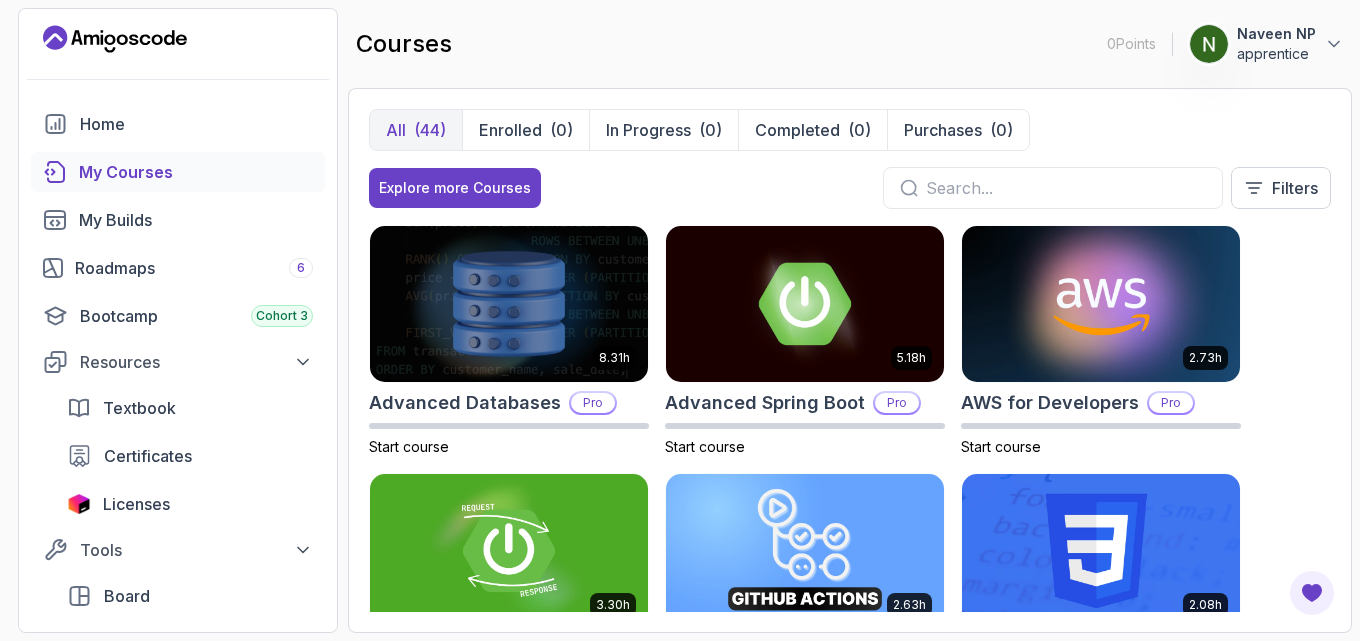 scroll, scrollTop: 0, scrollLeft: 0, axis: both 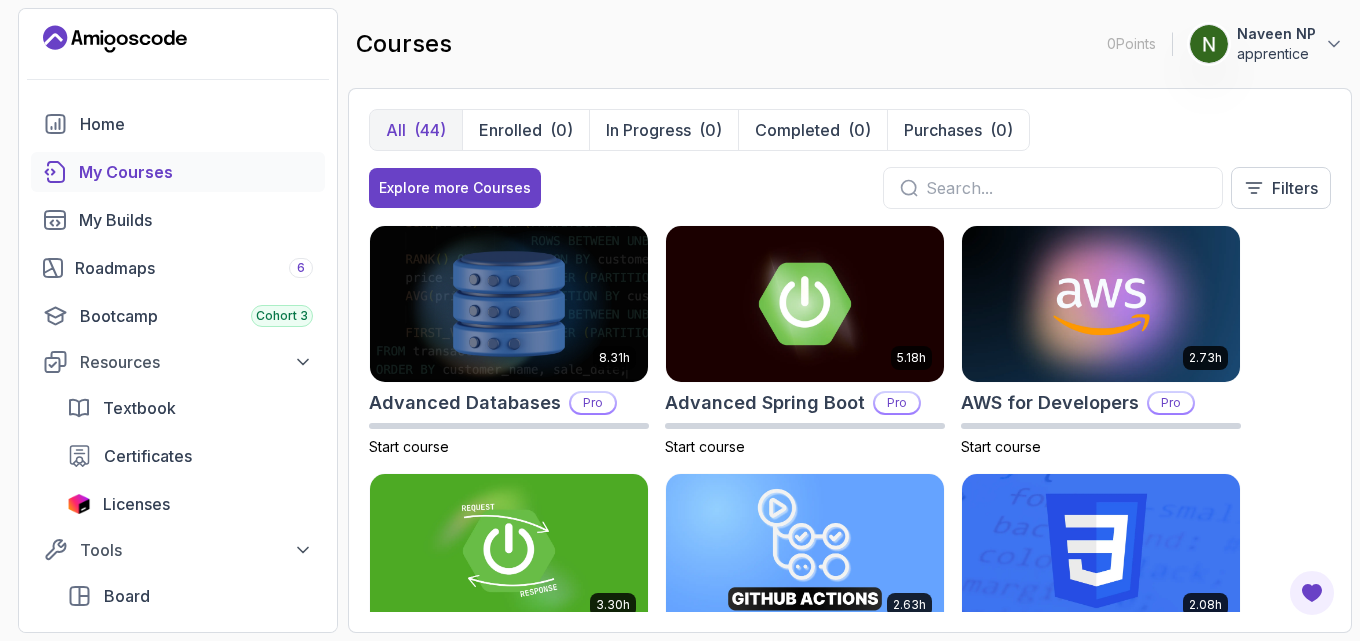 click on "8.31h Advanced Databases Pro Start course 5.18h Advanced Spring Boot Pro Start course 2.73h AWS for Developers Pro Start course 3.30h Building APIs with Spring Boot Pro Start course 2.63h CI/CD with GitHub Actions Pro Start course 2.08h CSS Essentials Start course 1.70h Database Design & Implementation Pro Start course 1.45h Docker for Java Developers Pro Start course 4.64h Docker For Professionals Pro Start course 10.13h Git for Professionals Pro Start course 2.55h Git & GitHub Fundamentals Start course 2.10h GitHub Toolkit Pro Start course 1.84h HTML Essentials Start course 5.57h IntelliJ IDEA Developer Guide Pro Start course 1.72h Java Data Structures Pro Start course 2.41h Java for Beginners Start course 9.18h Java for Developers Pro Start course 1.13h Java Generics Pro Start course 1.67h Java Integration Testing Pro Start course 2.82h Java Object Oriented Programming Pro Start course 26m Java Streams Essentials Start course 2.08h Java Streams Pro Start course 1.42h Stripe Checkout Pro Start course 38m" at bounding box center (850, 418) 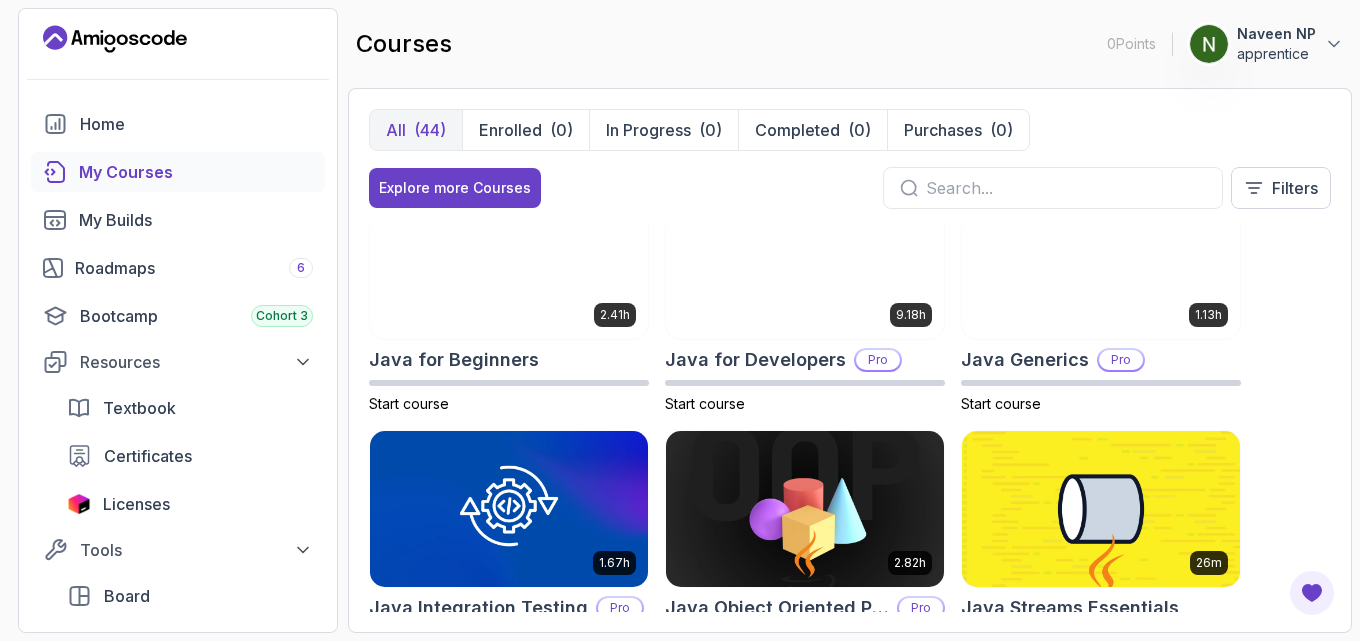 scroll, scrollTop: 1278, scrollLeft: 0, axis: vertical 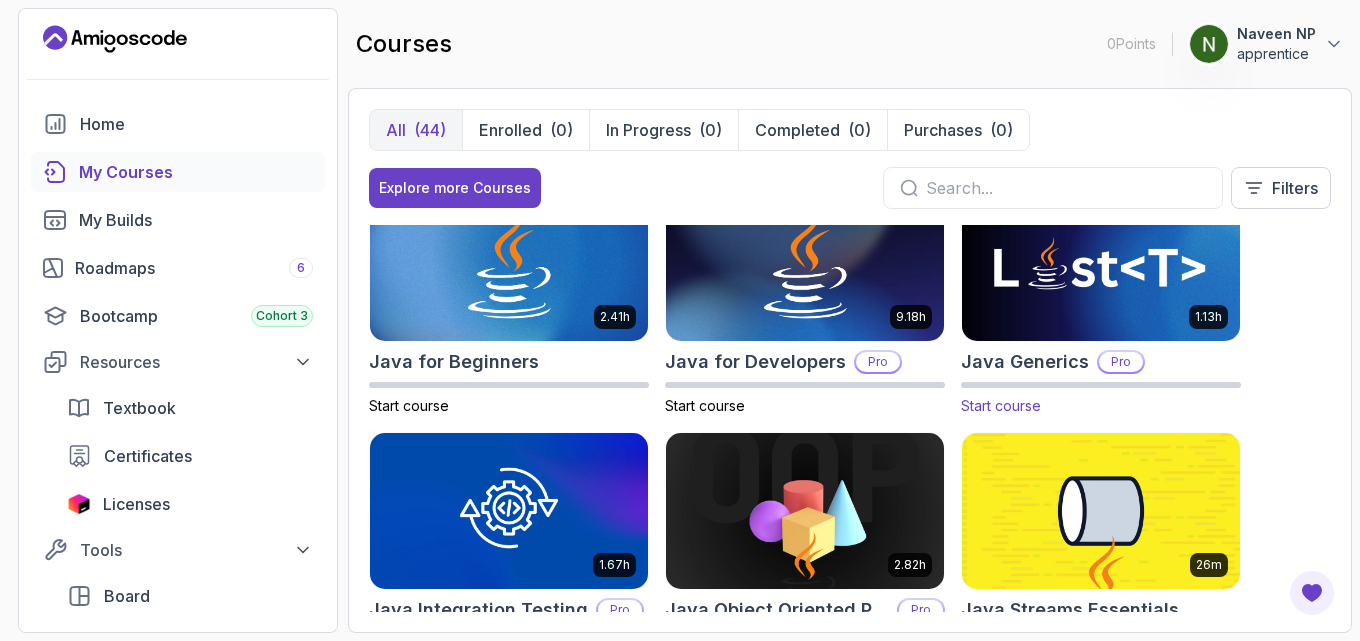 click at bounding box center [1101, 263] 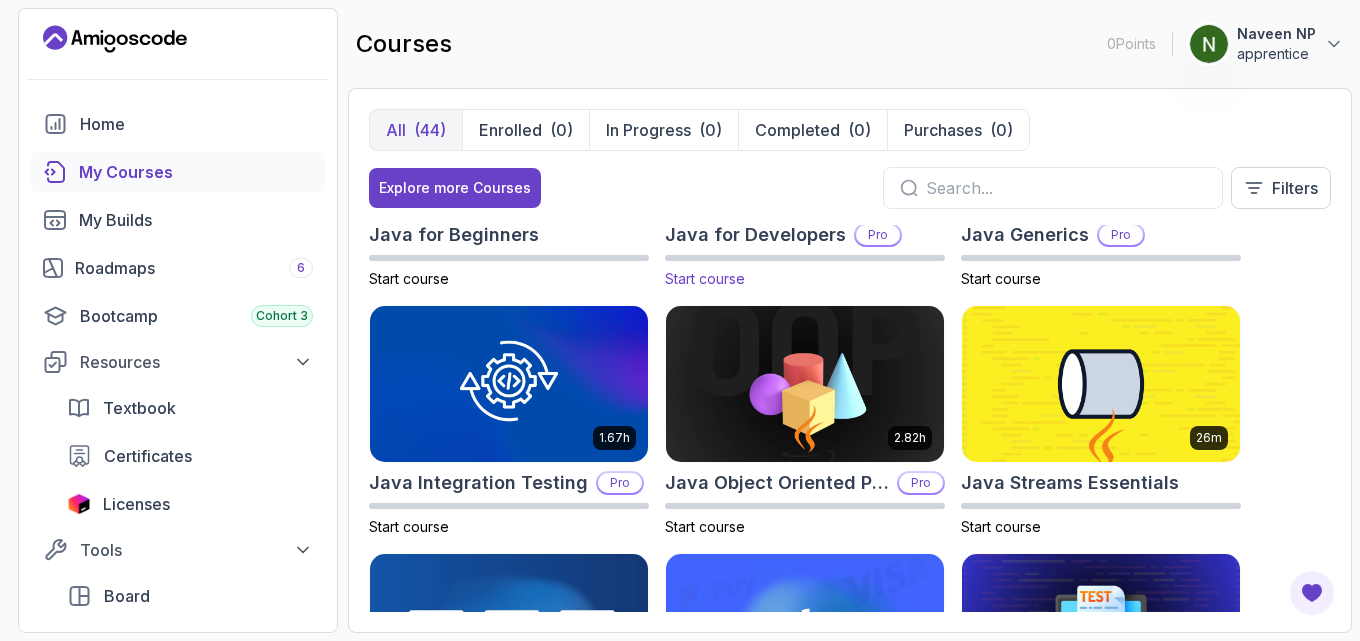 scroll, scrollTop: 1407, scrollLeft: 0, axis: vertical 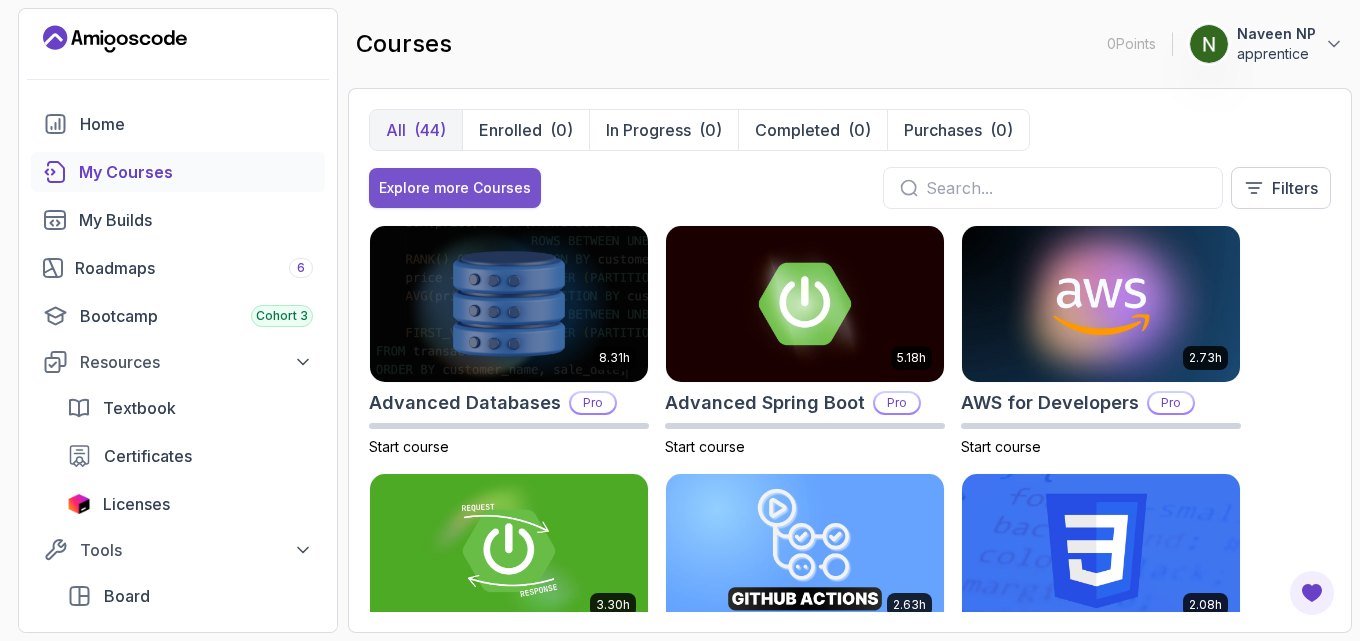 click on "Explore more Courses" at bounding box center [455, 188] 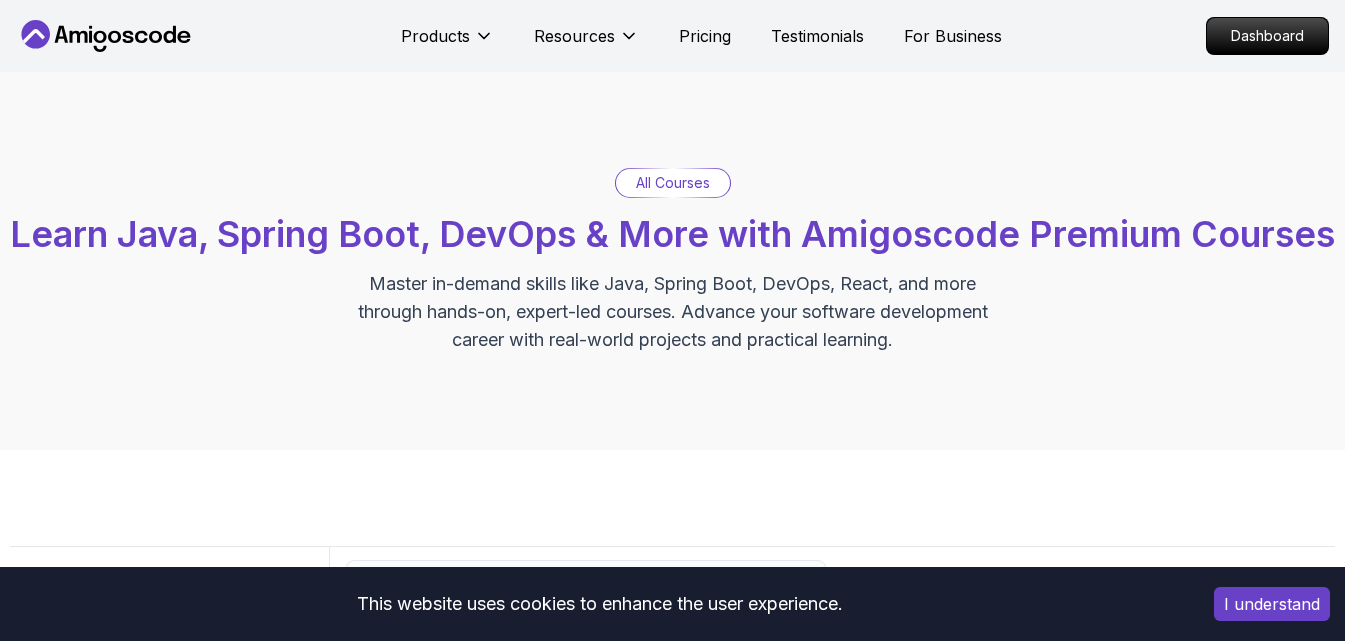 scroll, scrollTop: 0, scrollLeft: 0, axis: both 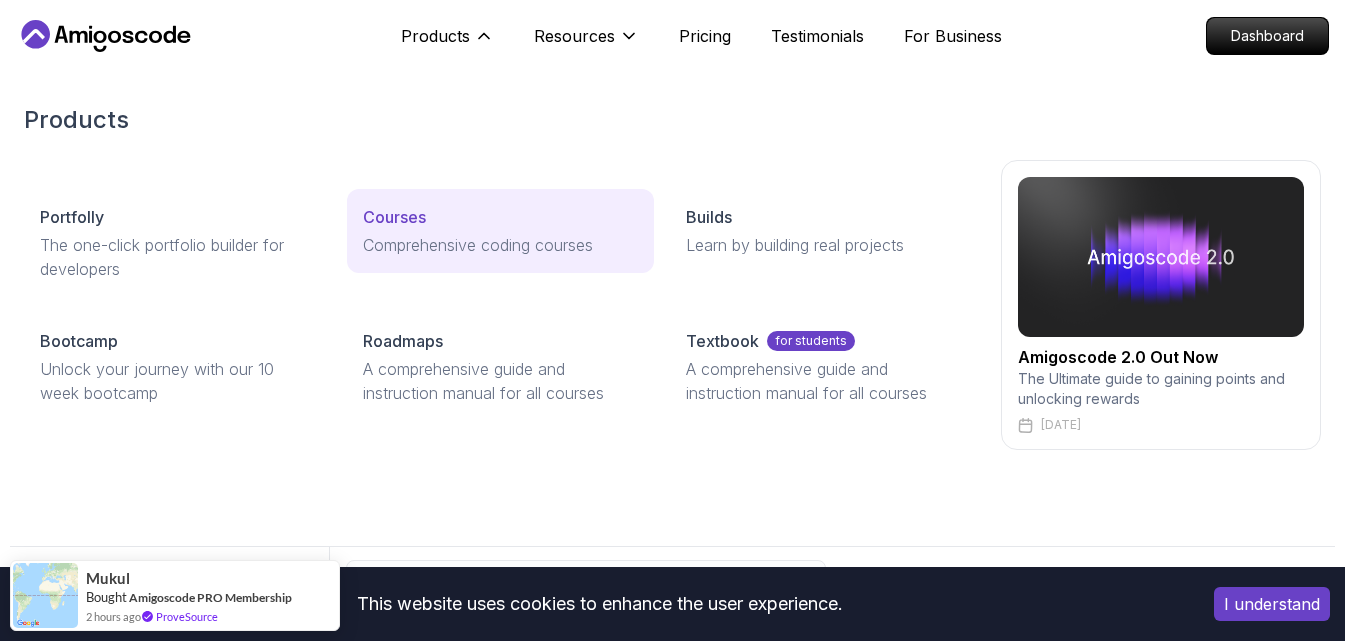 click on "Courses" at bounding box center (500, 217) 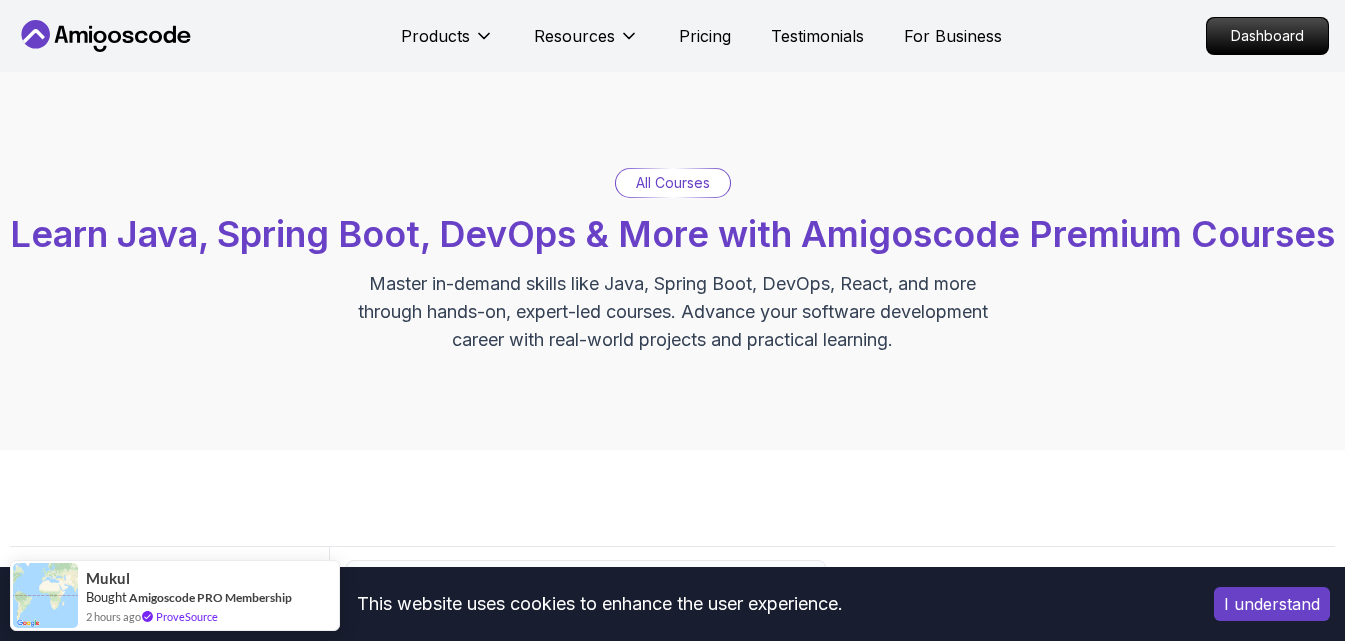 click on "All Courses" at bounding box center (673, 183) 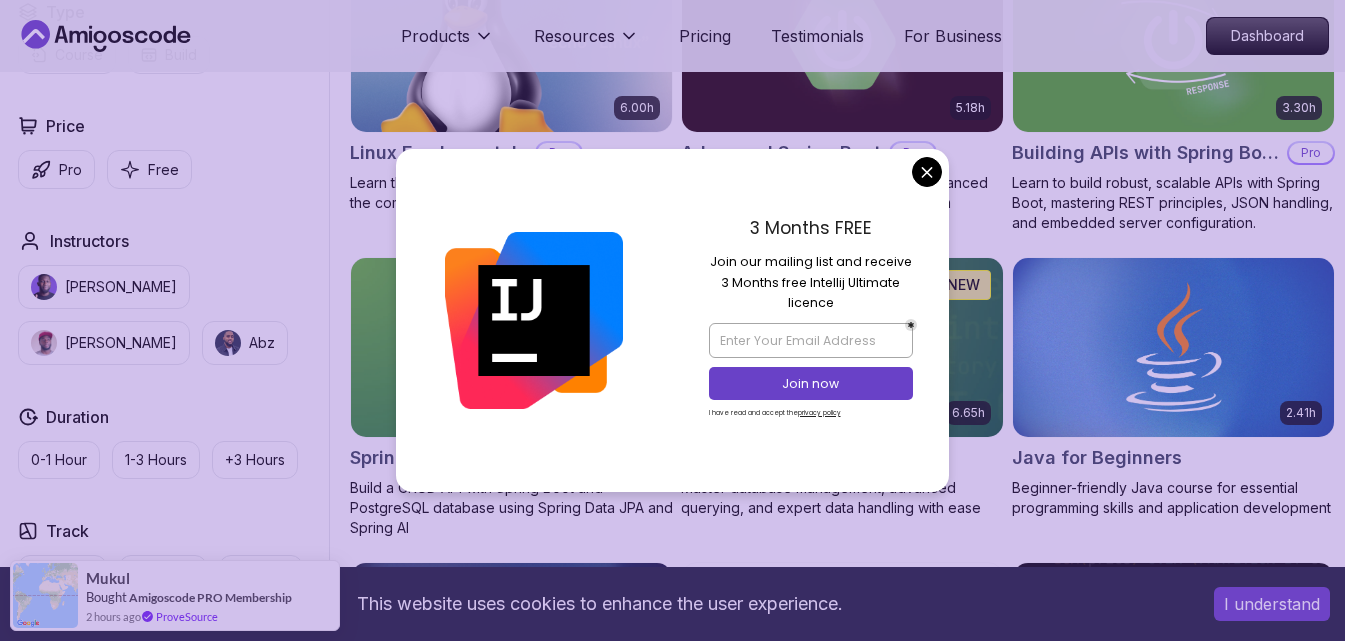 scroll, scrollTop: 678, scrollLeft: 0, axis: vertical 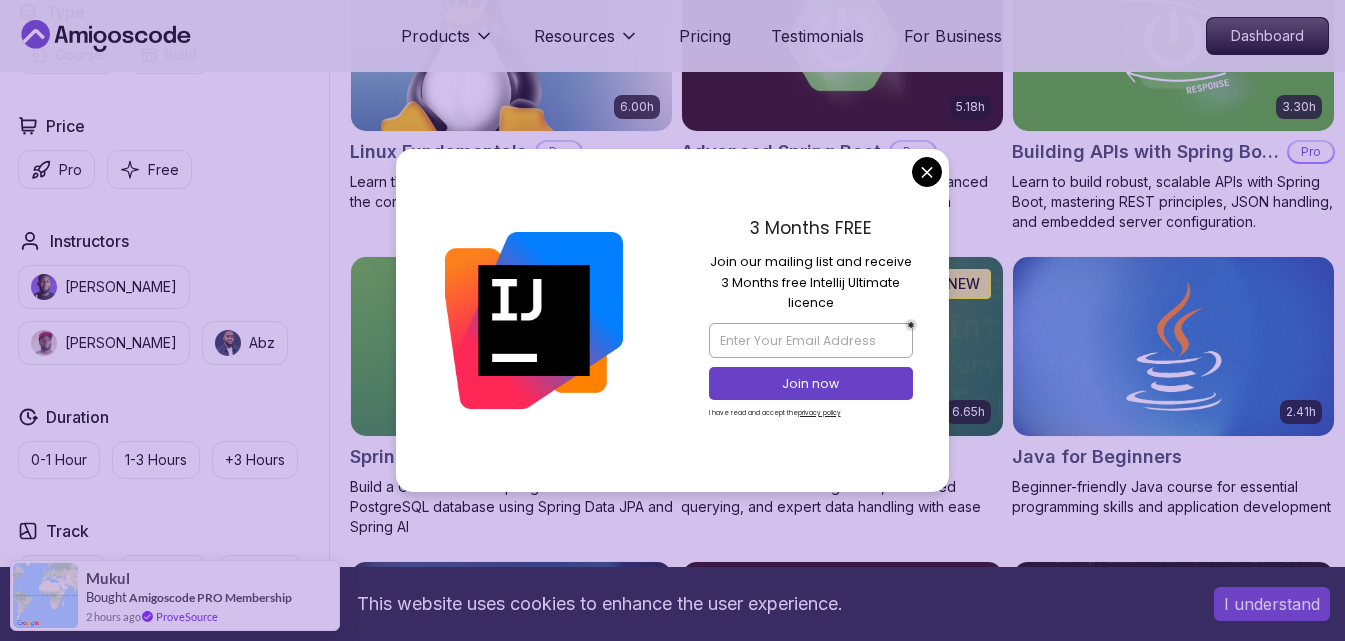 click on "×
This website uses cookies to enhance the user experience. I understand Products Resources Pricing Testimonials For Business Dashboard Products Resources Pricing Testimonials For Business Dashboard All Courses Learn Java, Spring Boot, DevOps & More with Amigoscode Premium Courses Master in-demand skills like Java, Spring Boot, DevOps, React, and more through hands-on, expert-led courses. Advance your software development career with real-world projects and practical learning. Filters Filters Type Course Build Price Pro Free Instructors Nelson Djalo Richard Abz Duration 0-1 Hour 1-3 Hours +3 Hours Track Front End Back End Dev Ops Full Stack Level Junior Mid-level Senior 6.00h Linux Fundamentals Pro Learn the fundamentals of Linux and how to use the command line 5.18h Advanced Spring Boot Pro 3.30h Building APIs with Spring Boot Pro 1.67h NEW Spring Boot for Beginners 6.65h NEW Pro" at bounding box center [672, 4204] 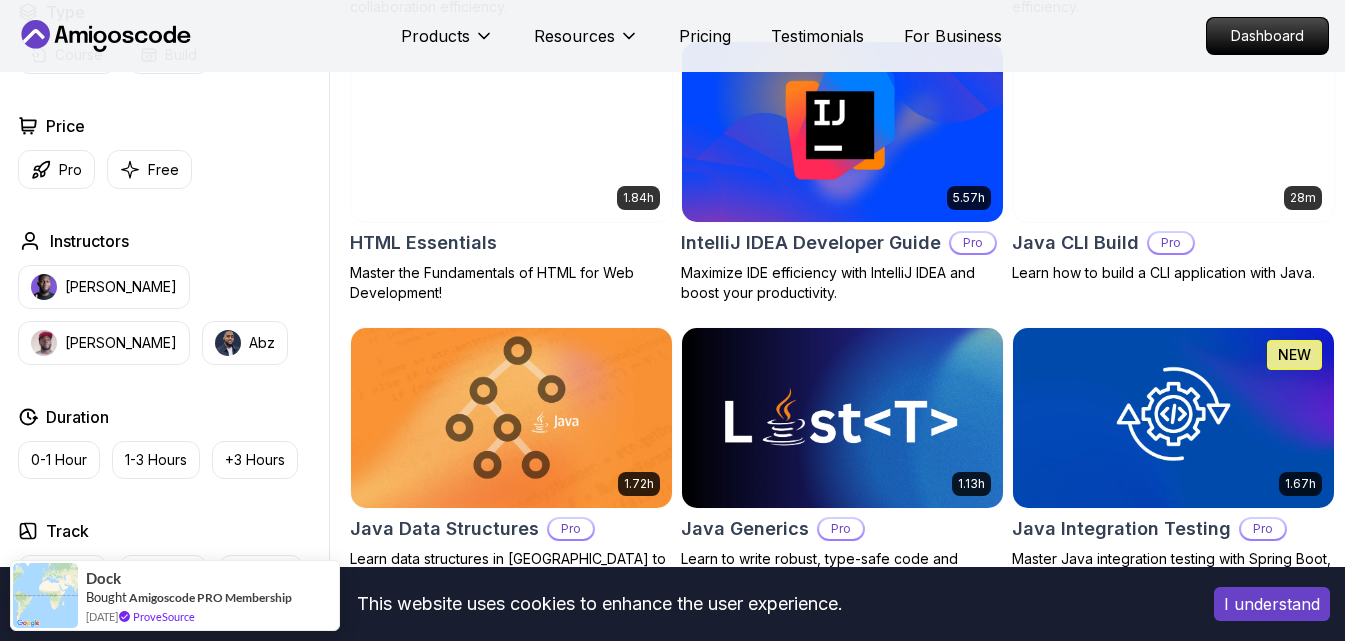 scroll, scrollTop: 2420, scrollLeft: 0, axis: vertical 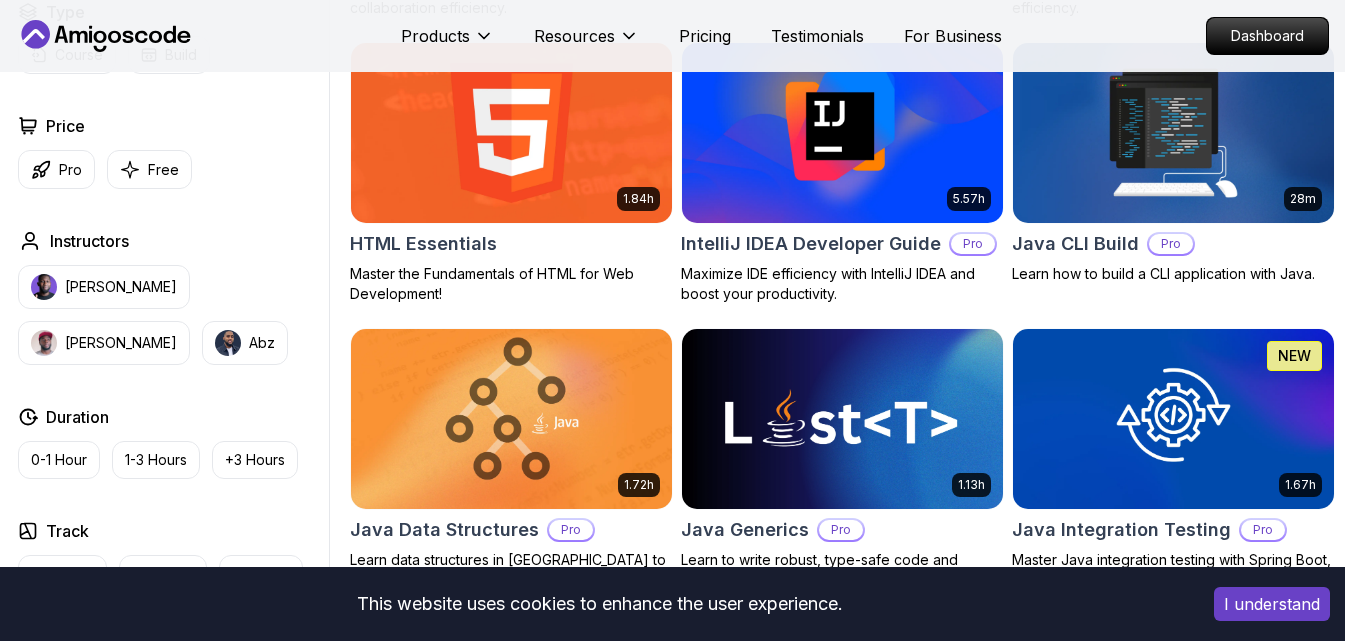 click at bounding box center (1173, 133) 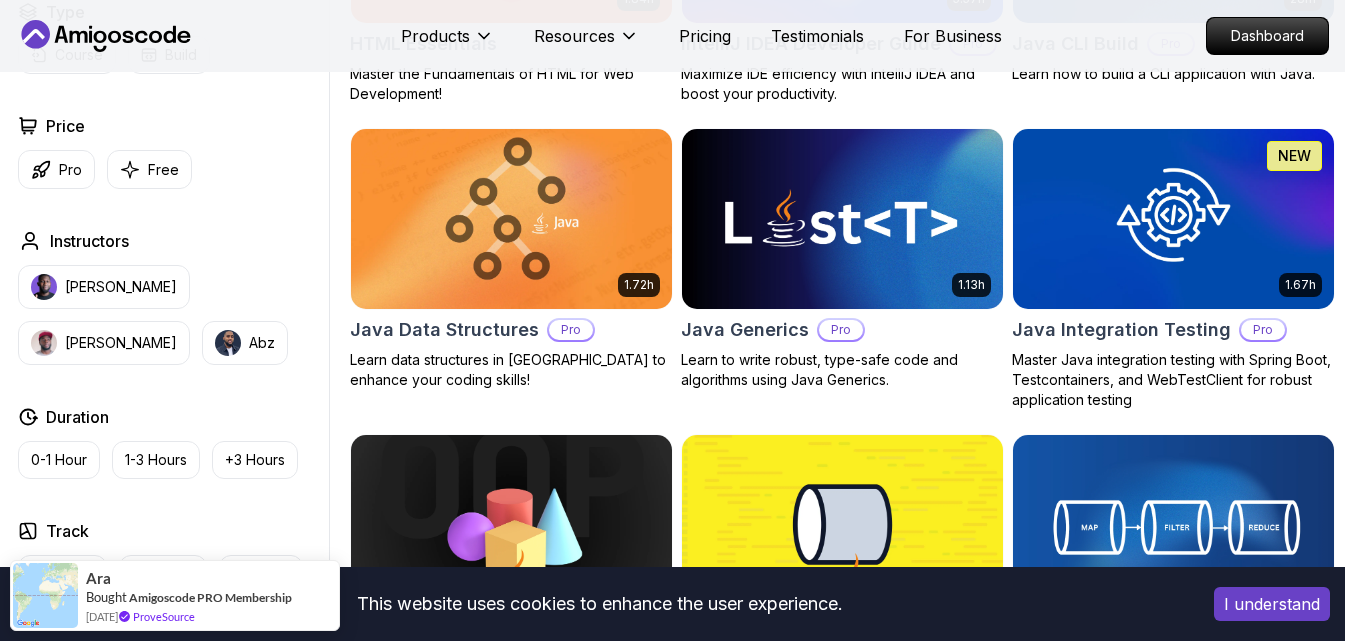 scroll, scrollTop: 2622, scrollLeft: 0, axis: vertical 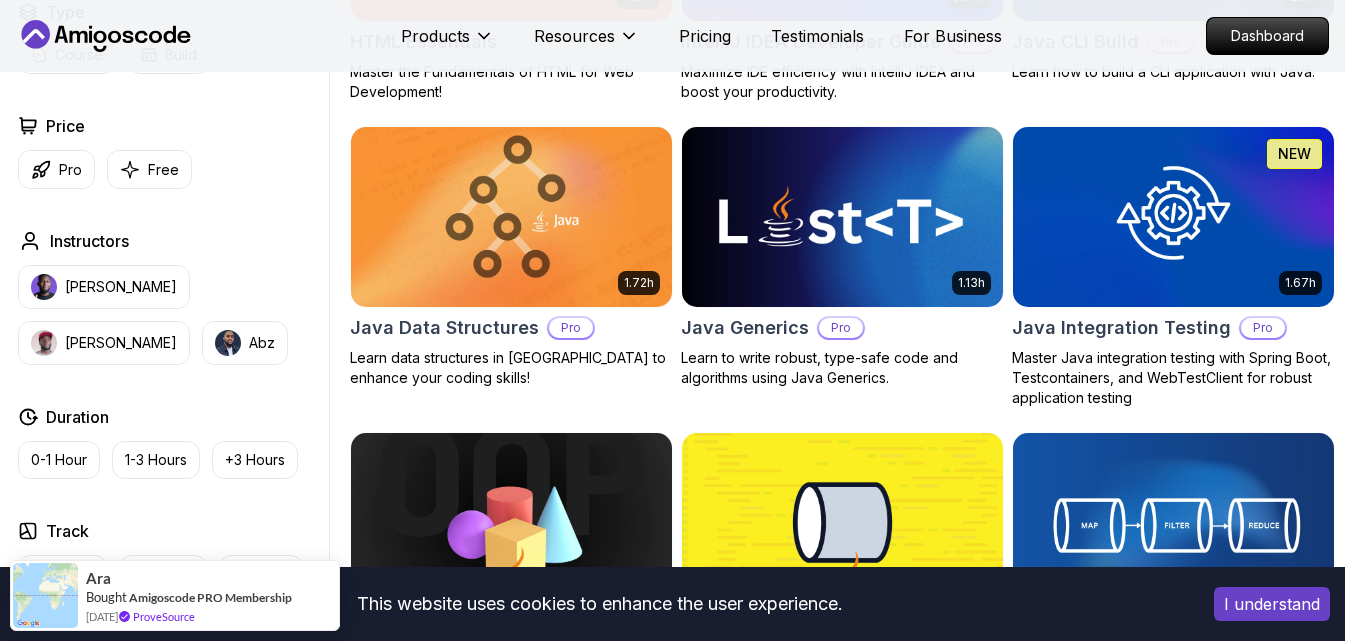 click at bounding box center (842, 216) 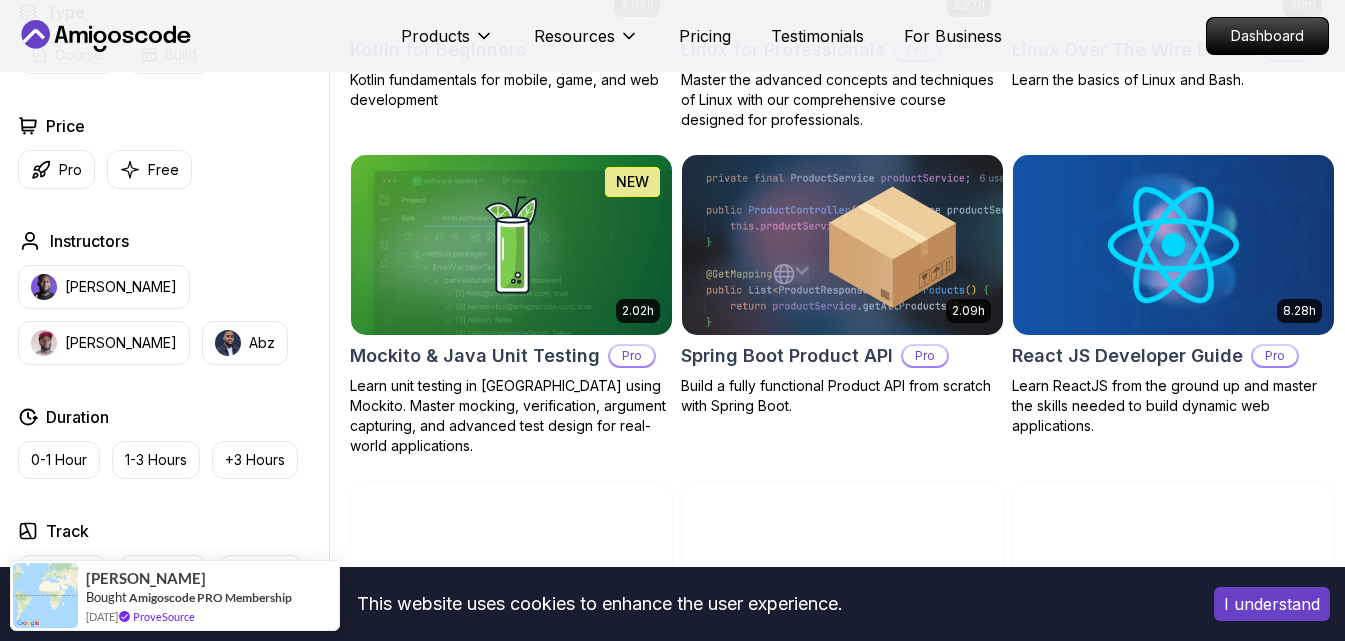 scroll, scrollTop: 4120, scrollLeft: 0, axis: vertical 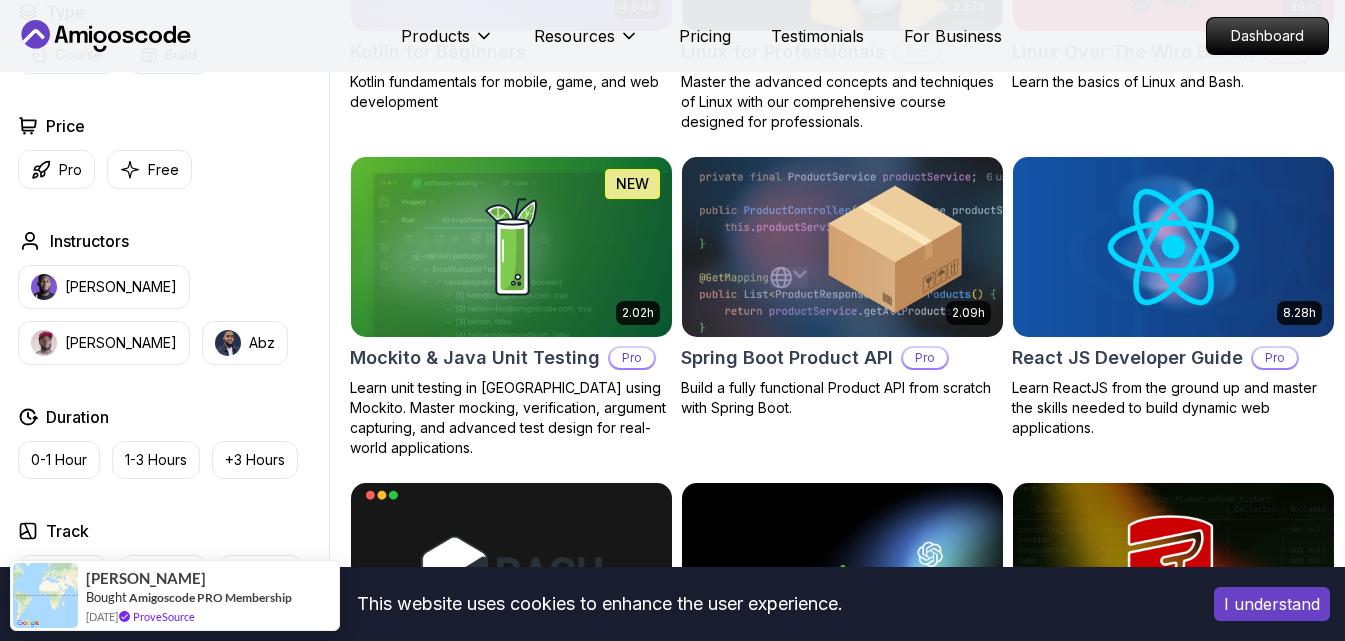 click on "Spring Boot Product API" at bounding box center [787, 358] 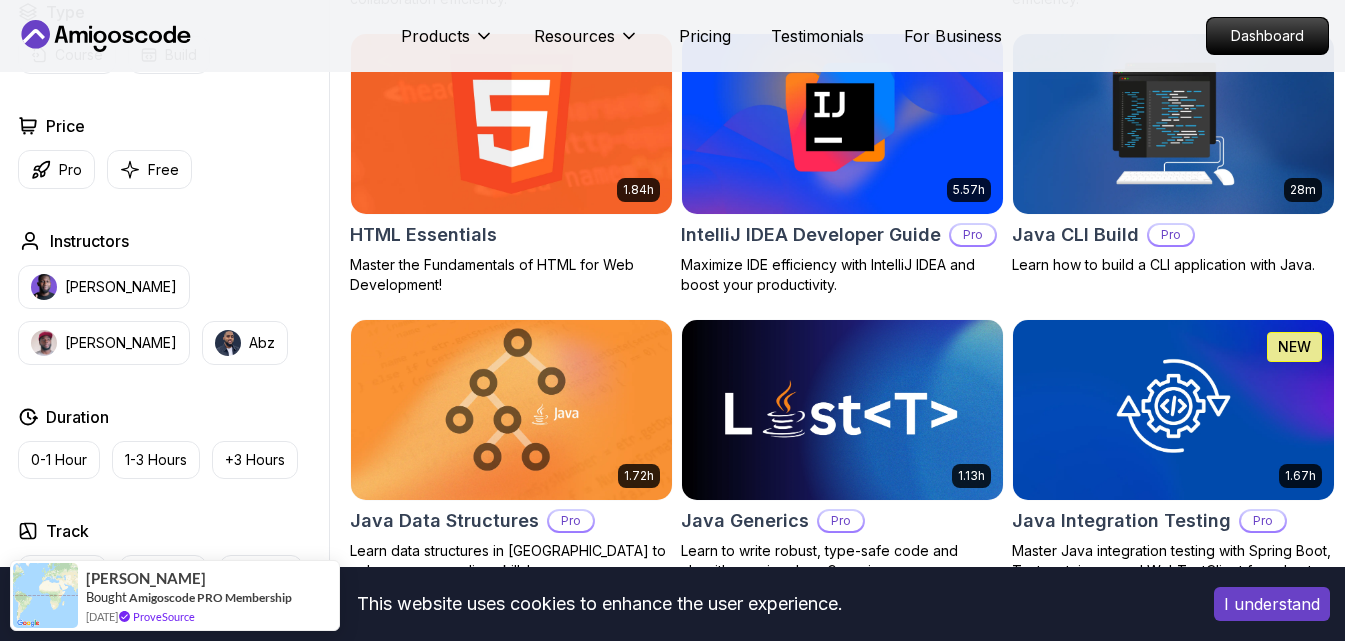 scroll, scrollTop: 0, scrollLeft: 0, axis: both 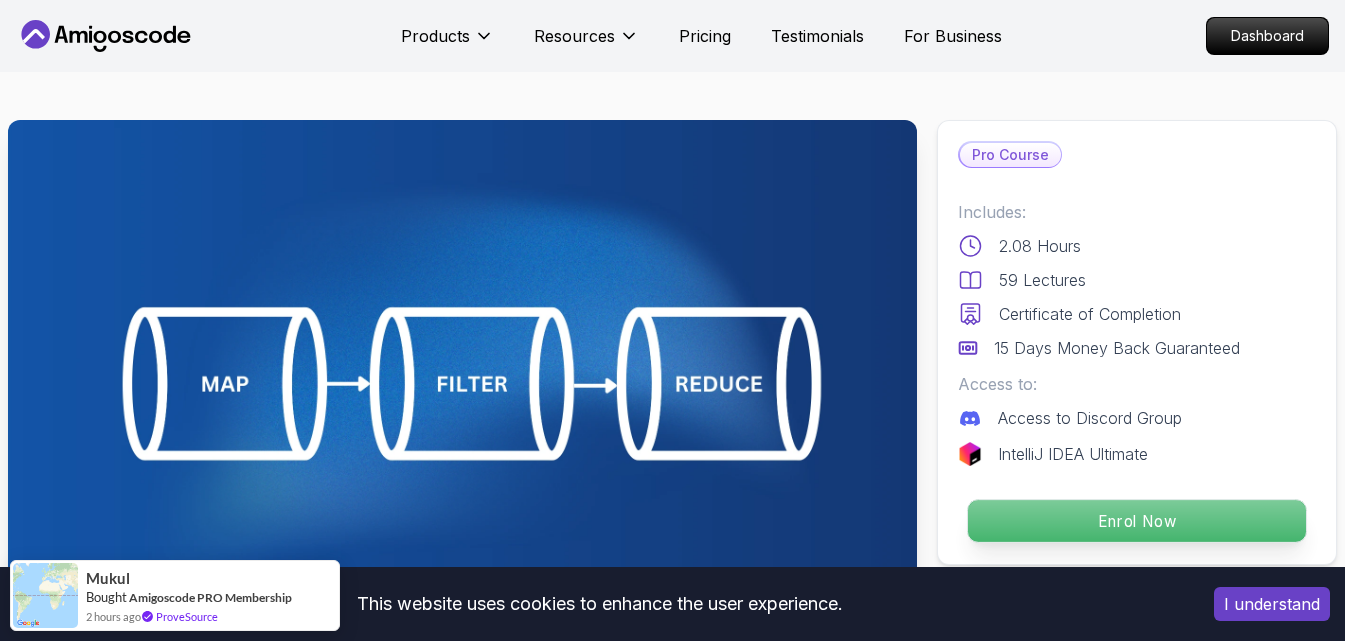 click on "Enrol Now" at bounding box center (1137, 521) 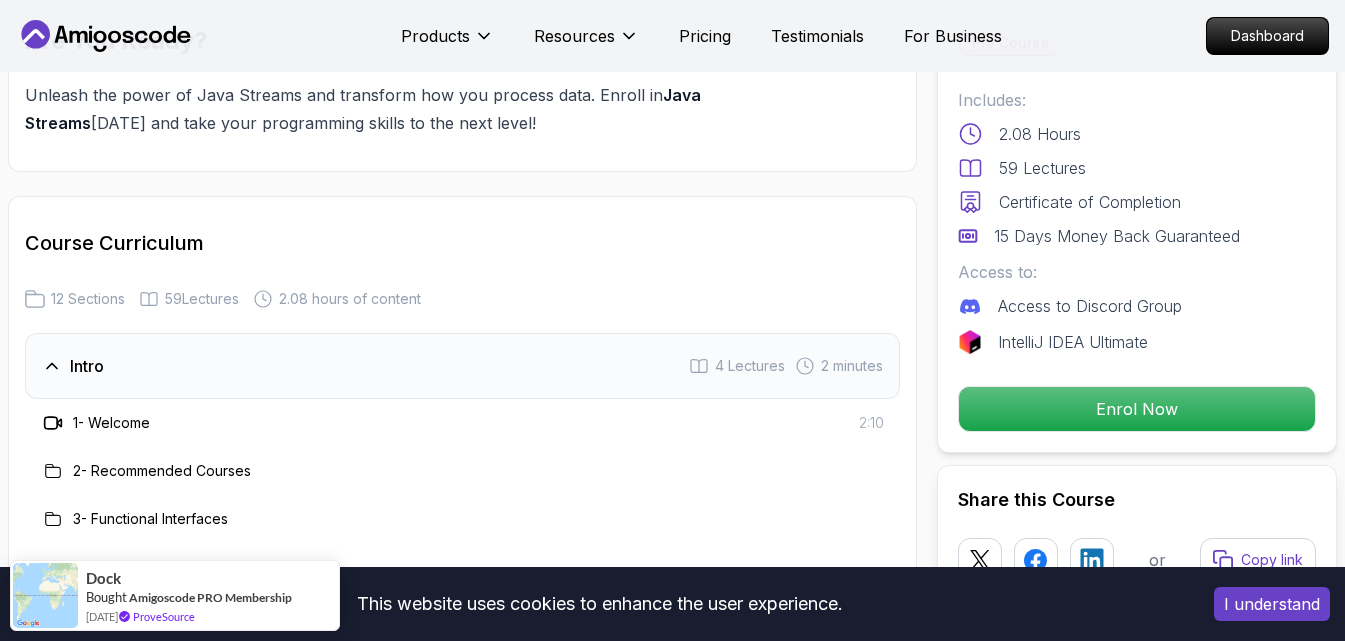 scroll, scrollTop: 2421, scrollLeft: 0, axis: vertical 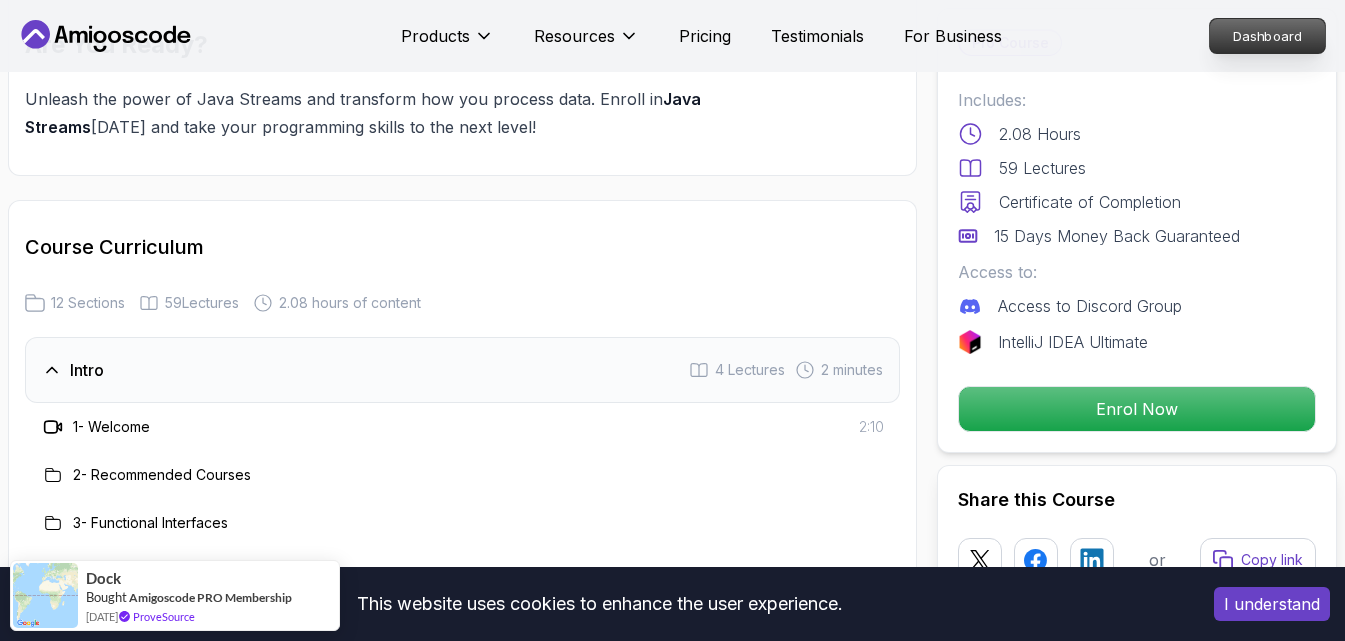 click on "Dashboard" at bounding box center [1267, 36] 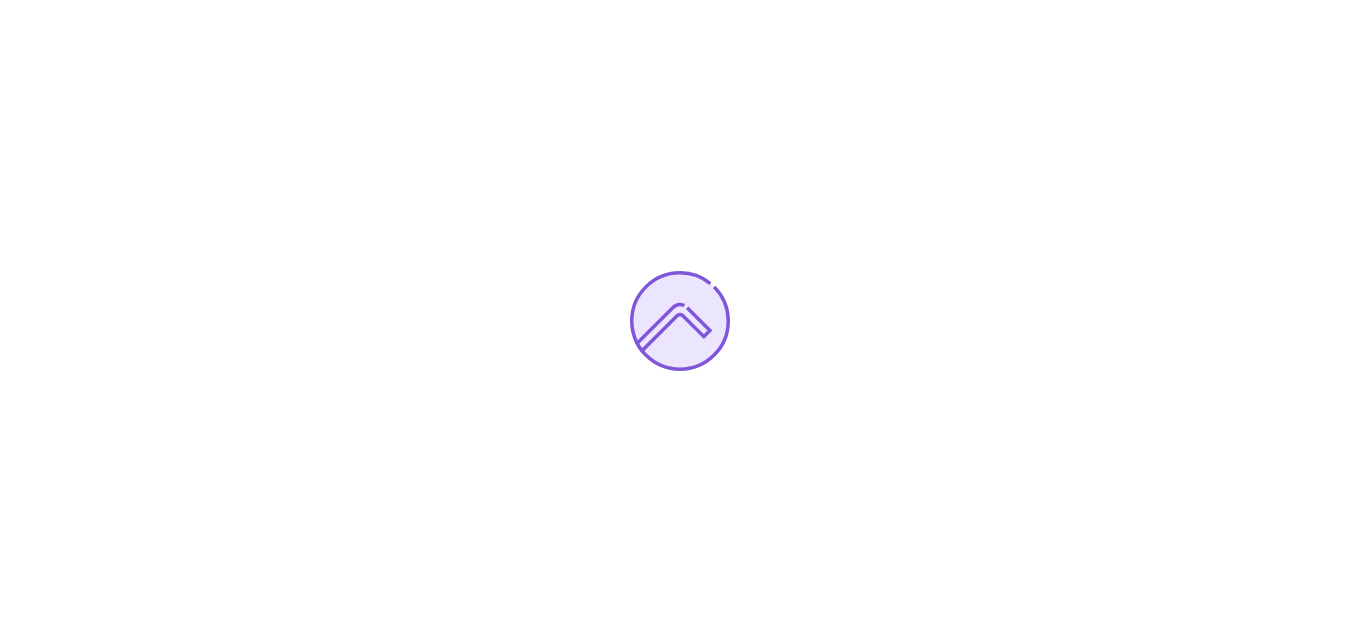 scroll, scrollTop: 0, scrollLeft: 0, axis: both 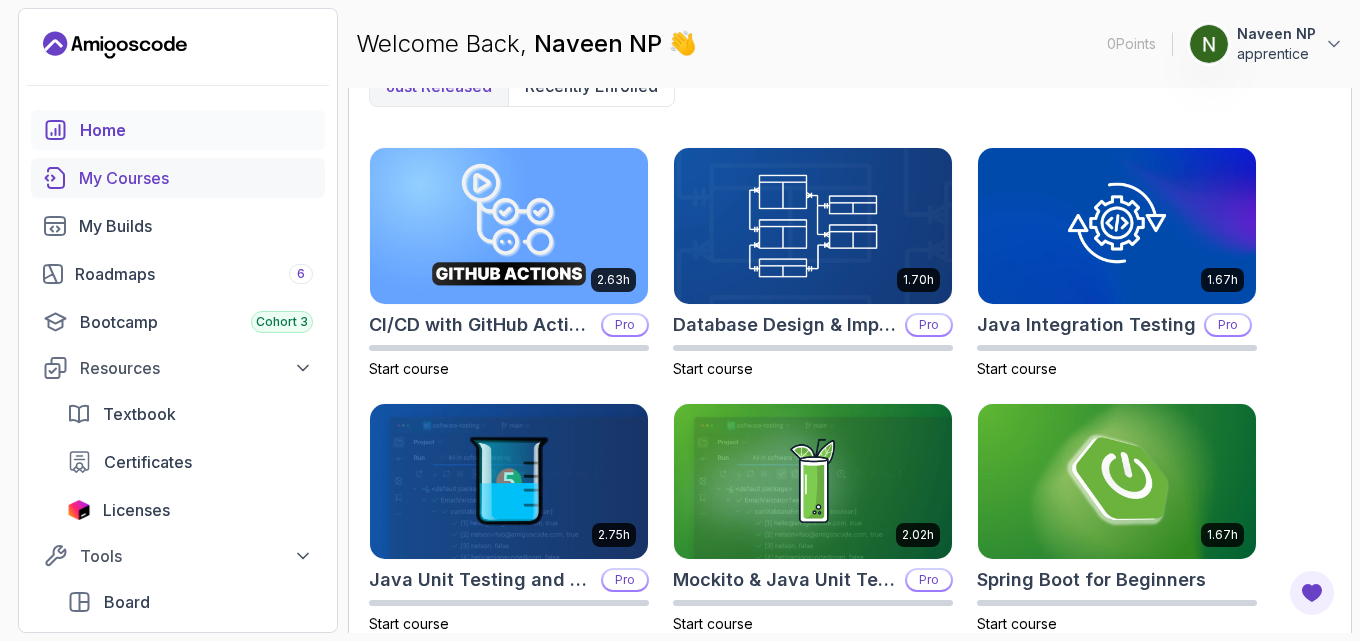 click on "My Courses" at bounding box center [196, 178] 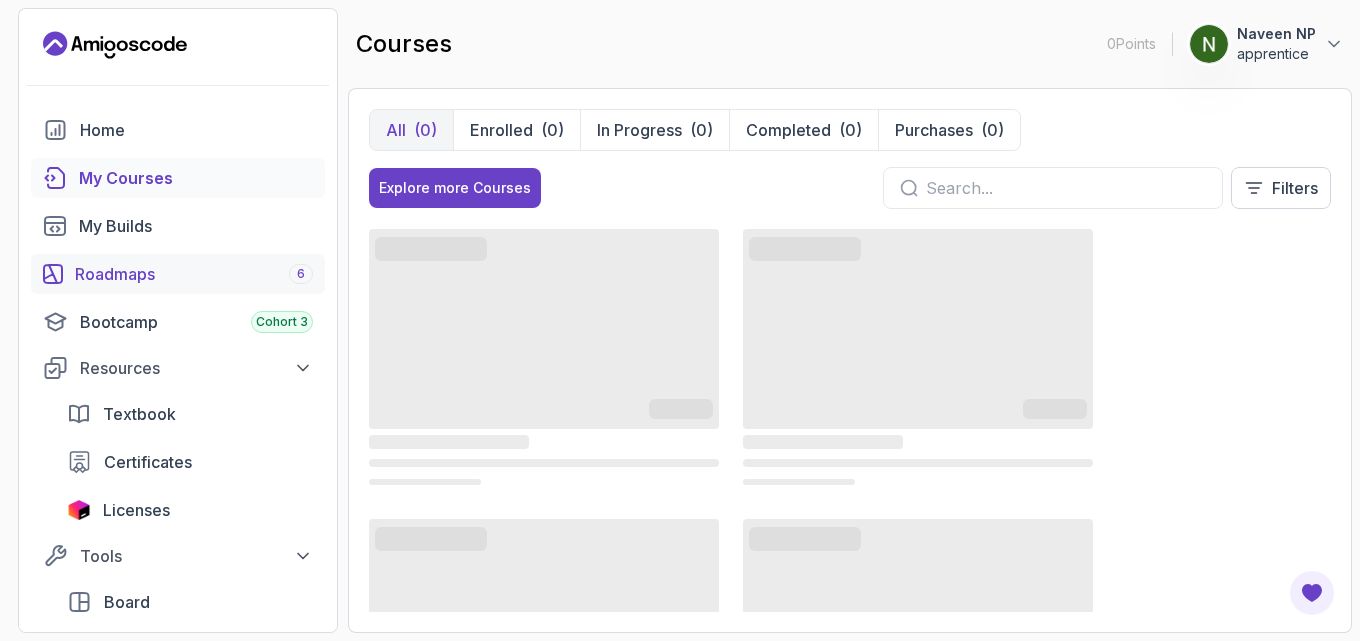scroll, scrollTop: 0, scrollLeft: 0, axis: both 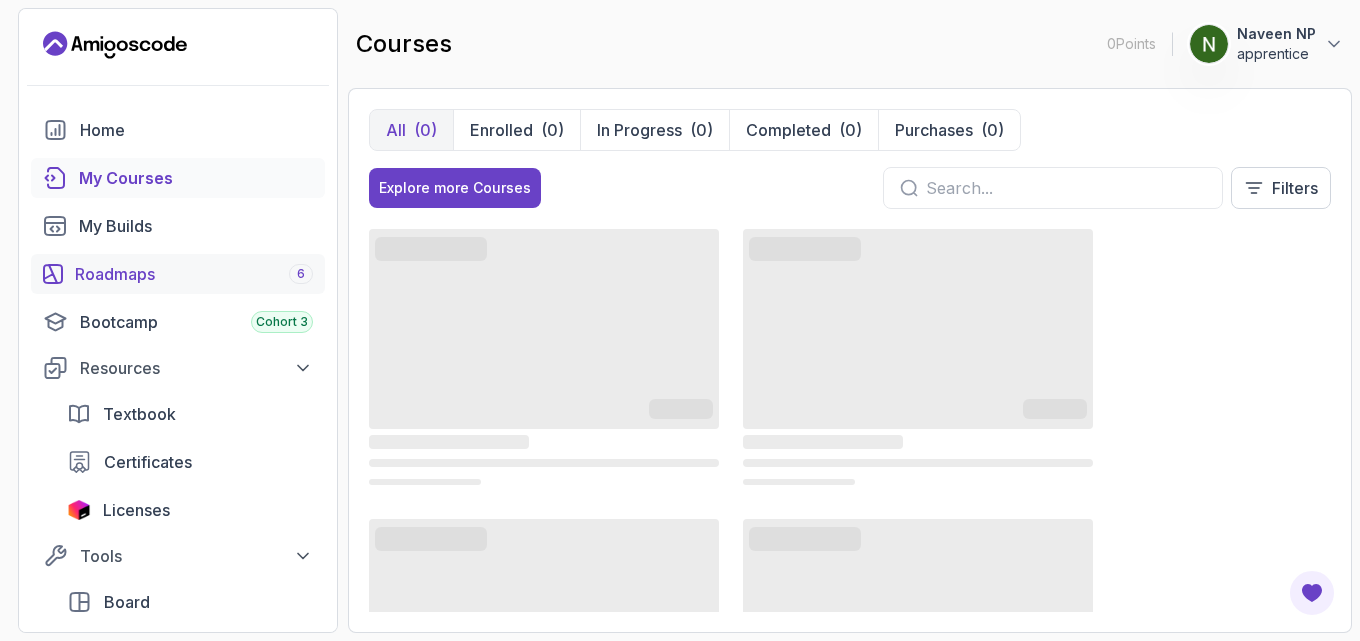 click on "Roadmaps 6" at bounding box center (194, 274) 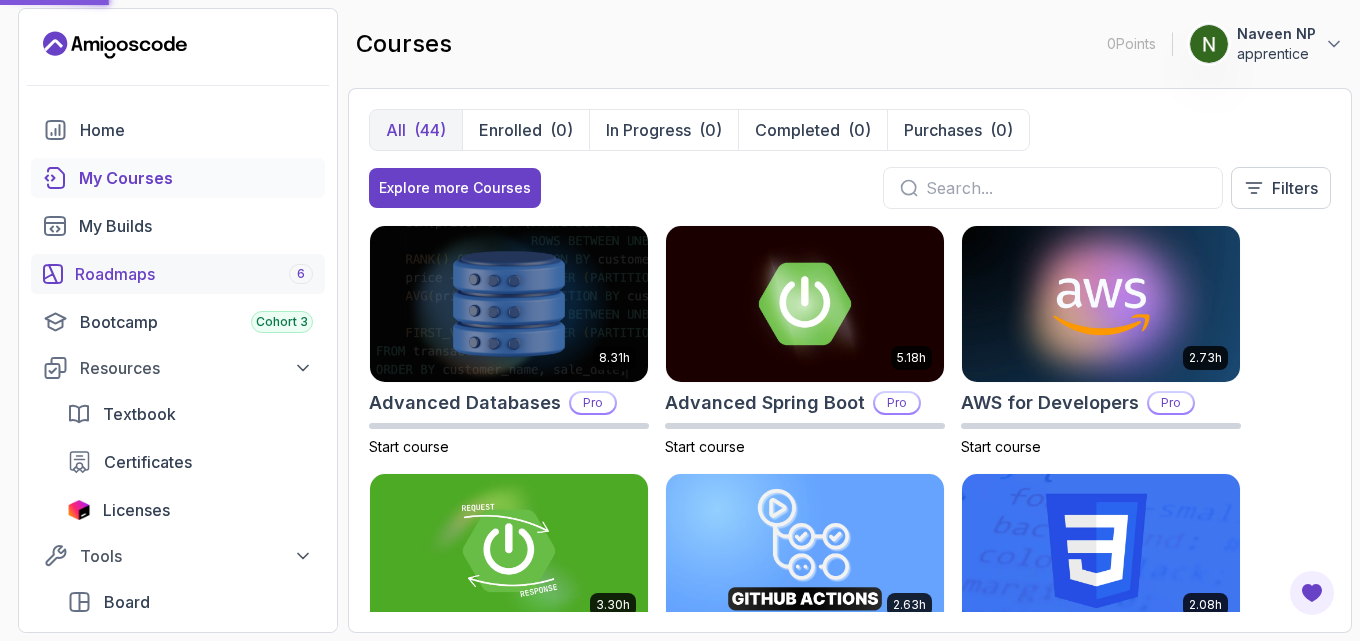 scroll, scrollTop: 0, scrollLeft: 0, axis: both 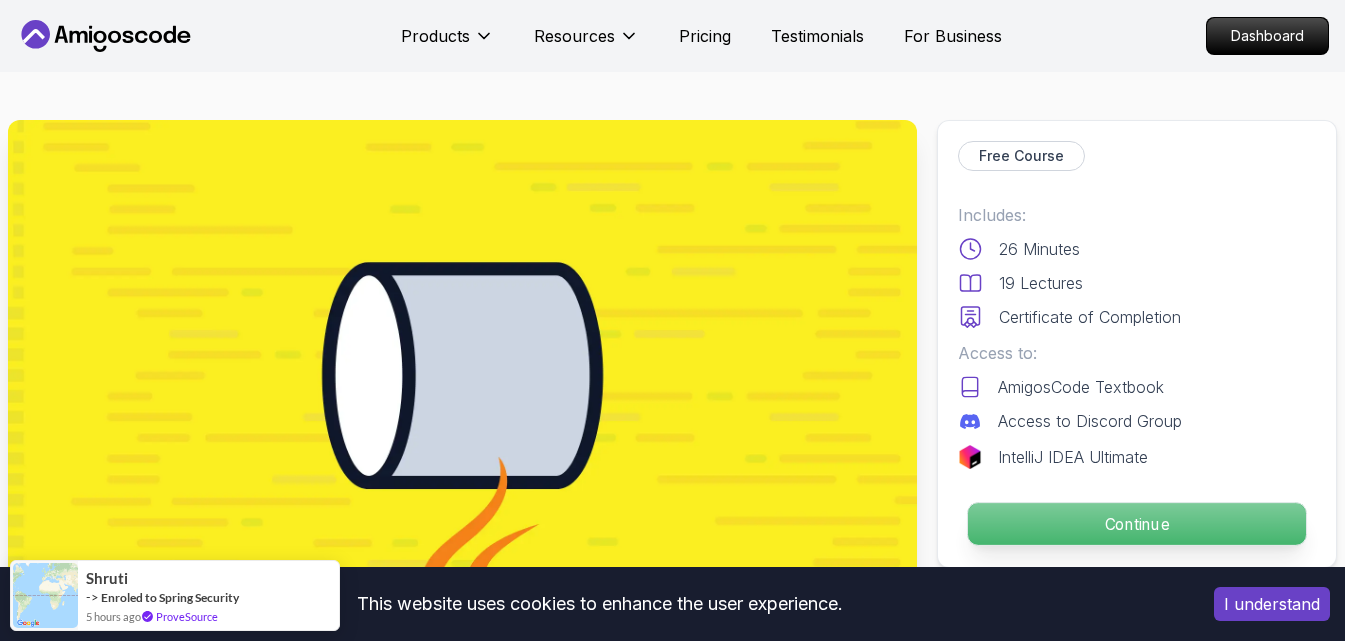 click on "Continue" at bounding box center [1137, 524] 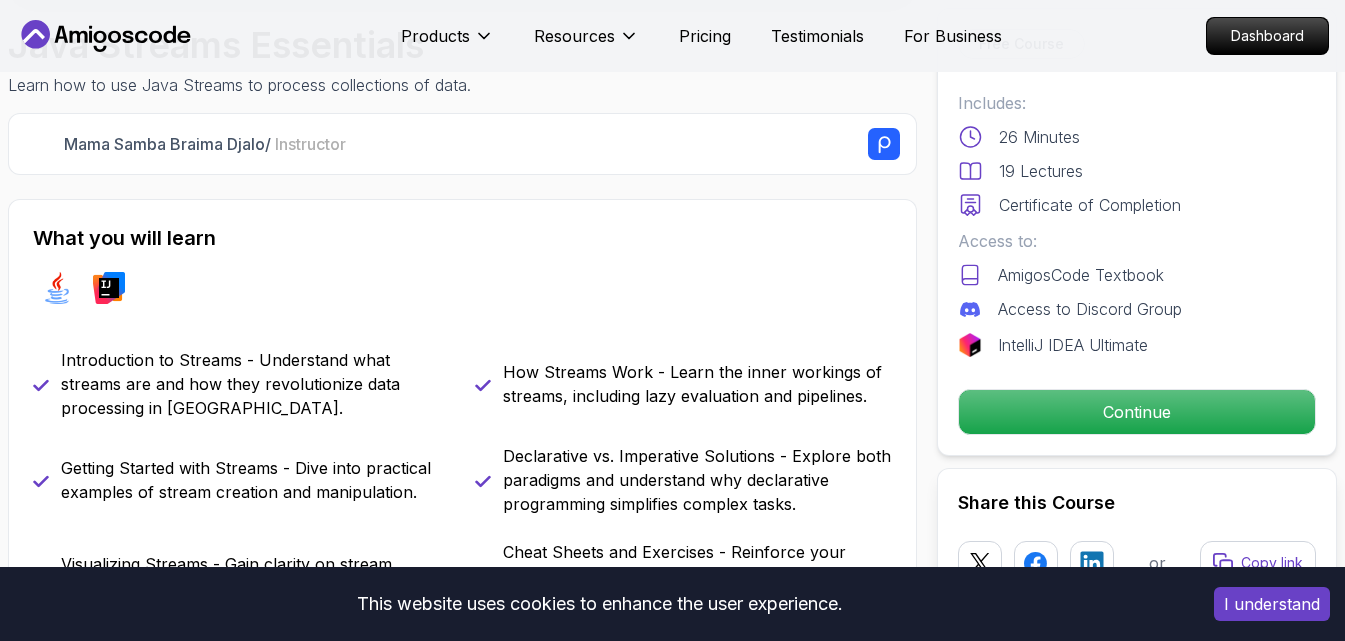 scroll, scrollTop: 635, scrollLeft: 0, axis: vertical 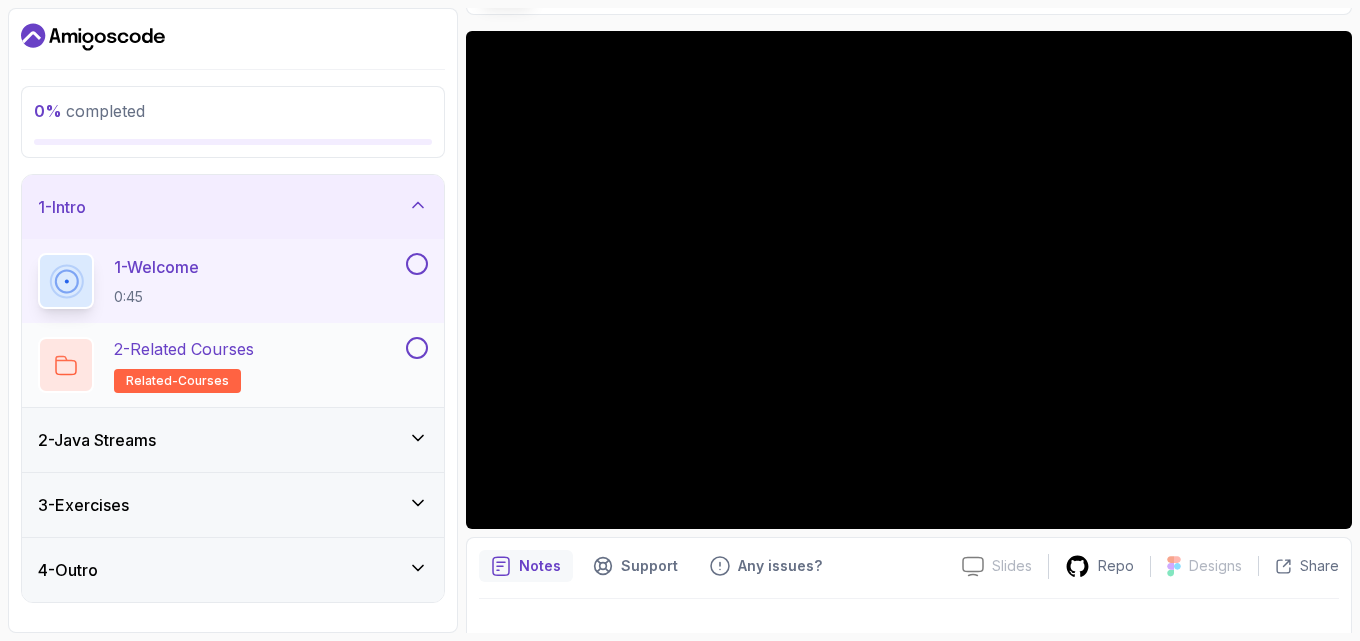 click on "2  -  Related Courses related-courses" at bounding box center [220, 365] 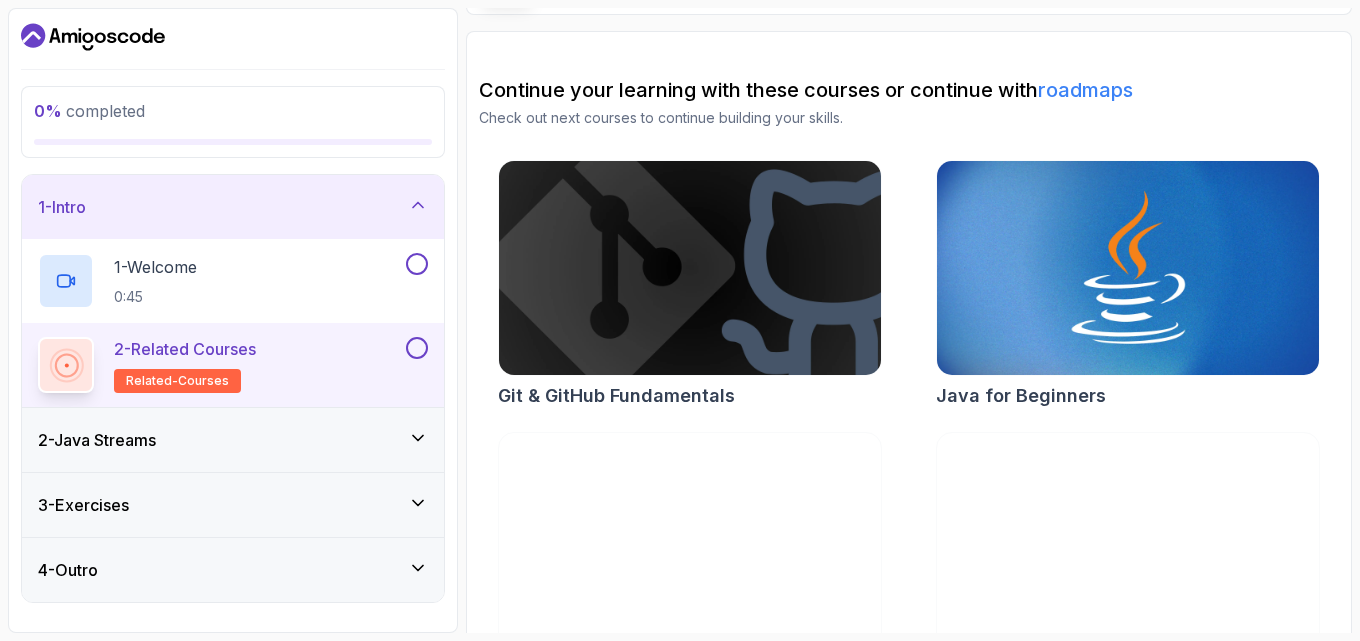 scroll, scrollTop: 0, scrollLeft: 0, axis: both 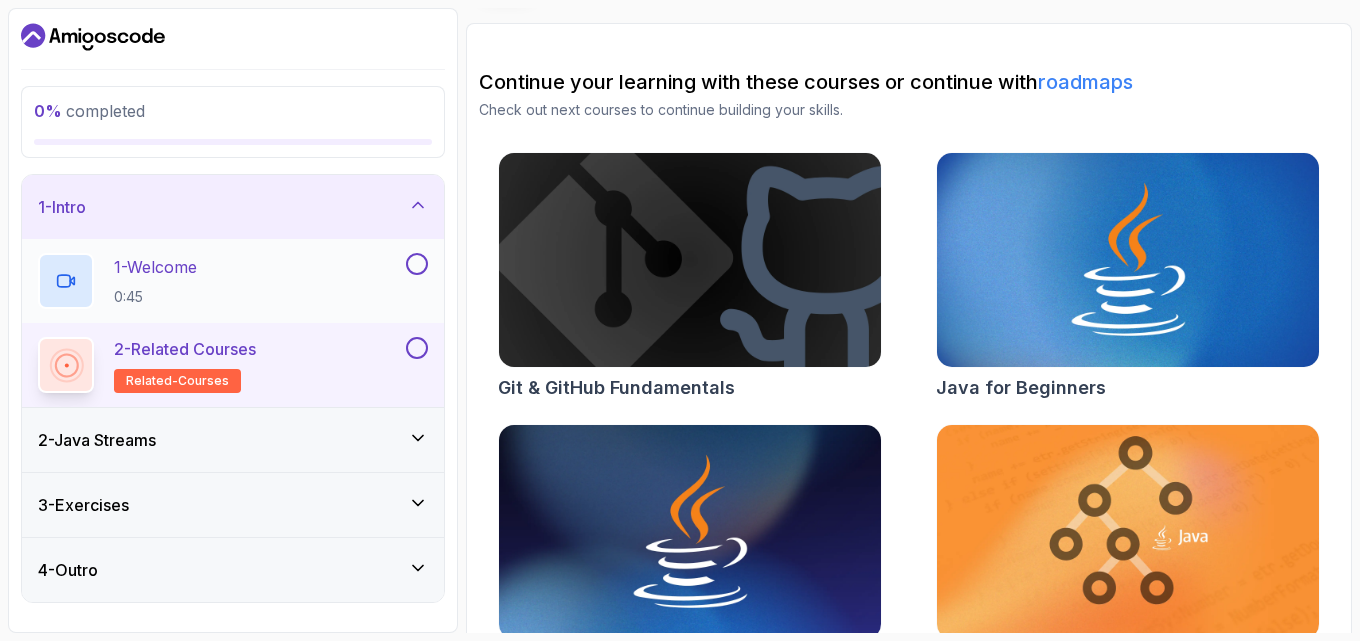 click on "1  -  Welcome 0:45" at bounding box center [220, 281] 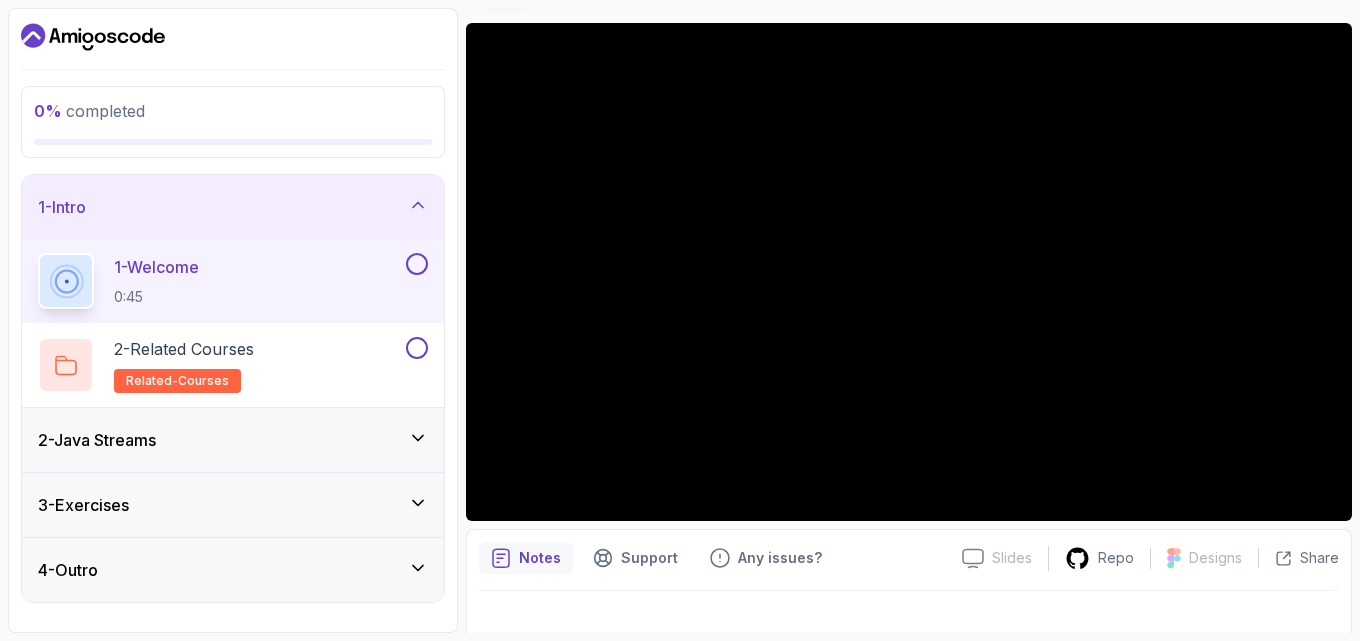 scroll, scrollTop: 0, scrollLeft: 0, axis: both 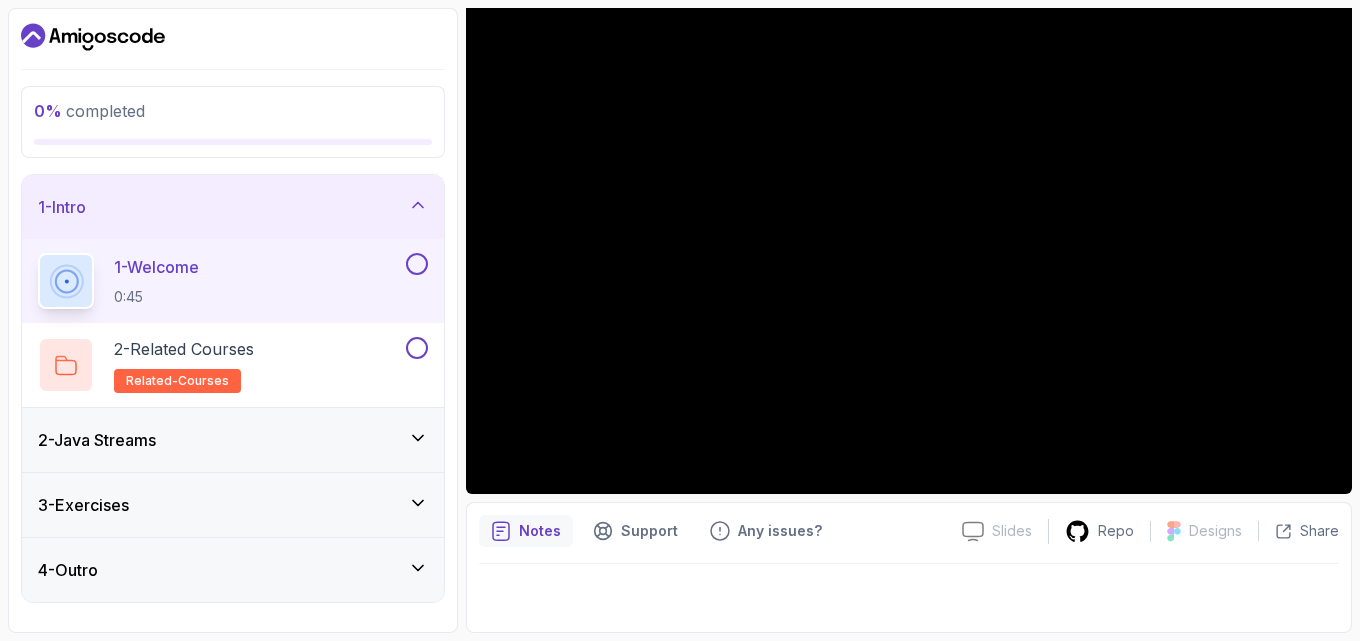 click 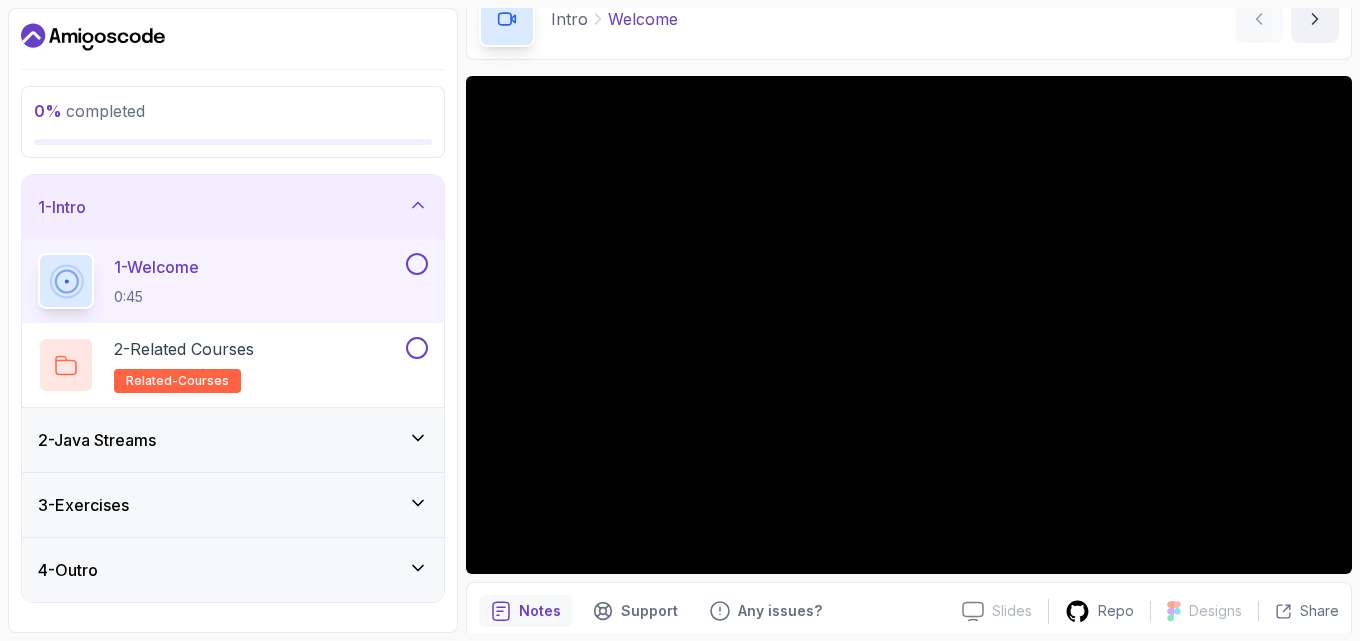 scroll, scrollTop: 0, scrollLeft: 0, axis: both 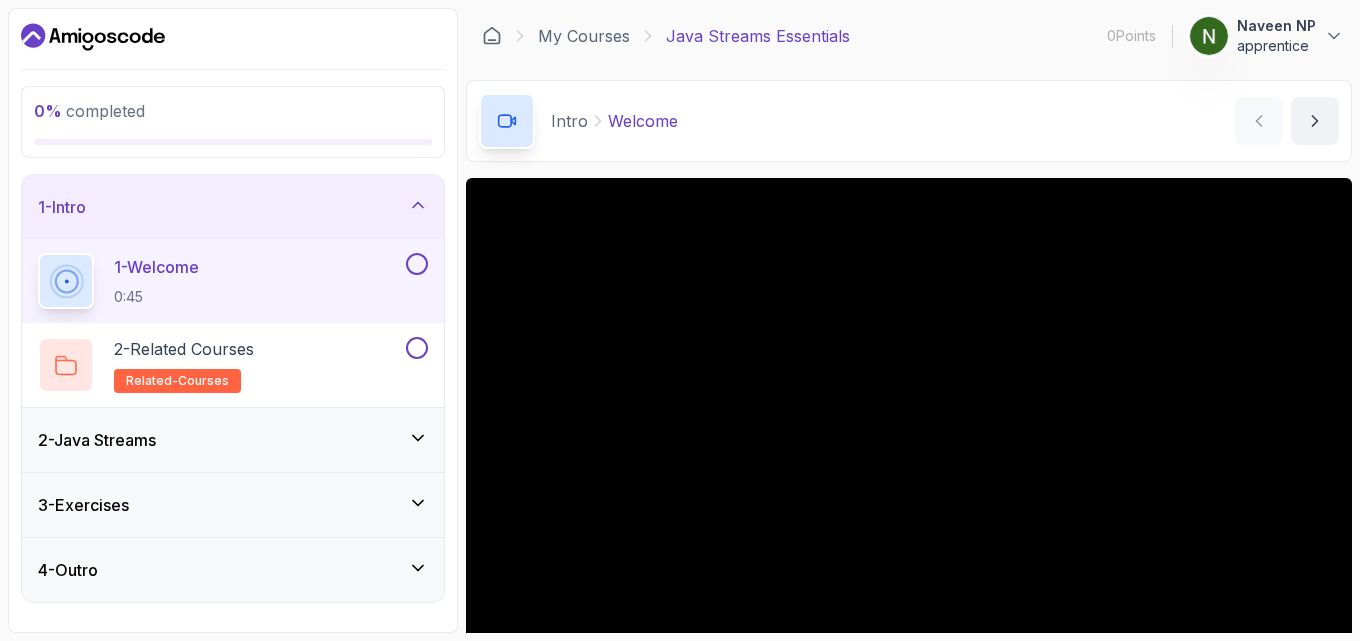 type 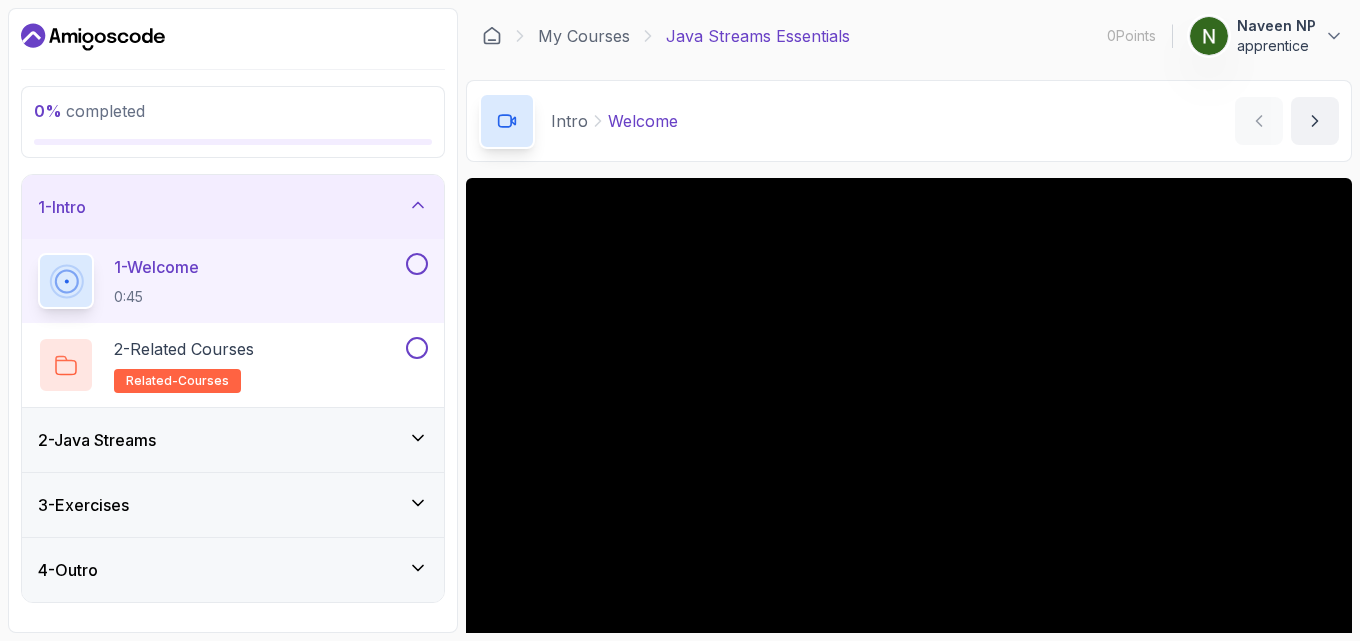 click on "Notes" at bounding box center [526, 713] 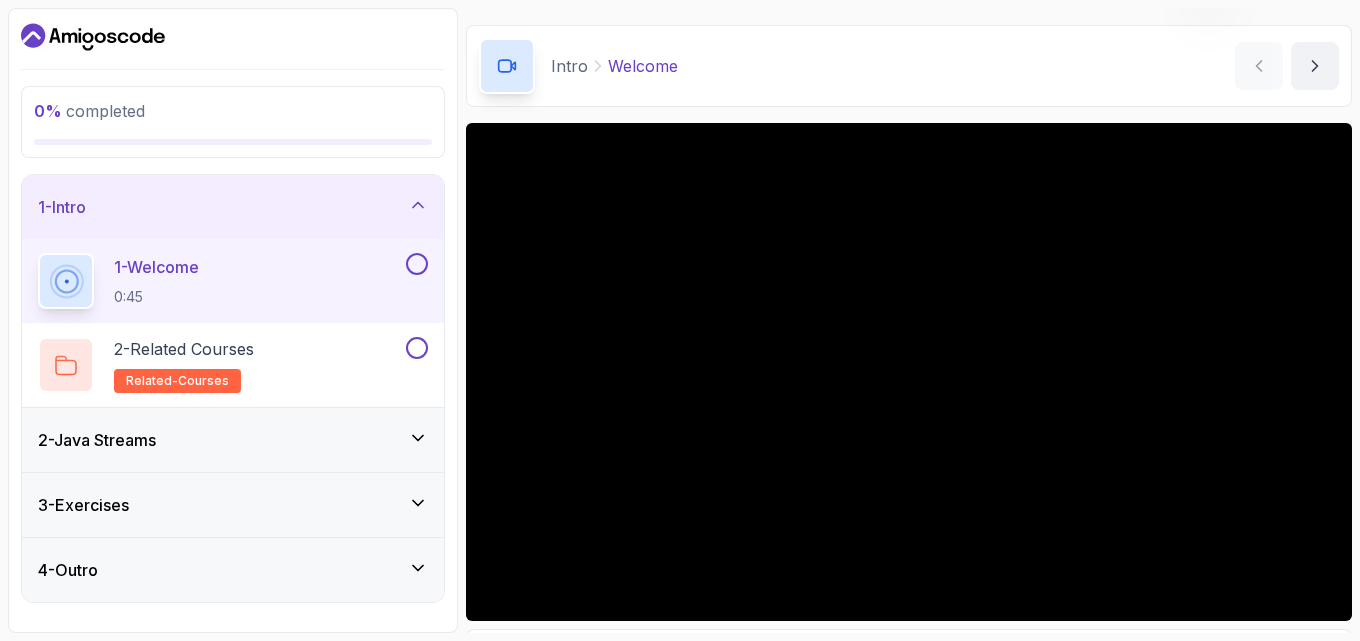 scroll, scrollTop: 103, scrollLeft: 0, axis: vertical 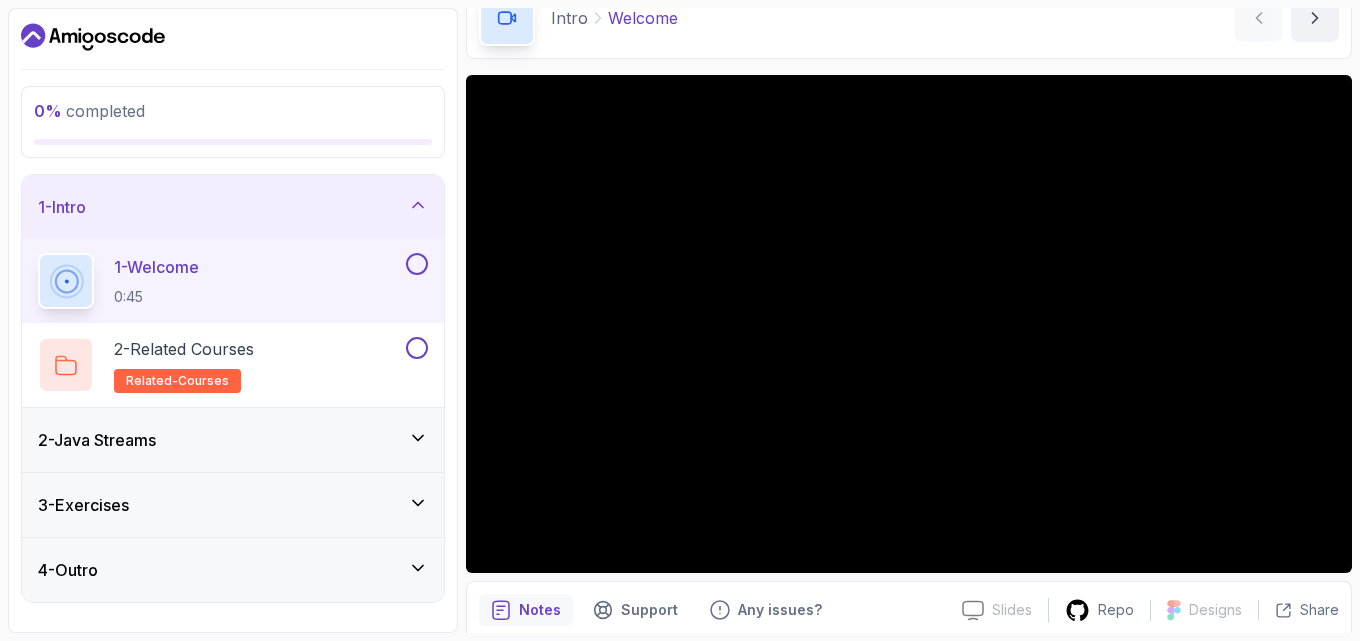 click on "2  -  Java Streams" at bounding box center [233, 440] 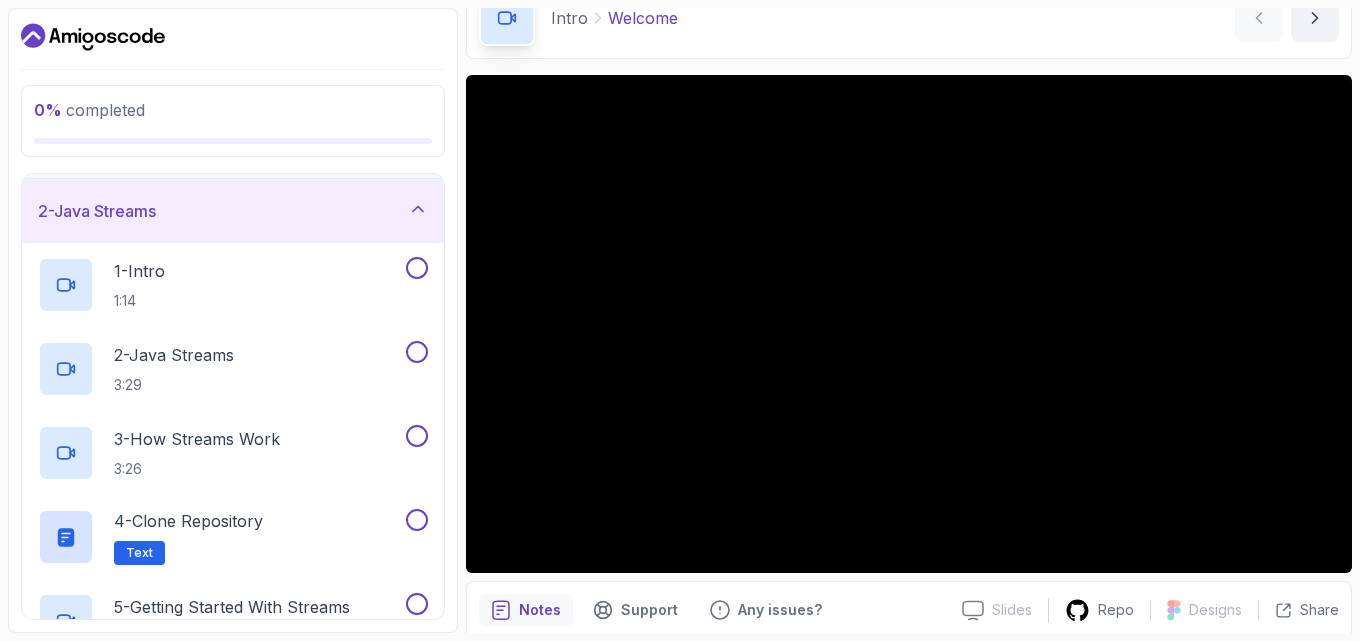 scroll, scrollTop: 0, scrollLeft: 0, axis: both 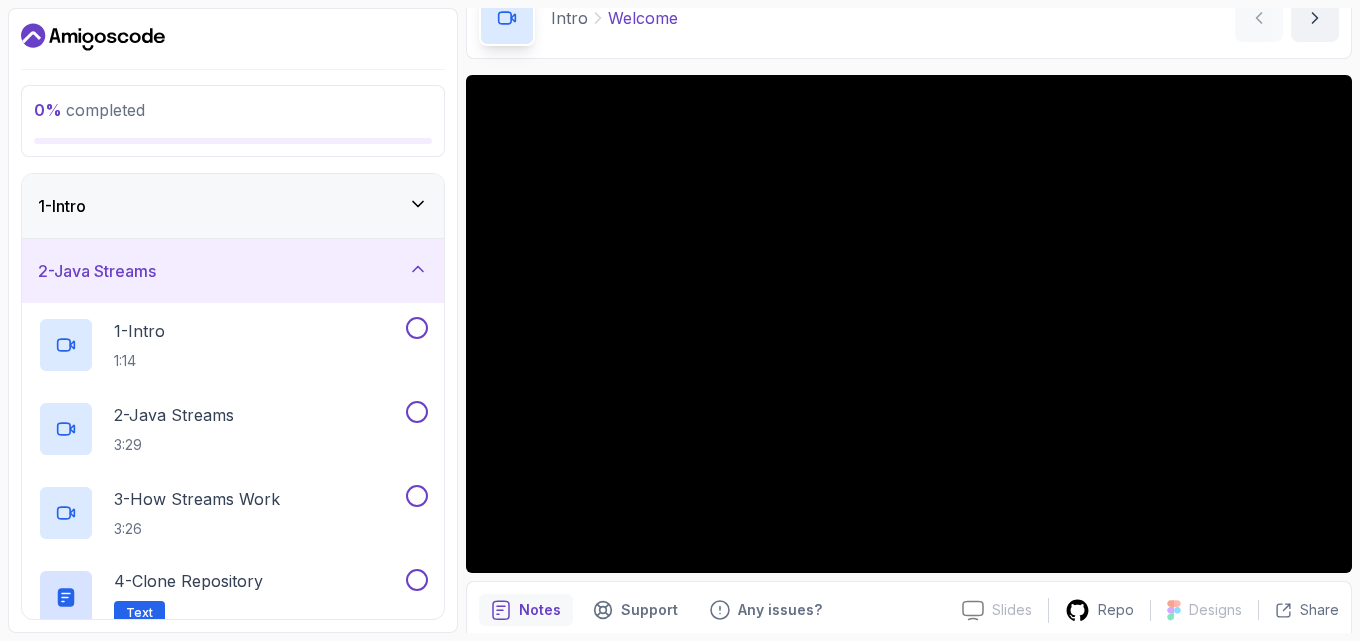 click on "1  -  Intro" at bounding box center [233, 206] 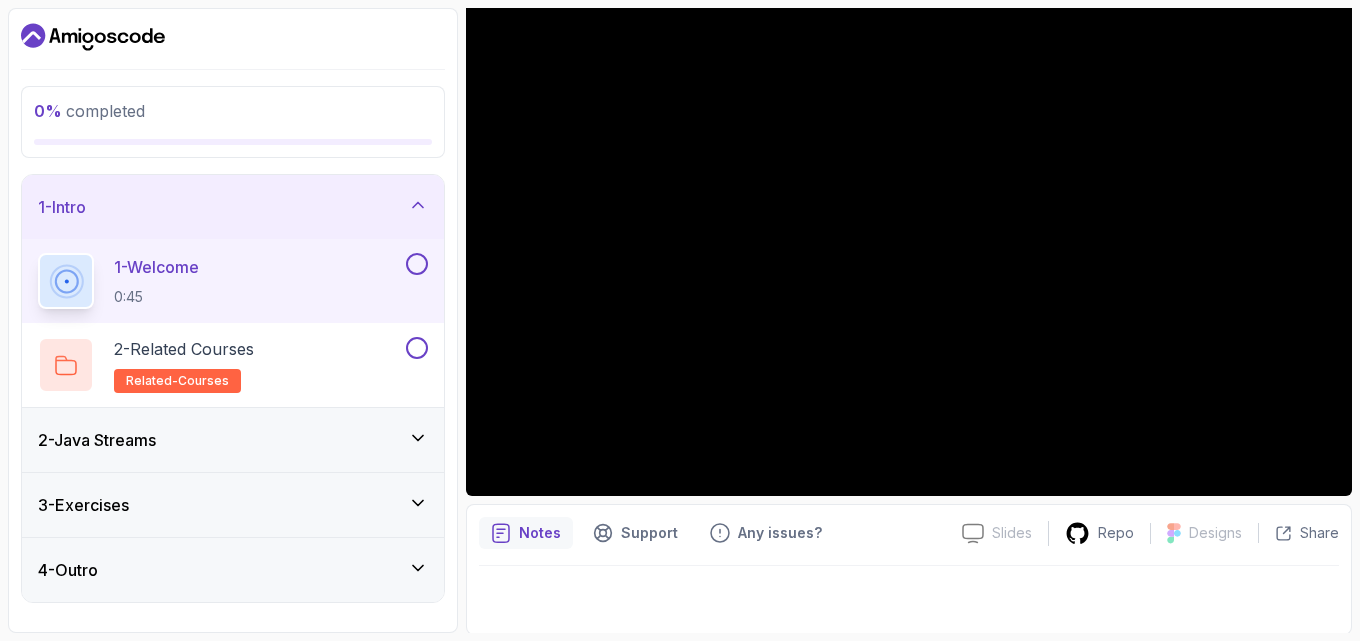 scroll, scrollTop: 182, scrollLeft: 0, axis: vertical 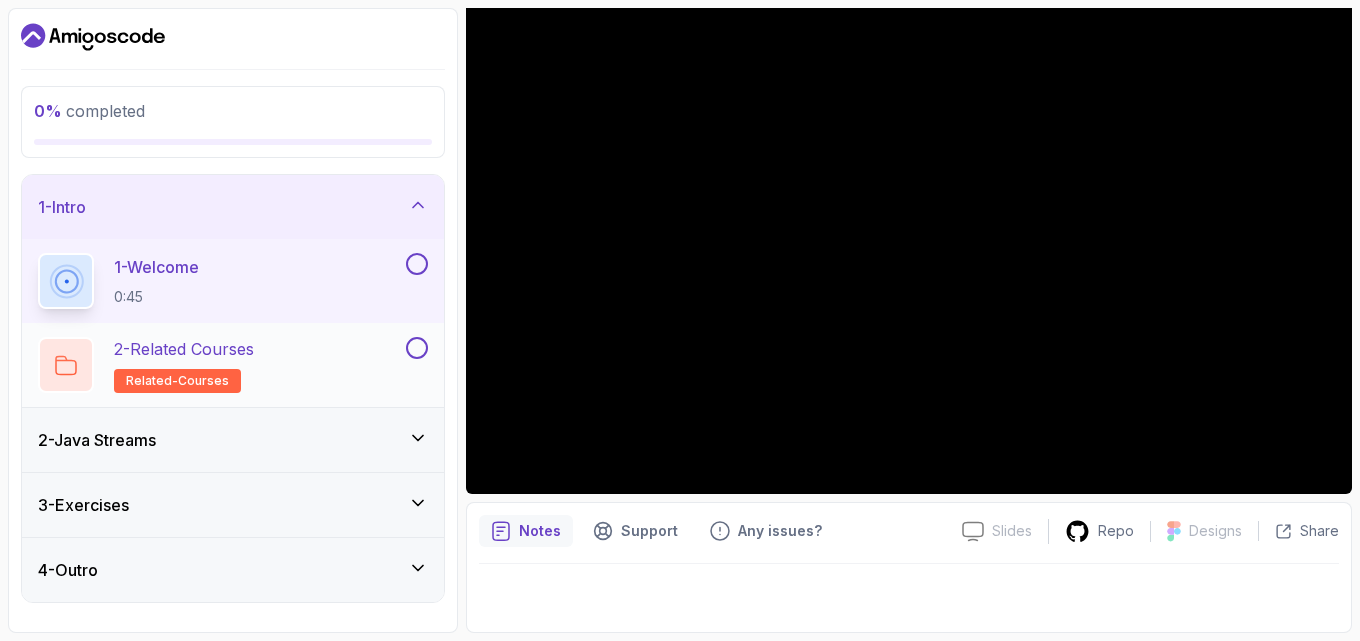 click on "2  -  Related Courses" at bounding box center (184, 349) 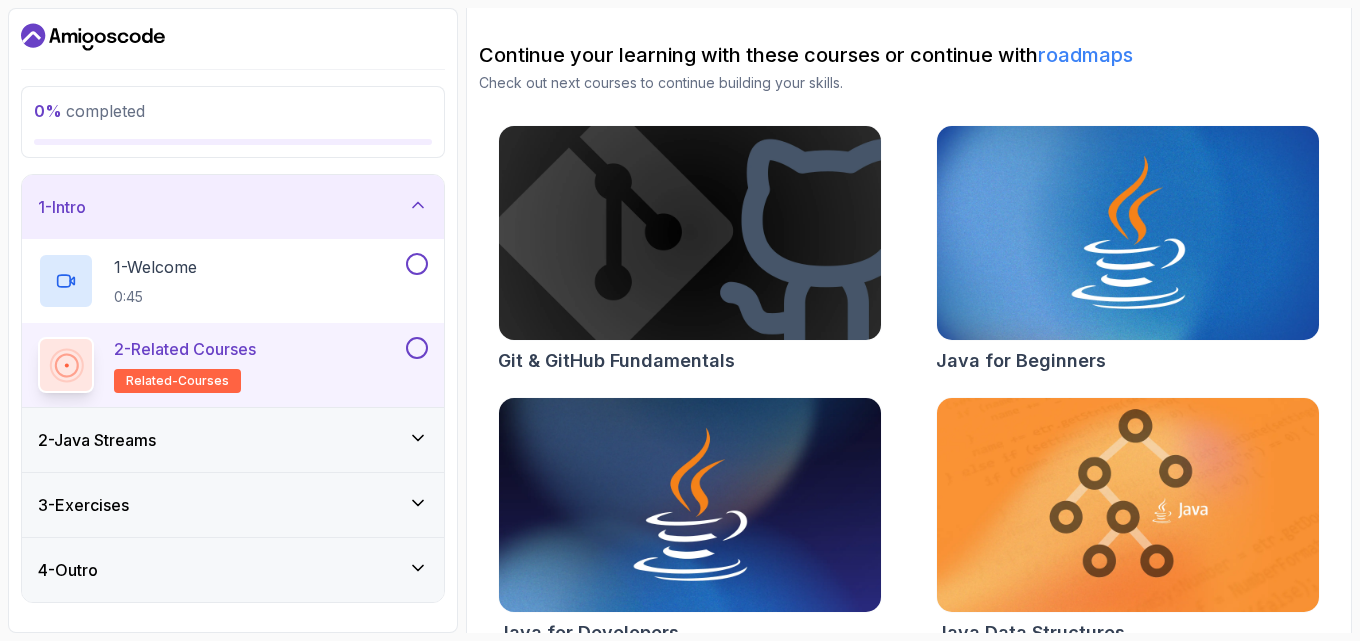 scroll, scrollTop: 0, scrollLeft: 0, axis: both 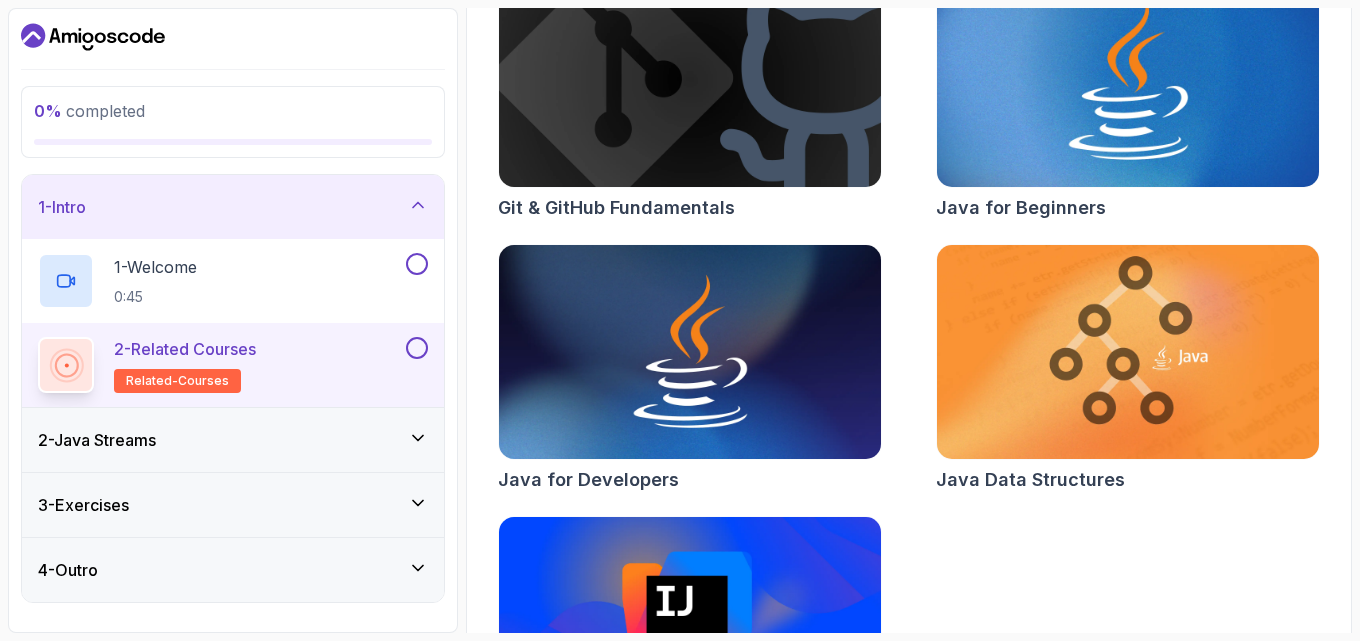 type 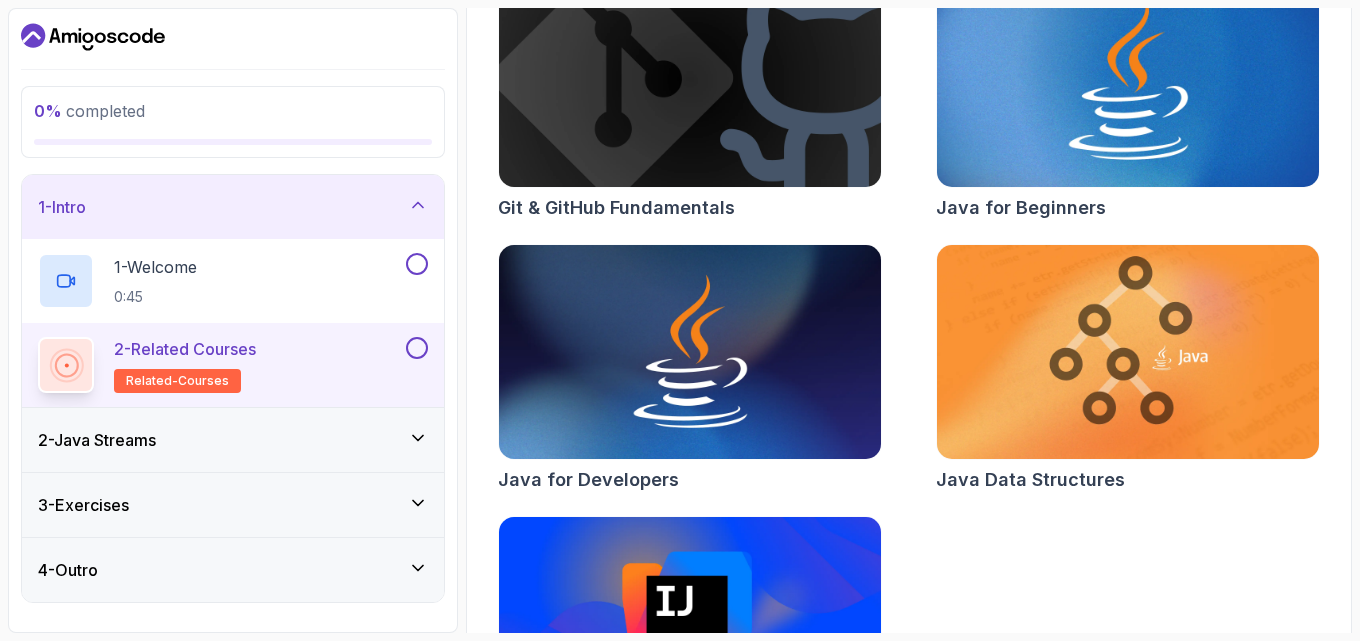 click at bounding box center [1127, 80] 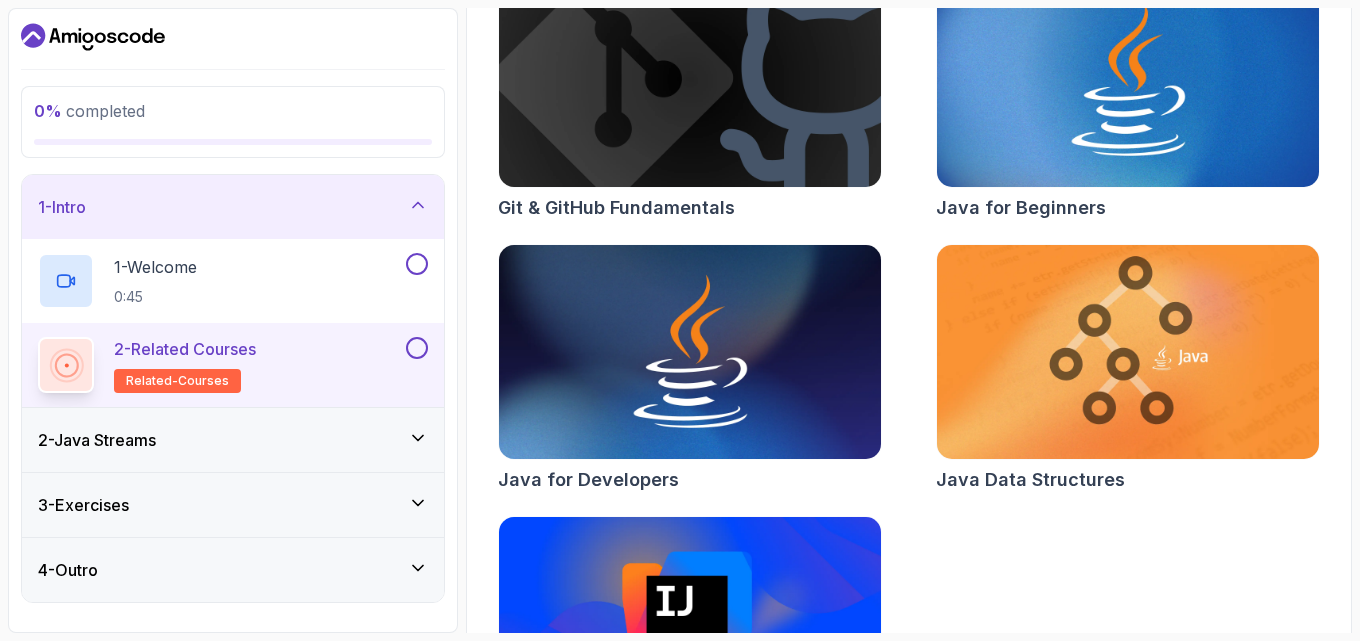 click on "Git & GitHub Fundamentals Java for Beginners Java for Developers Java Data Structures IntelliJ IDEA Developer Guide" at bounding box center [909, 372] 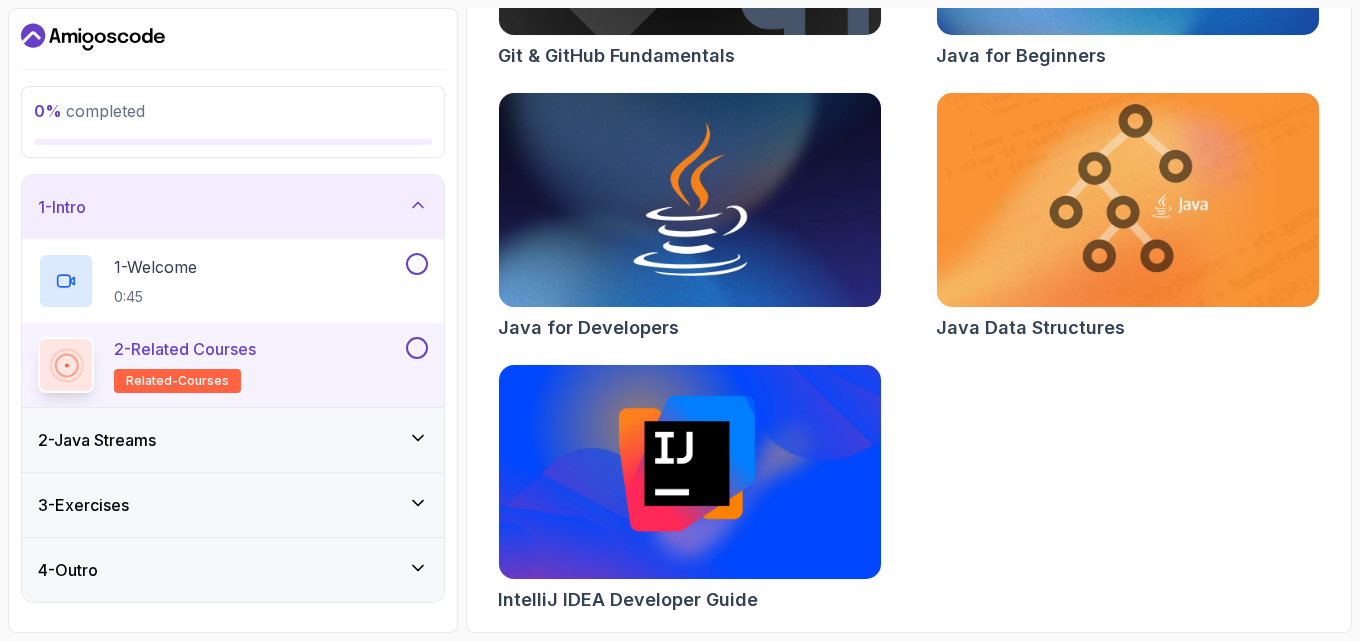click at bounding box center [689, 472] 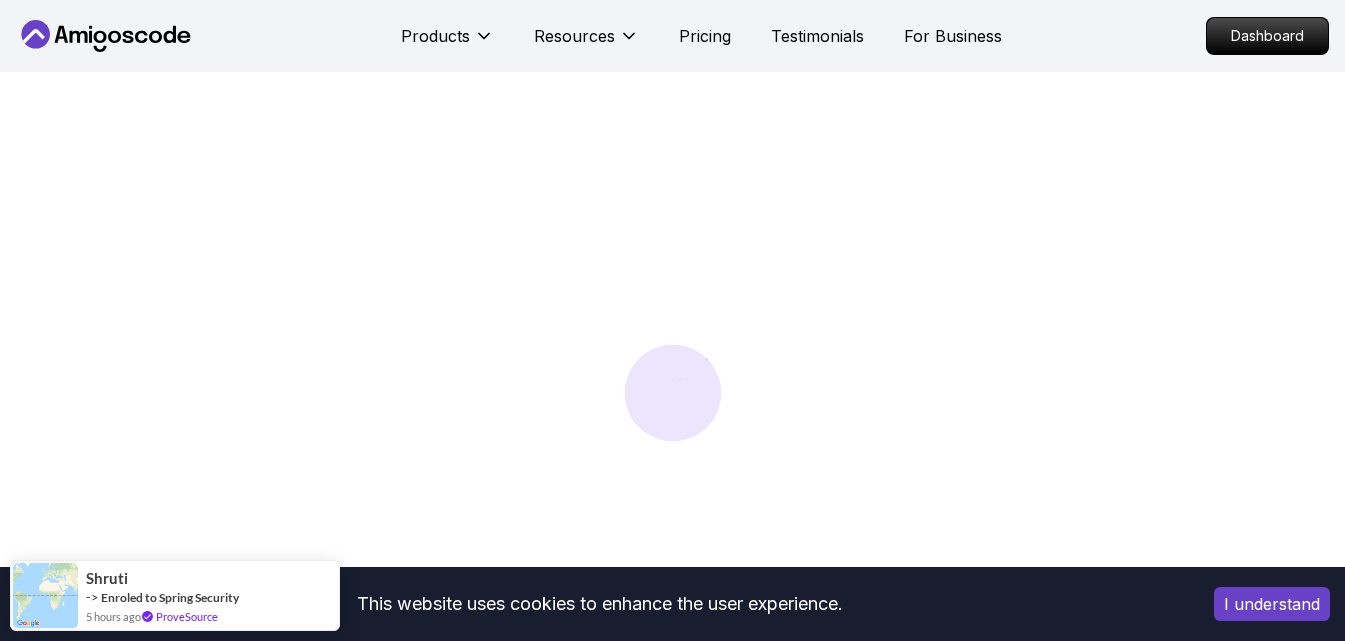 scroll, scrollTop: 0, scrollLeft: 0, axis: both 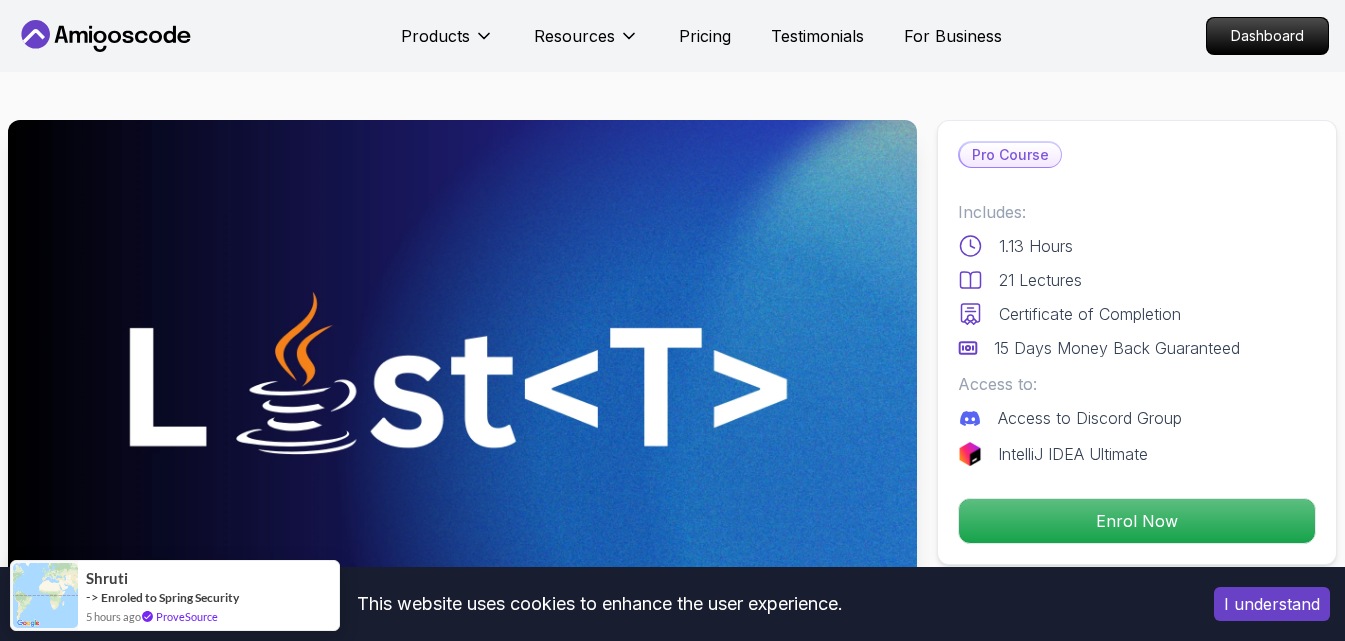 click on "×
This website uses cookies to enhance the user experience. I understand Products Resources Pricing Testimonials For Business Dashboard Products Resources Pricing Testimonials For Business Dashboard Java Generics Learn to write robust, type-safe code and algorithms using Java Generics. Mama Samba Braima Djalo  /   Instructor Pro Course Includes: 1.13 Hours 21 Lectures Certificate of Completion 15 Days Money Back Guaranteed Access to: Access to Discord Group IntelliJ IDEA Ultimate Enrol Now Share this Course or Copy link Got a Team of 5 or More? With one subscription, give your entire team access to all courses and features. Check our Business Plan Mama Samba Braima Djalo  /   Instructor What you will learn java intellij Understanding ClassCastException - Learn why generics exist and how they prevent `ClassCastException`. Master Java Generics
Java Generics" at bounding box center (672, 3718) 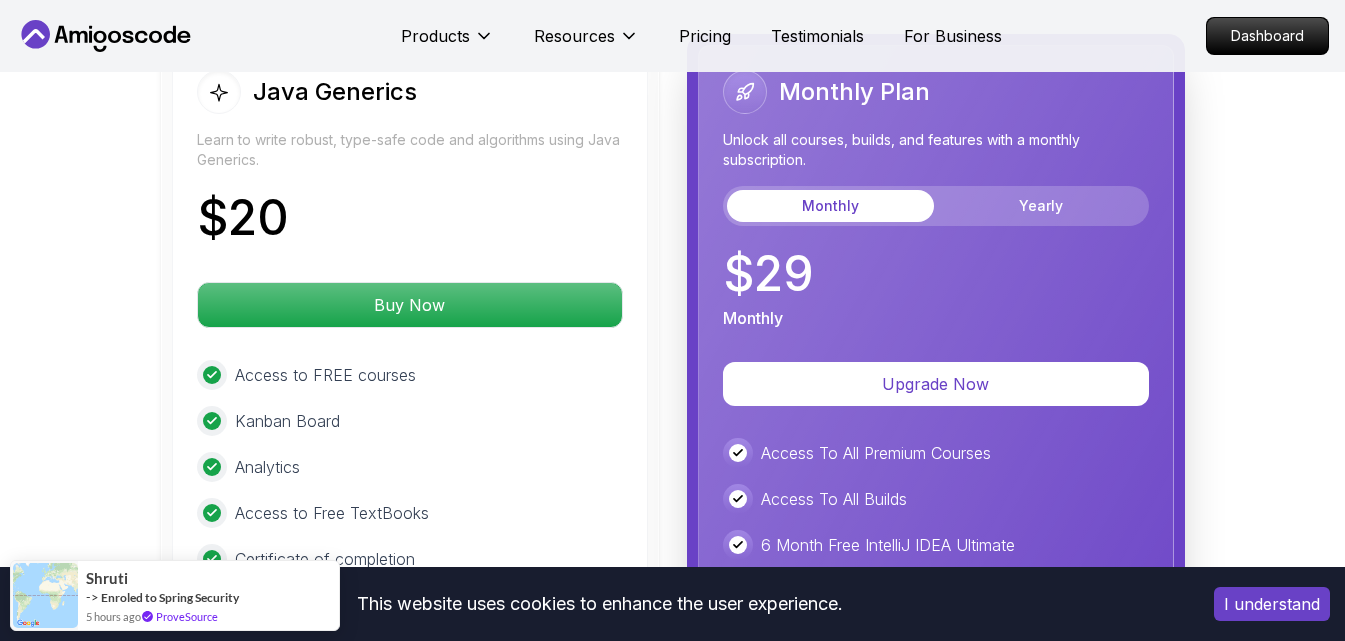 scroll, scrollTop: 3562, scrollLeft: 0, axis: vertical 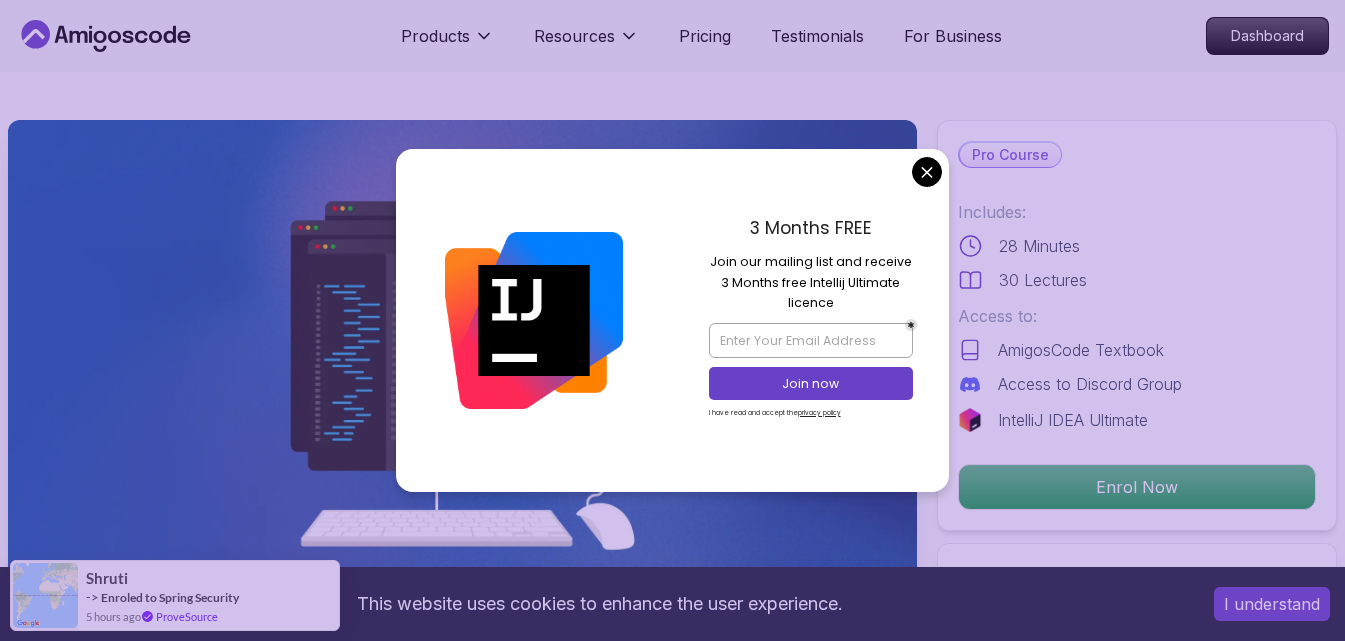 click on "×
This website uses cookies to enhance the user experience. I understand Products Resources Pricing Testimonials For Business Dashboard Products Resources Pricing Testimonials For Business Dashboard Java CLI Build Learn how to build a CLI application with Java. Mama Samba Braima Djalo  /   Instructor Pro Course Includes: 28 Minutes 30 Lectures Access to: AmigosCode Textbook Access to Discord Group IntelliJ IDEA Ultimate Enrol Now Share this Course or Copy link Got a Team of 5 or More? With one subscription, give your entire team access to all courses and features. Check our Business Plan Mama Samba Braima Djalo  /   Instructor What you will build java intellij terminal maven spring spring-boot Initial Implementation - Start with the core structure of your CLI application and gradually expand its functionality. Build a Robust Java CLI Application
Why This Build Is Essential" at bounding box center (672, 4276) 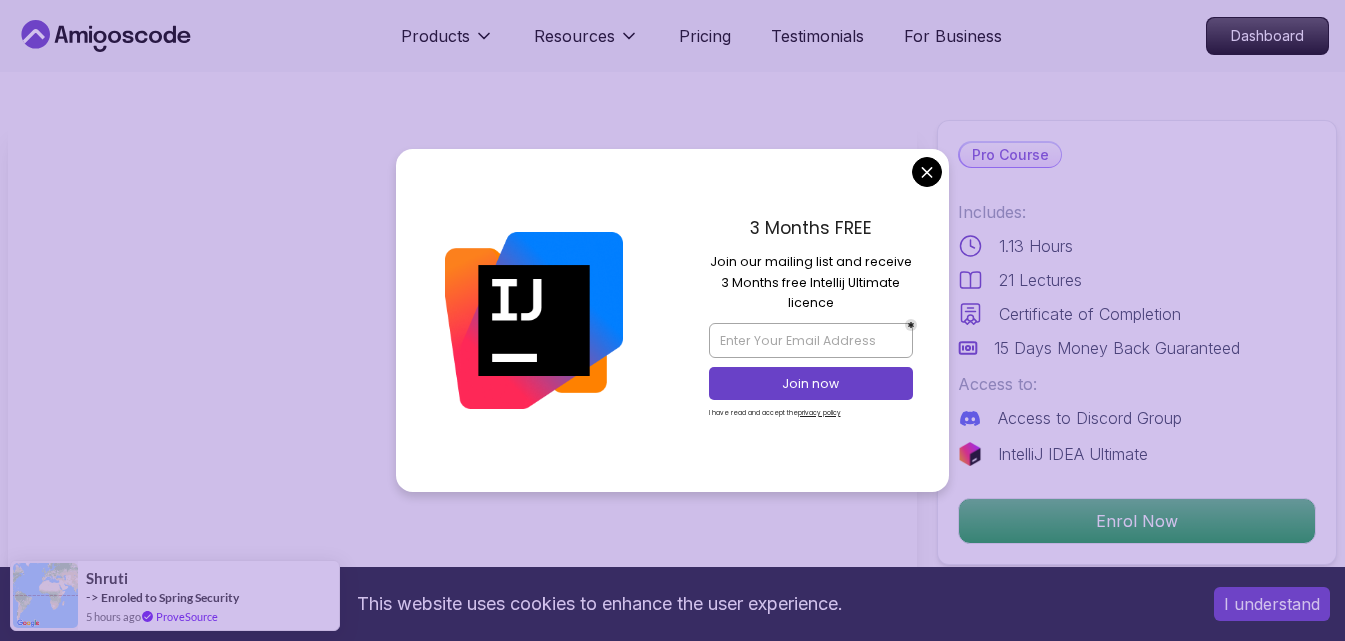 scroll, scrollTop: 0, scrollLeft: 0, axis: both 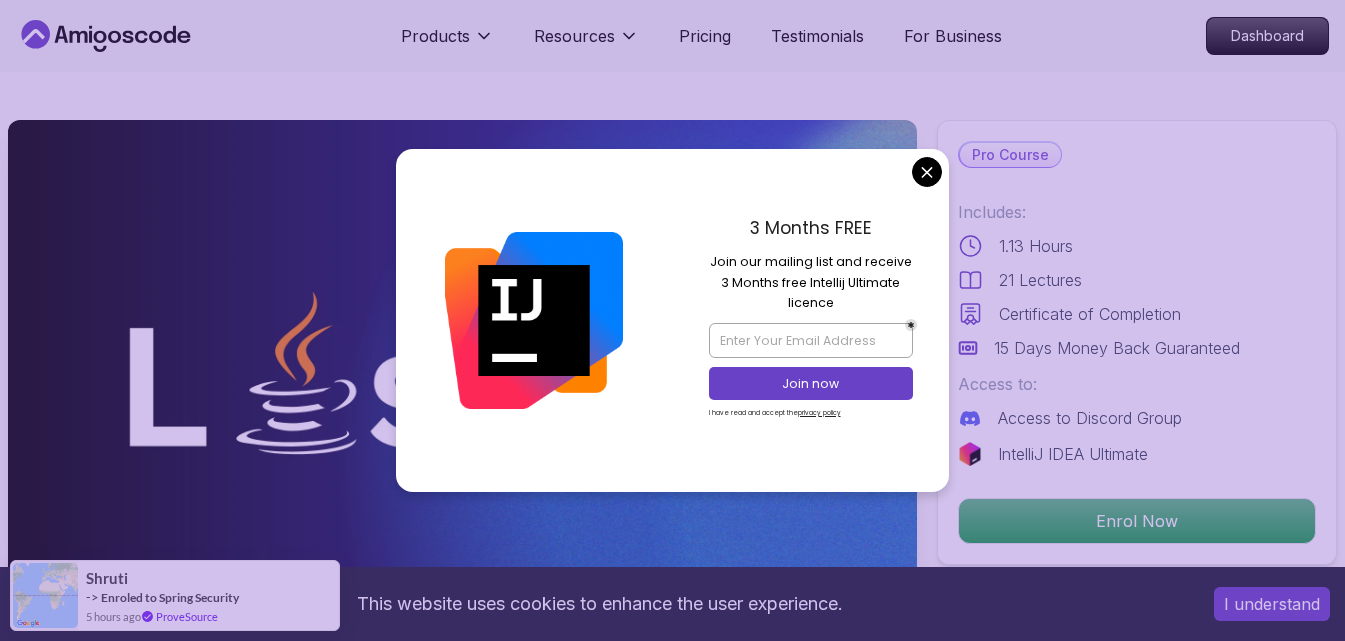 click on "×
This website uses cookies to enhance the user experience. I understand Products Resources Pricing Testimonials For Business Dashboard Products Resources Pricing Testimonials For Business Dashboard Java Generics Learn to write robust, type-safe code and algorithms using Java Generics. Mama Samba Braima Djalo  /   Instructor Pro Course Includes: 1.13 Hours 21 Lectures Certificate of Completion 15 Days Money Back Guaranteed Access to: Access to Discord Group IntelliJ IDEA Ultimate Enrol Now Share this Course or Copy link Got a Team of 5 or More? With one subscription, give your entire team access to all courses and features. Check our Business Plan Mama Samba Braima Djalo  /   Instructor What you will learn java intellij Understanding ClassCastException - Learn why generics exist and how they prevent `ClassCastException`. Master Java Generics
Java Generics" at bounding box center [672, 3718] 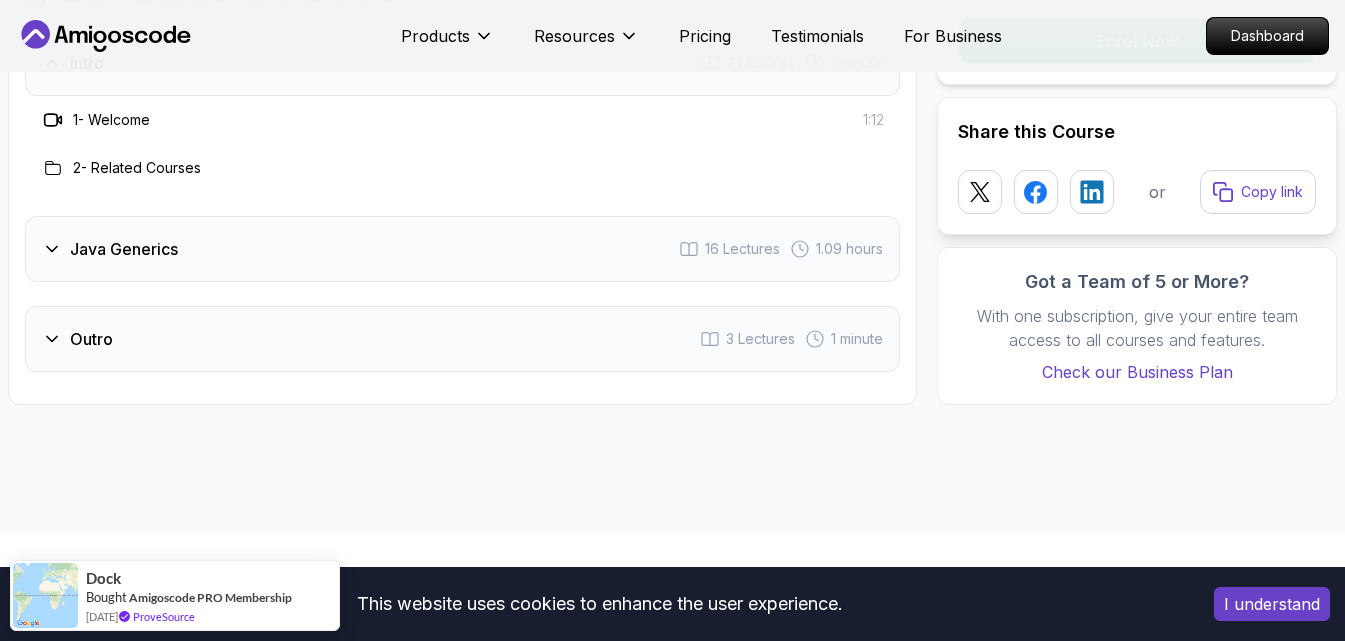 scroll, scrollTop: 2773, scrollLeft: 0, axis: vertical 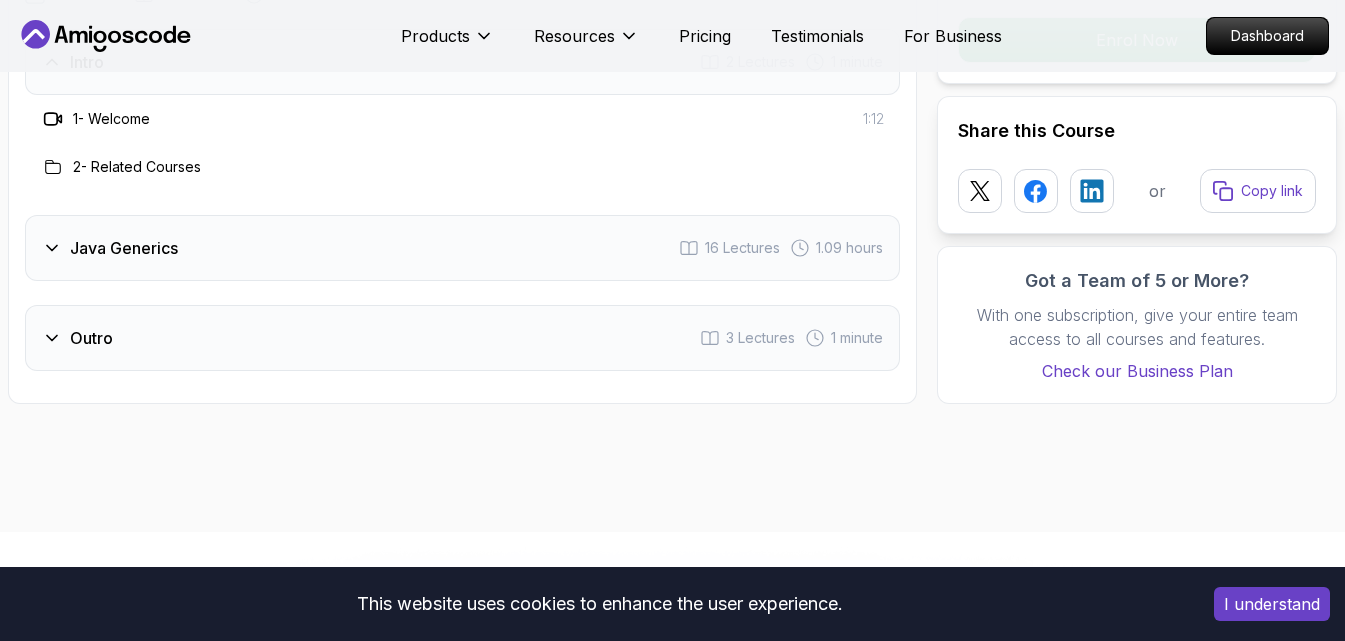 click on "Java Generics 16   Lectures     1.09 hours" at bounding box center [462, 248] 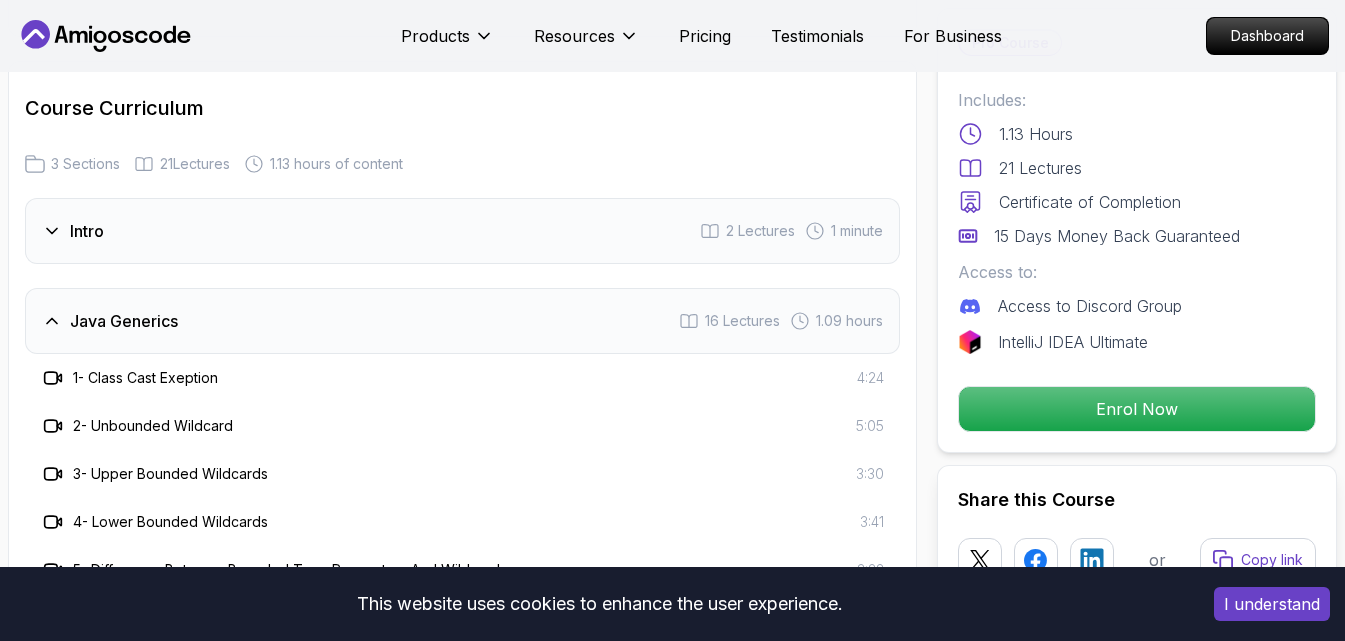 scroll, scrollTop: 2713, scrollLeft: 0, axis: vertical 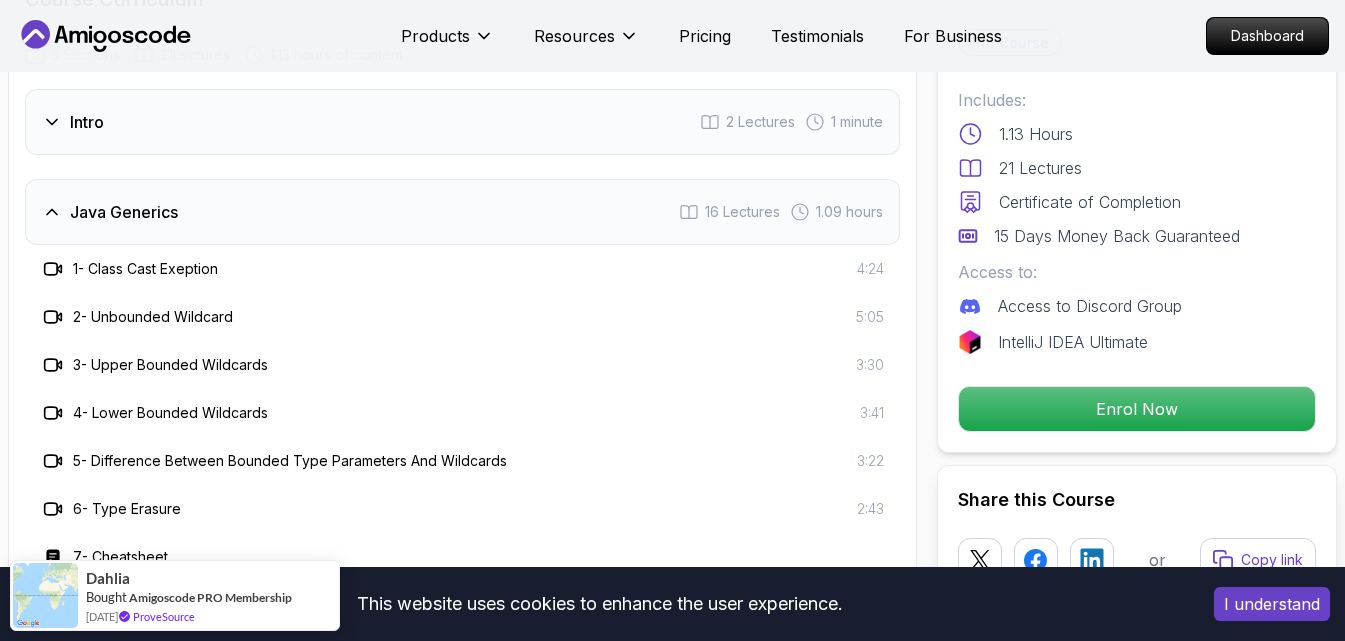click 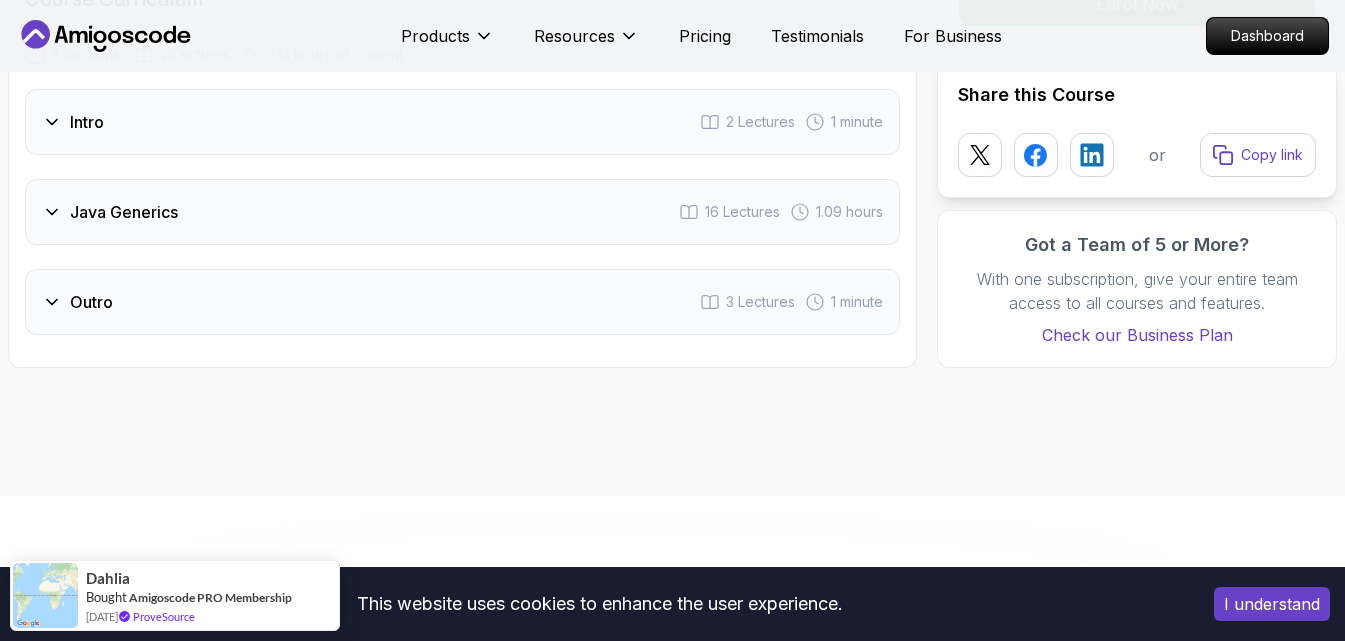 click on "Outro" at bounding box center [77, 302] 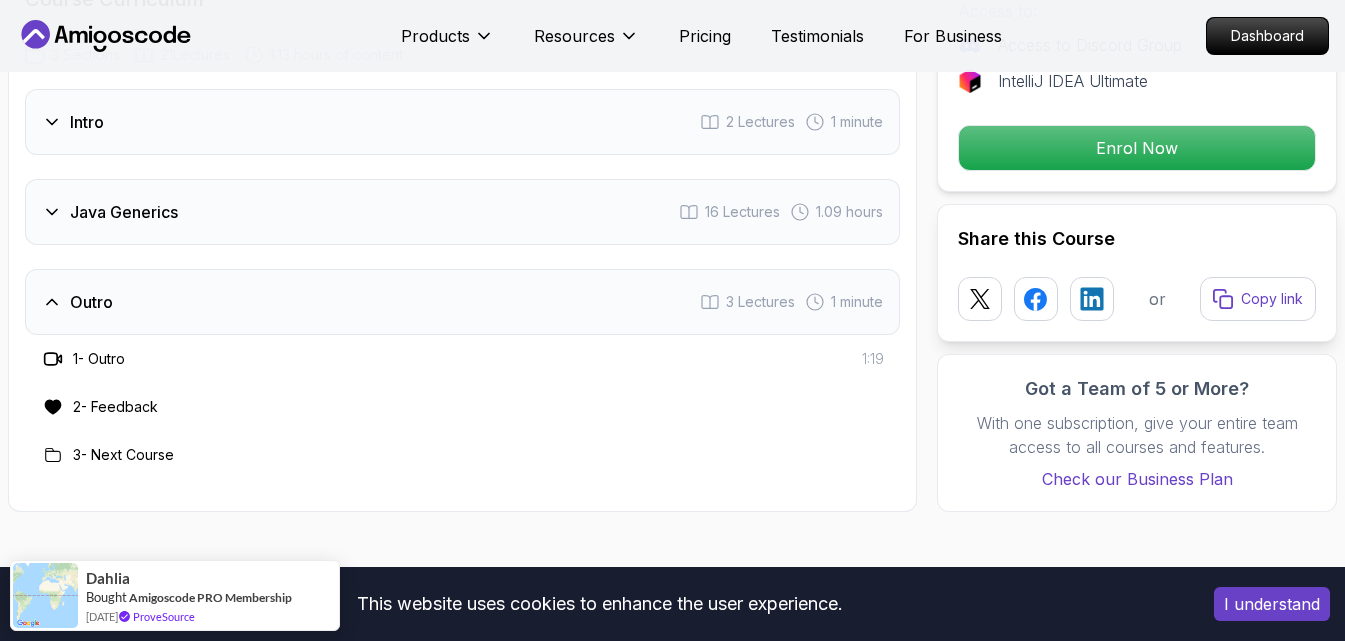 click 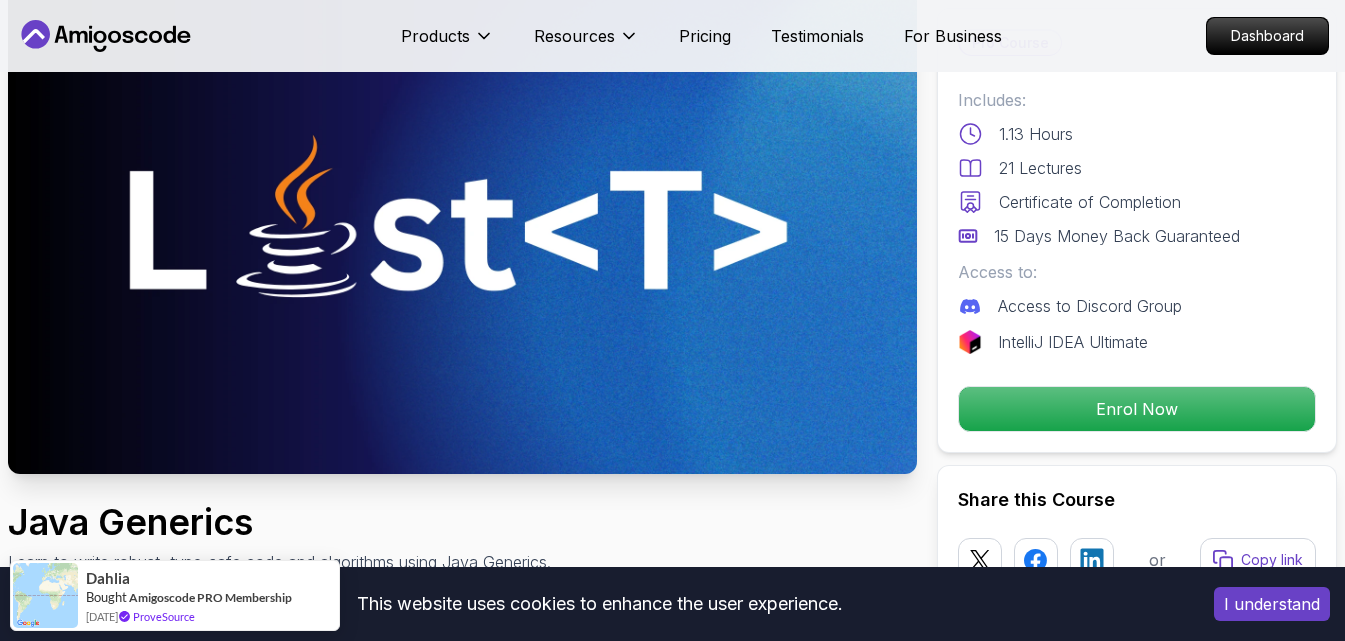 scroll, scrollTop: 198, scrollLeft: 0, axis: vertical 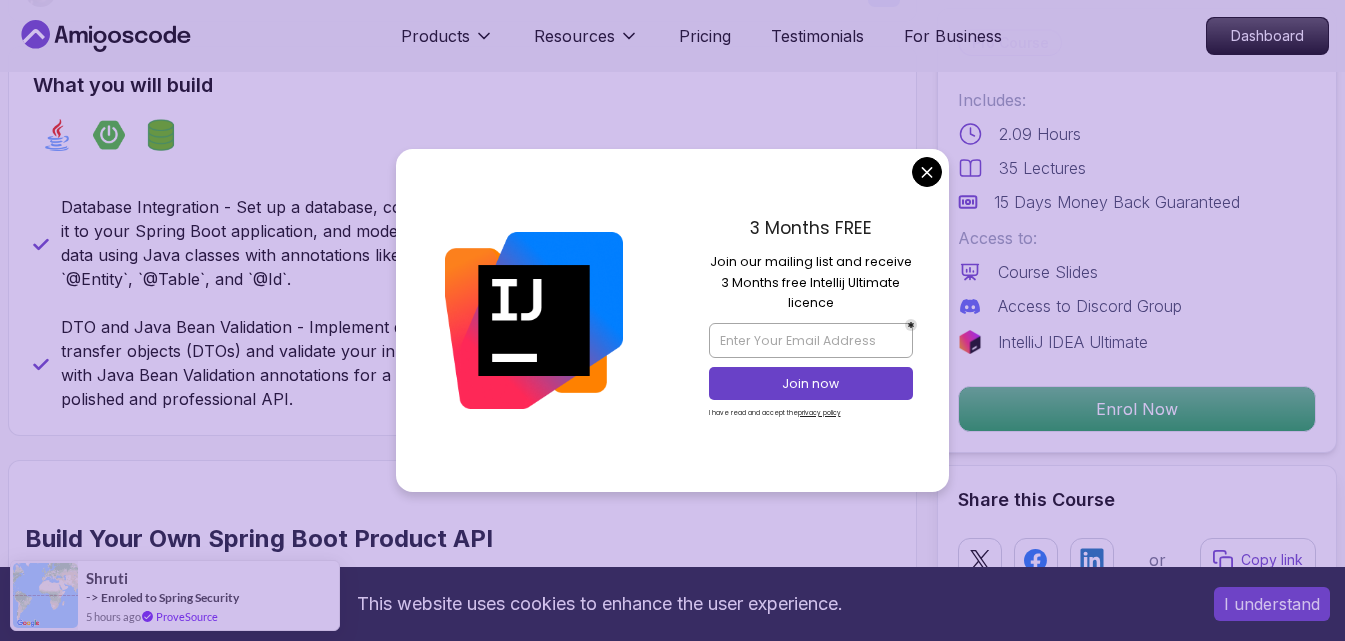 click on "×
This website uses cookies to enhance the user experience. I understand Products Resources Pricing Testimonials For Business Dashboard Products Resources Pricing Testimonials For Business Dashboard Spring Boot Product API Build a fully functional Product API from scratch with Spring Boot. Mama Samba Braima Djalo  /   Instructor Pro Course Includes: 2.09 Hours 35 Lectures 15 Days Money Back Guaranteed Access to: Course Slides Access to Discord Group IntelliJ IDEA Ultimate Enrol Now Share this Course or Copy link Got a Team of 5 or More? With one subscription, give your entire team access to all courses and features. Check our Business Plan Mama Samba Braima Djalo  /   Instructor What you will build java spring-boot spring-data-jpa RESTful Endpoints - Build endpoints to handle CRUD operations, including creating, reading, updating, and deleting products." at bounding box center (672, 3279) 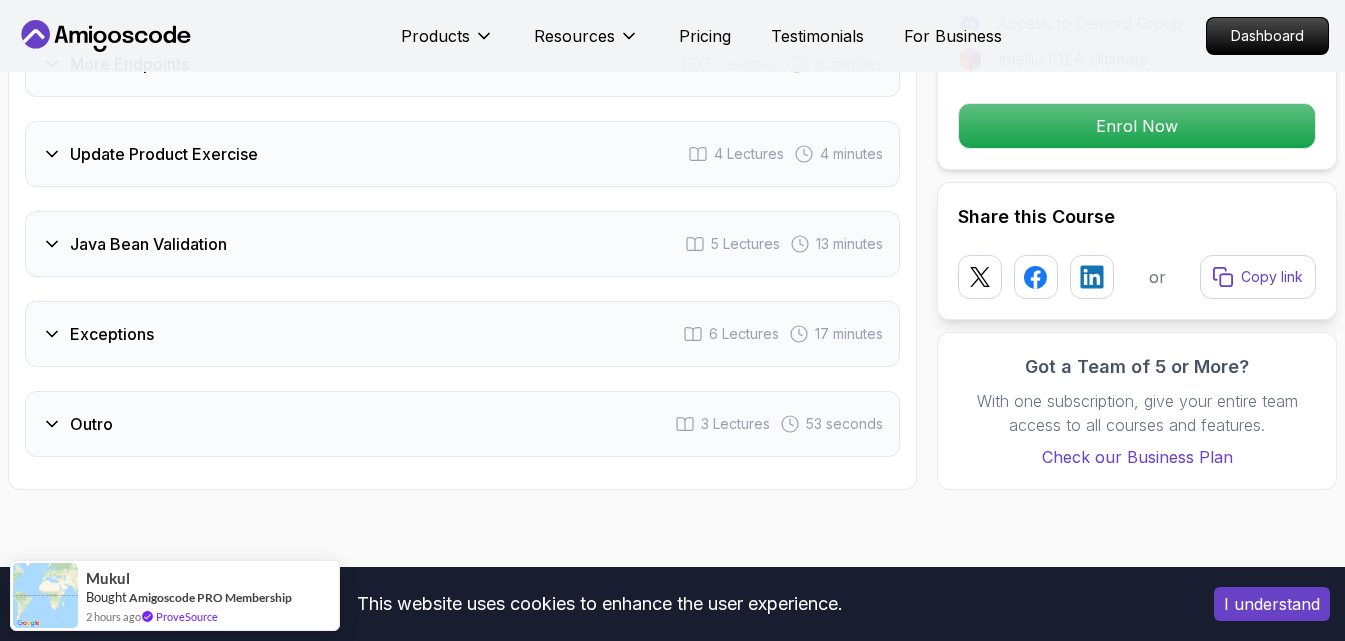 scroll, scrollTop: 2837, scrollLeft: 0, axis: vertical 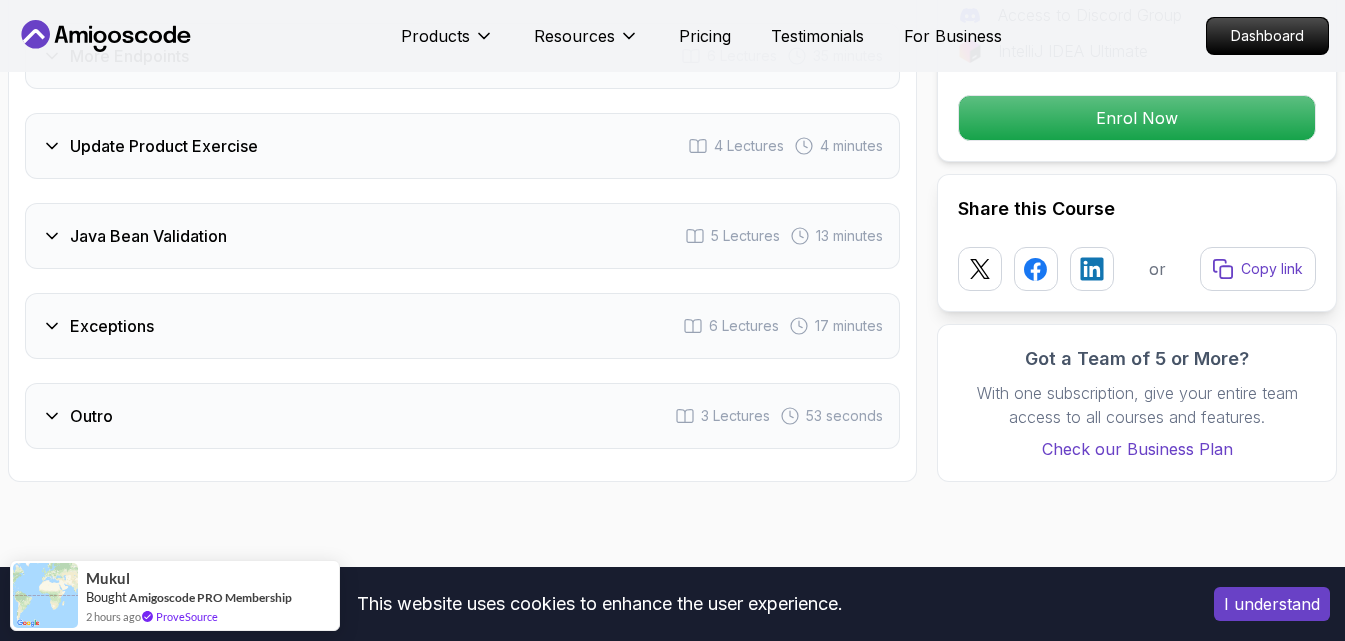 click on "Exceptions 6   Lectures     17 minutes" at bounding box center [462, 326] 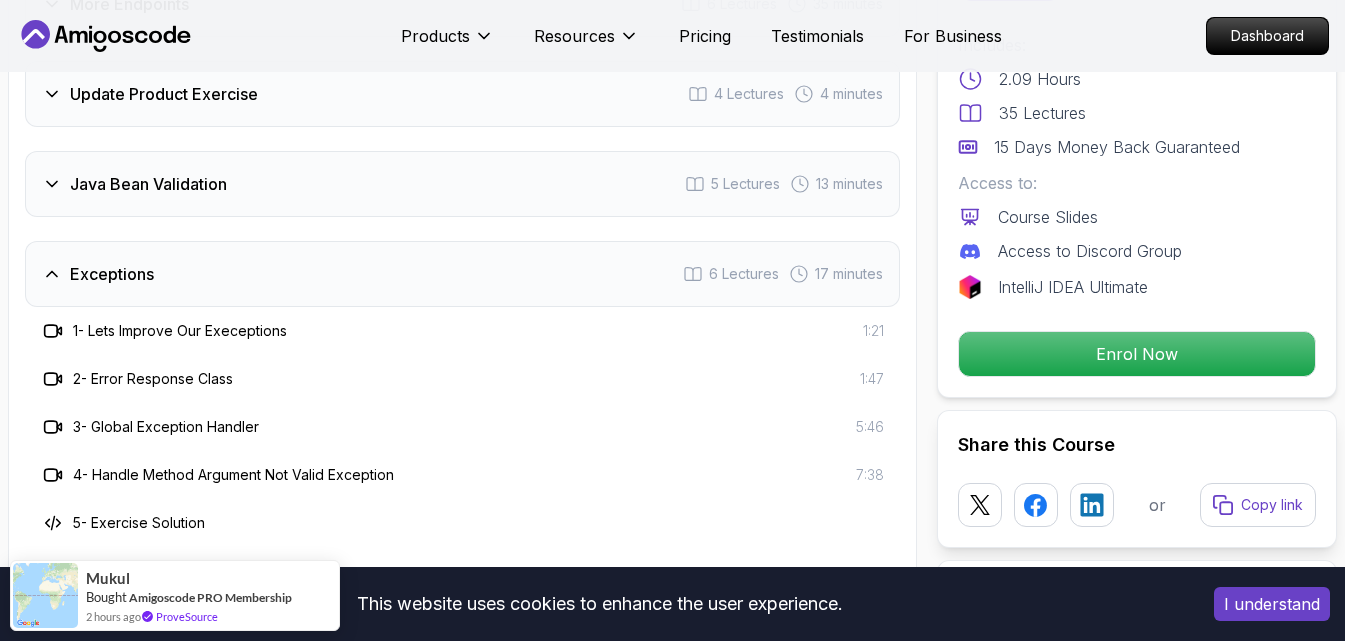 scroll, scrollTop: 2840, scrollLeft: 0, axis: vertical 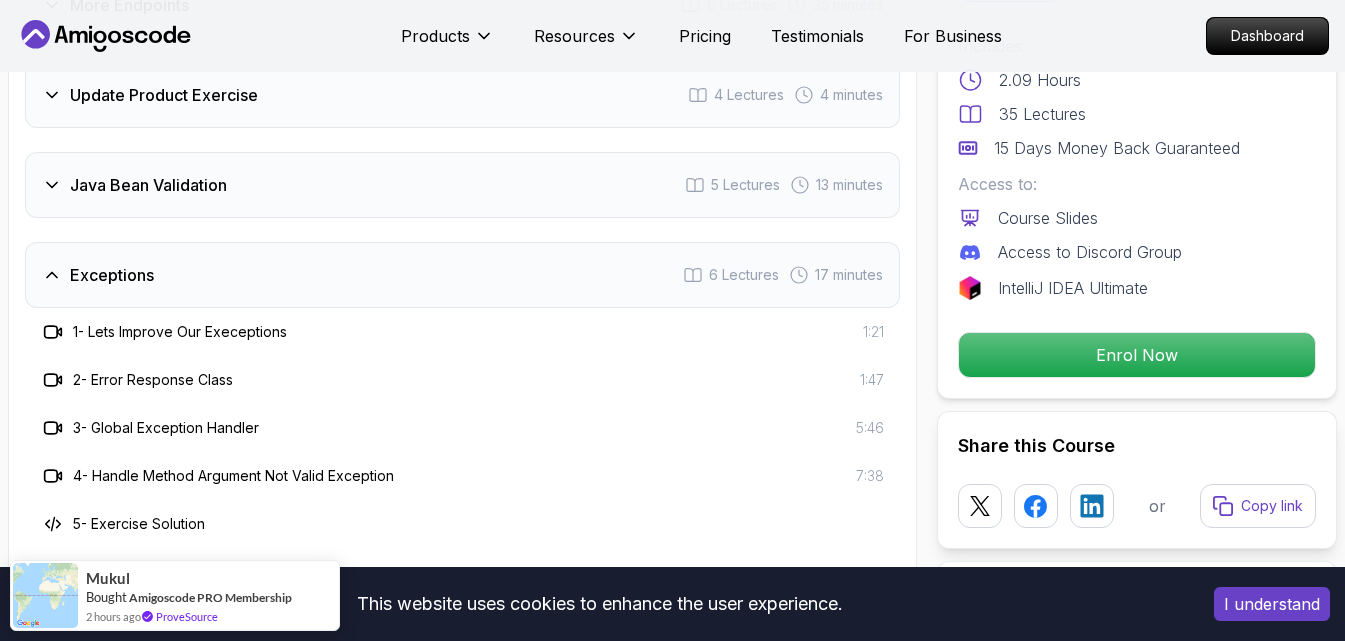 click on "Java Bean Validation 5   Lectures     13 minutes" at bounding box center [462, 185] 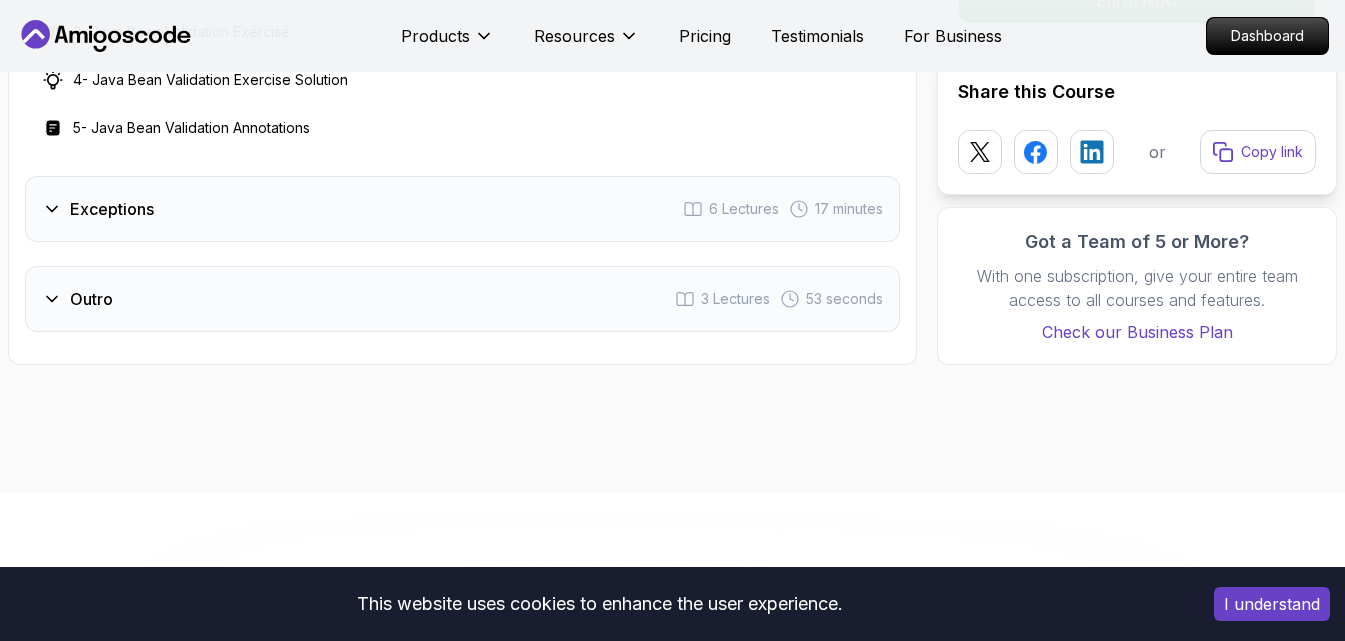 scroll, scrollTop: 3147, scrollLeft: 0, axis: vertical 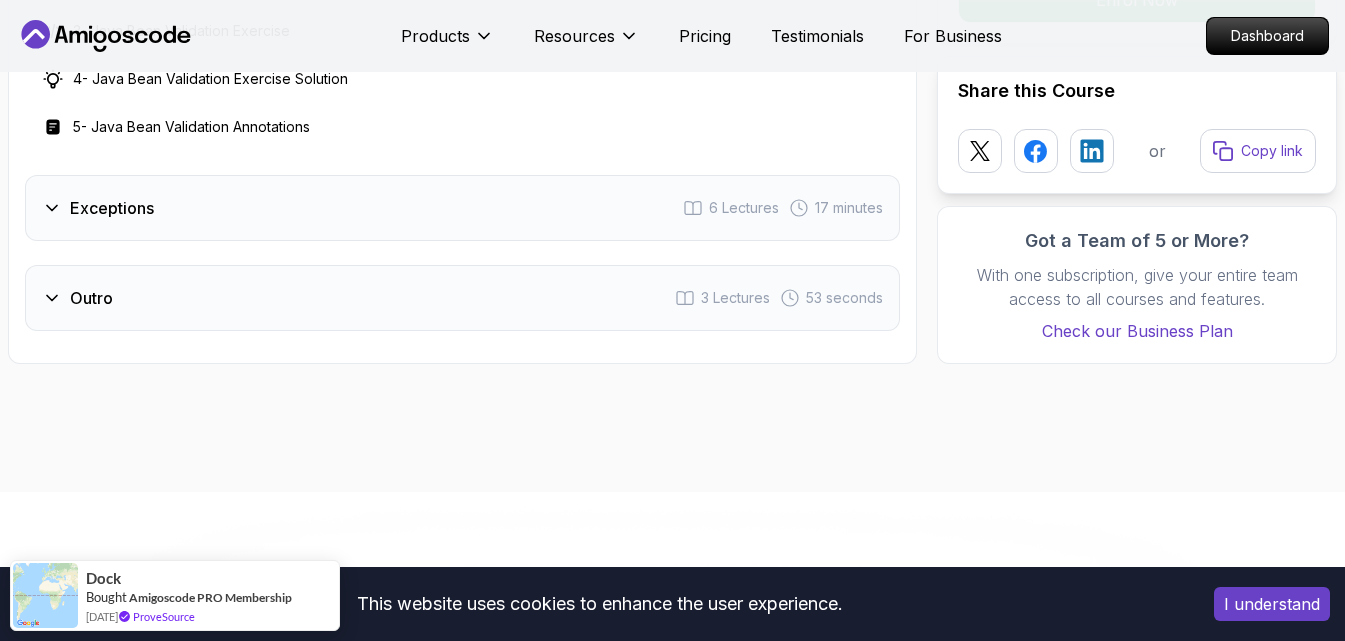 click on "Exceptions 6   Lectures     17 minutes" at bounding box center (462, 208) 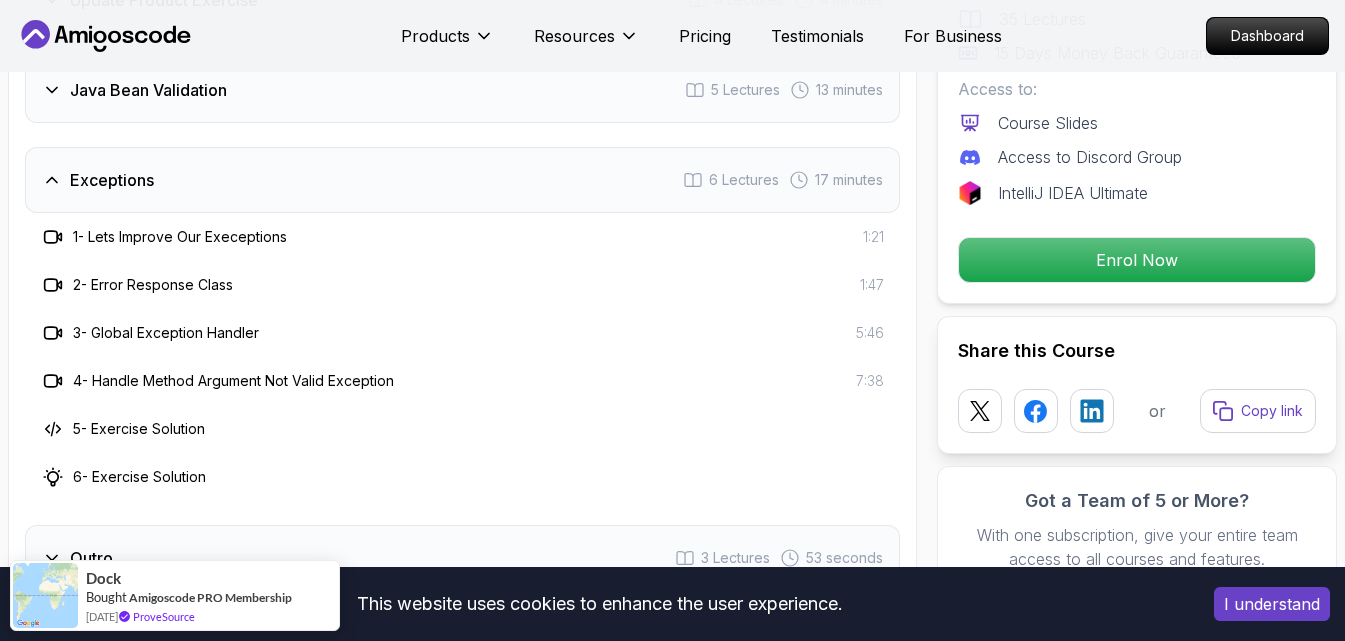 scroll, scrollTop: 2932, scrollLeft: 0, axis: vertical 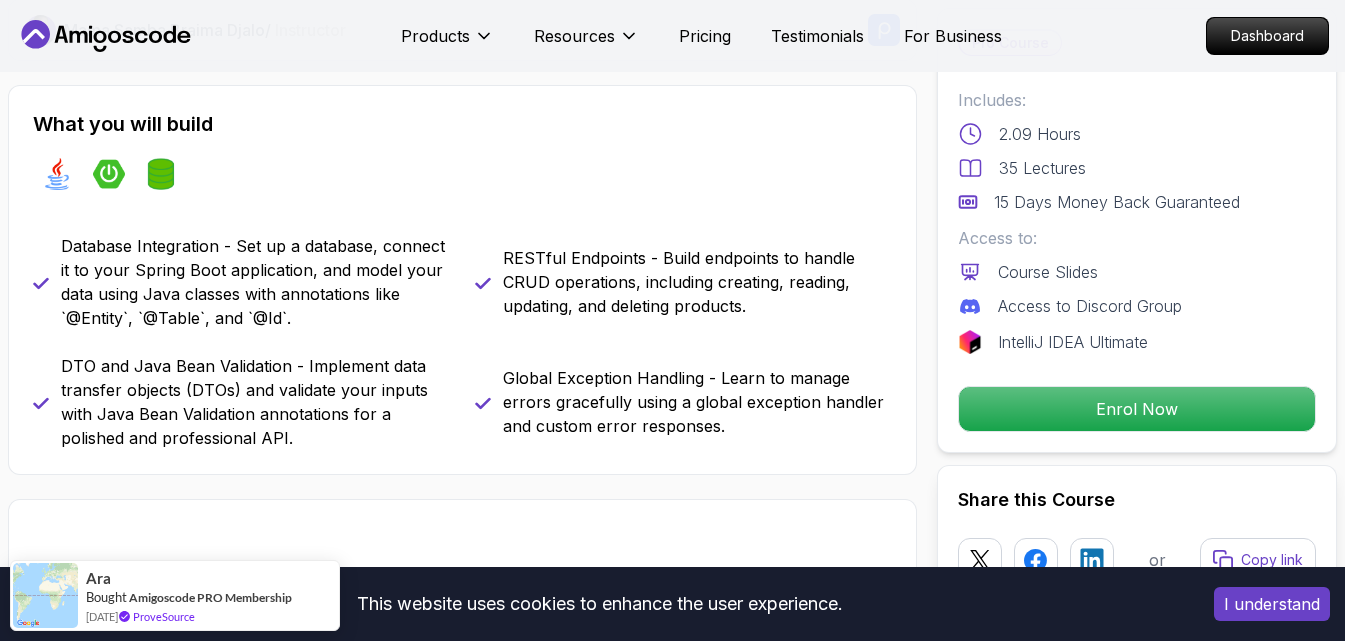 type 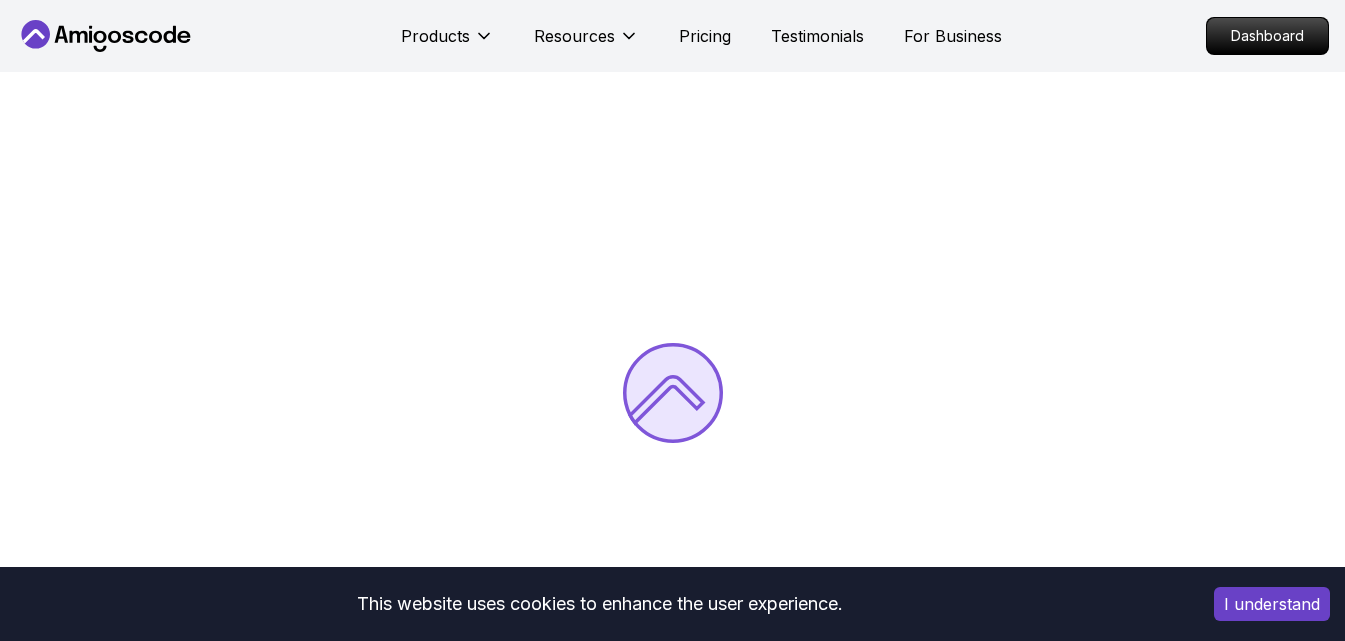 scroll, scrollTop: 0, scrollLeft: 0, axis: both 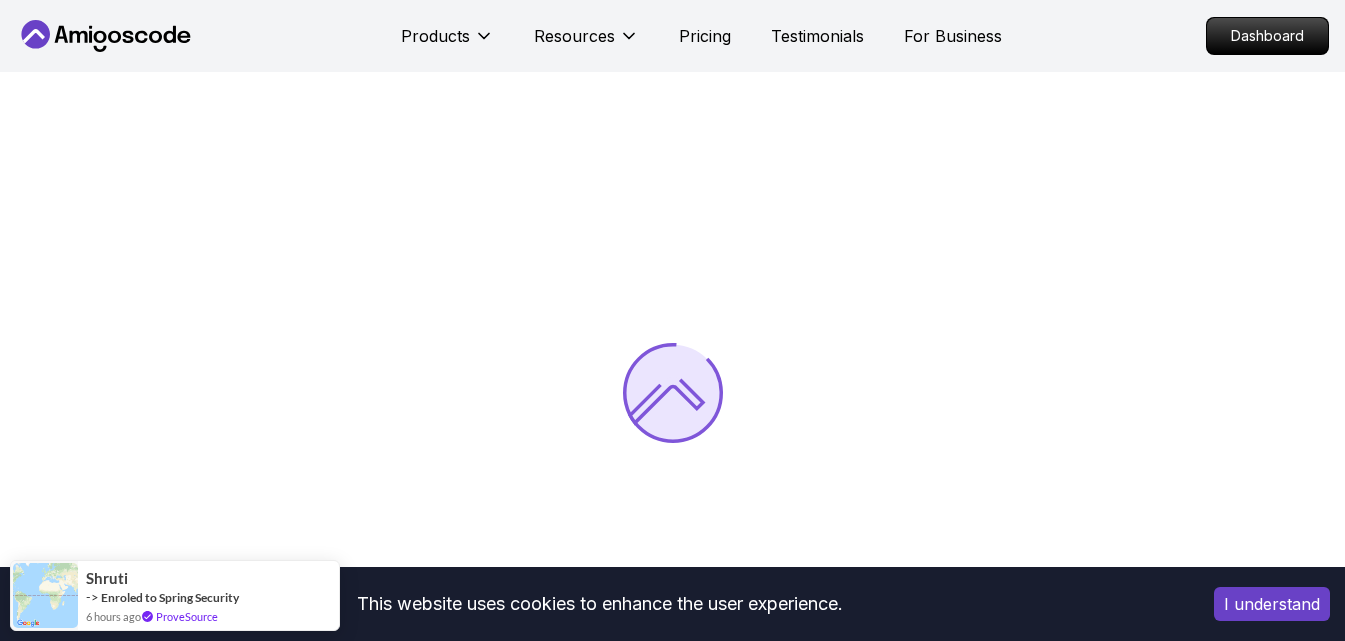 click on "I understand" at bounding box center [1272, 604] 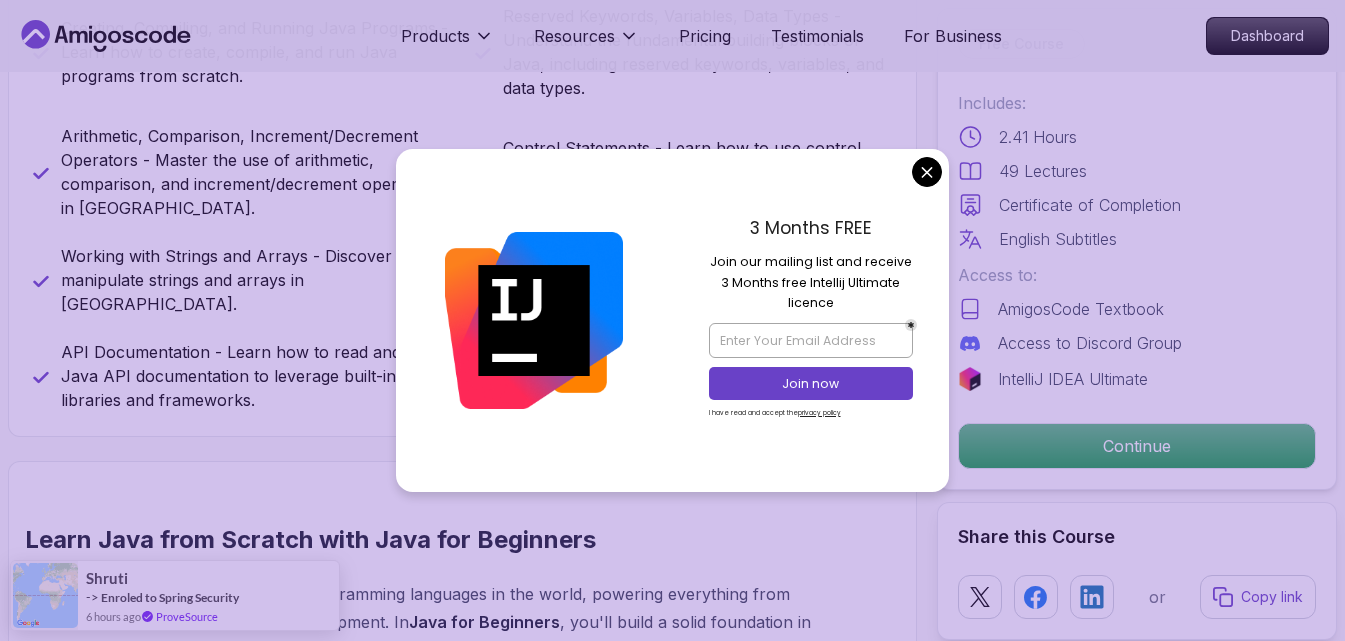 scroll, scrollTop: 1080, scrollLeft: 0, axis: vertical 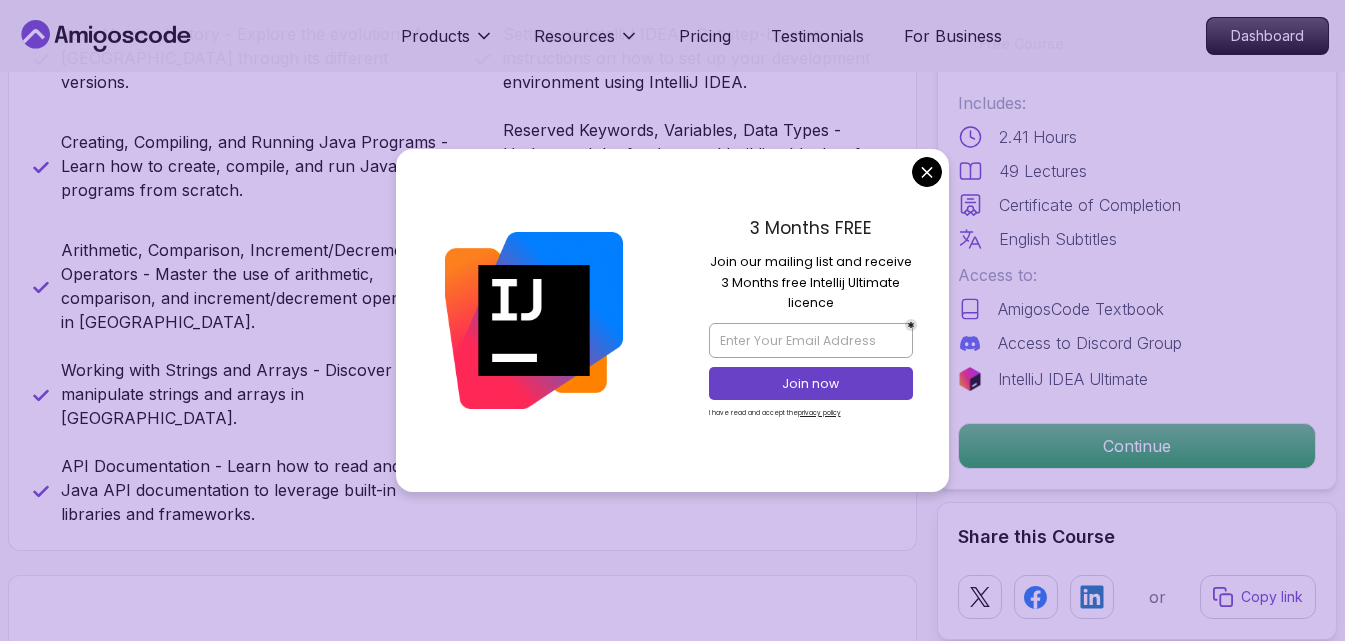 click on "×
Products Resources Pricing Testimonials For Business Dashboard Products Resources Pricing Testimonials For Business Dashboard Java for Beginners Beginner-friendly Java course for essential programming skills and application development Mama Samba Braima Djalo  /   Instructor Free Course Includes: 2.41 Hours 49 Lectures Certificate of Completion English Subtitles Access to: AmigosCode Textbook Access to Discord Group IntelliJ IDEA Ultimate Continue Share this Course or Copy link Got a Team of 5 or More? With one subscription, give your entire team access to all courses and features. Check our Business Plan Mama Samba Braima Djalo  /   Instructor What you will learn java intellij terminal bash Java Usages - Learn the various applications and use cases of Java in the real world. Java Version History - Explore the evolution of Java through its different versions.
Java for Beginners" at bounding box center (672, 3000) 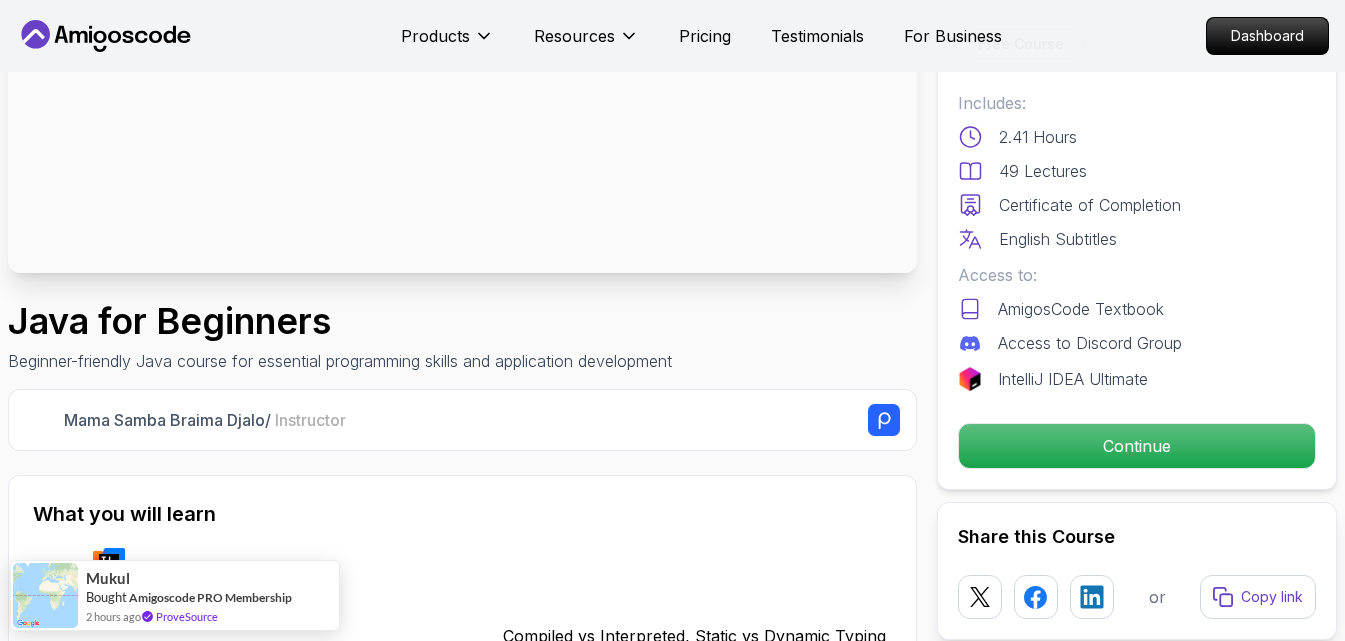 scroll, scrollTop: 207, scrollLeft: 0, axis: vertical 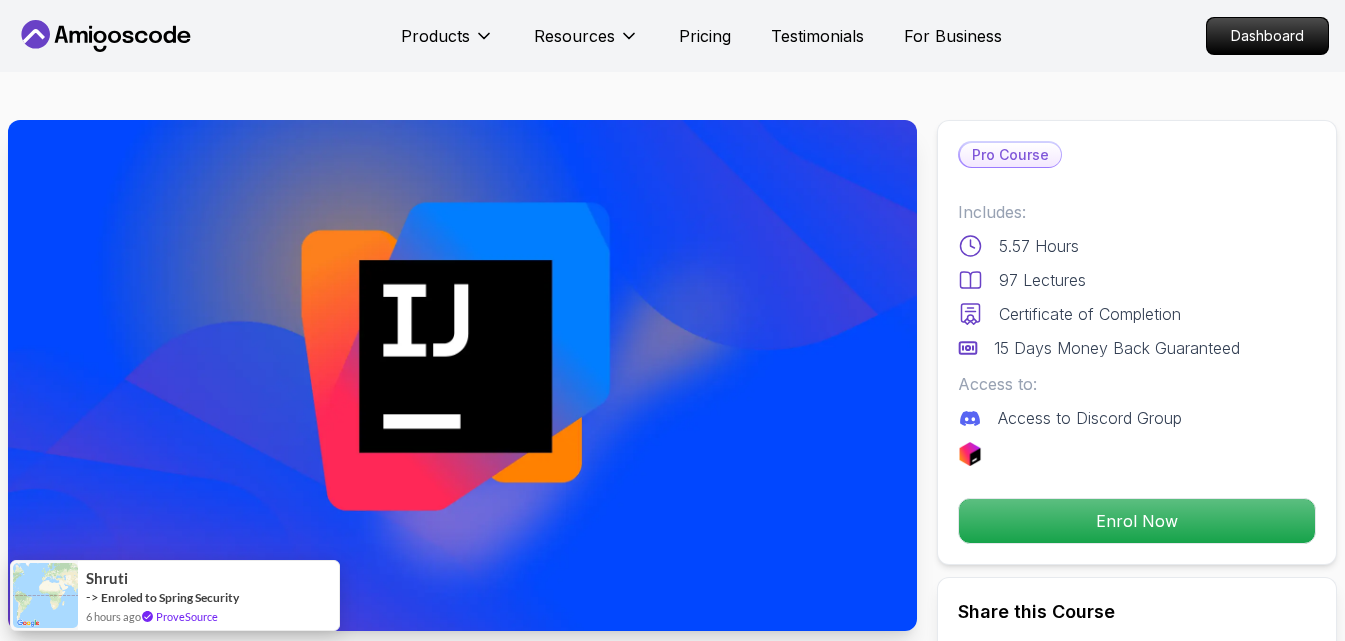 click on "×
Products Resources Pricing Testimonials For Business Dashboard Products Resources Pricing Testimonials For Business Dashboard IntelliJ IDEA Developer Guide Maximize IDE efficiency with IntelliJ IDEA and boost your productivity. Mama Samba Braima Djalo  /   Instructor Pro Course Includes: 5.57 Hours 97 Lectures Certificate of Completion 15 Days Money Back Guaranteed Access to: Access to Discord Group Enrol Now Share this Course or Copy link Got a Team of 5 or More? With one subscription, give your entire team access to all courses and features. Check our Business Plan Mama Samba Braima Djalo  /   Instructor What you will learn intellij java git terminal Getting Started with IntelliJ - Learn about IntelliJ versions, free licenses, and how to set up your development environment. Become a Power User with IntelliJ IDEA
Mastering IntelliJ IDEA
Why This Course Is a Must" at bounding box center (672, 4333) 